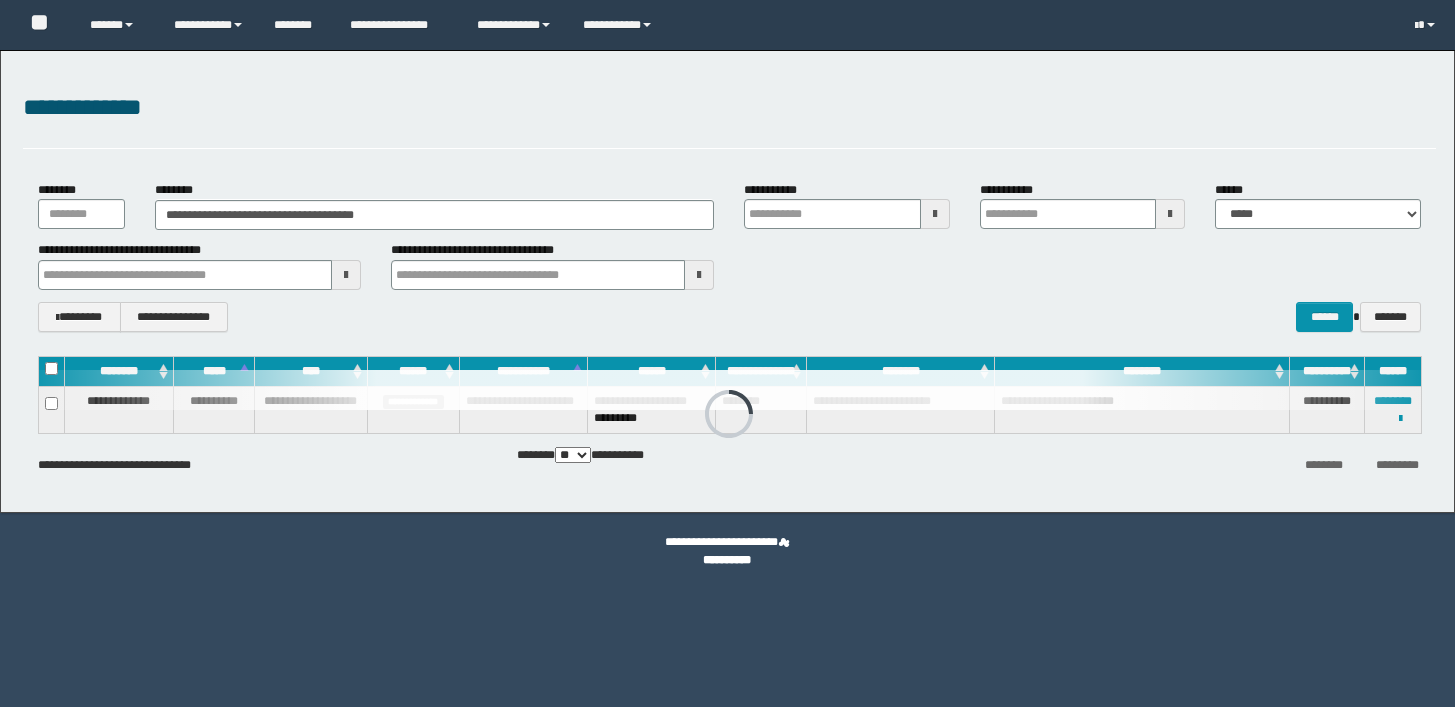 scroll, scrollTop: 0, scrollLeft: 0, axis: both 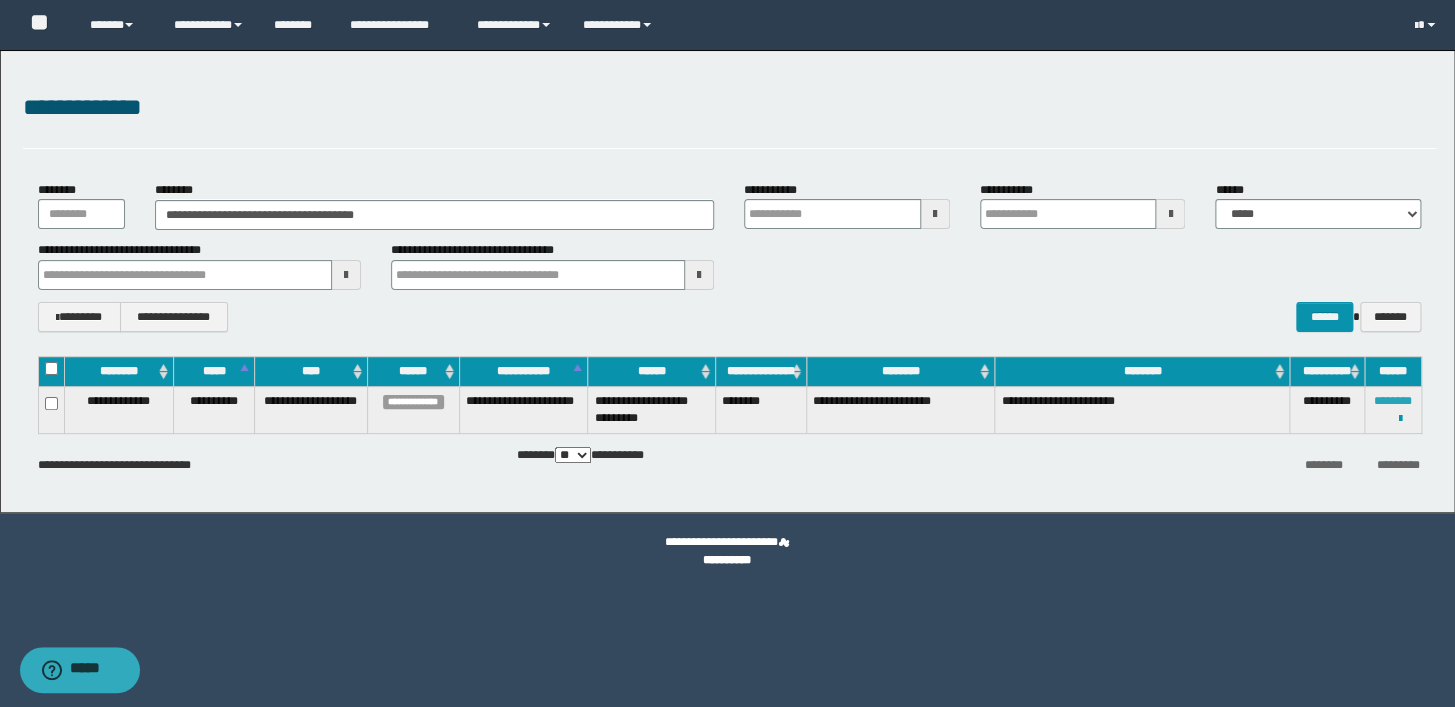click on "********" at bounding box center [1393, 401] 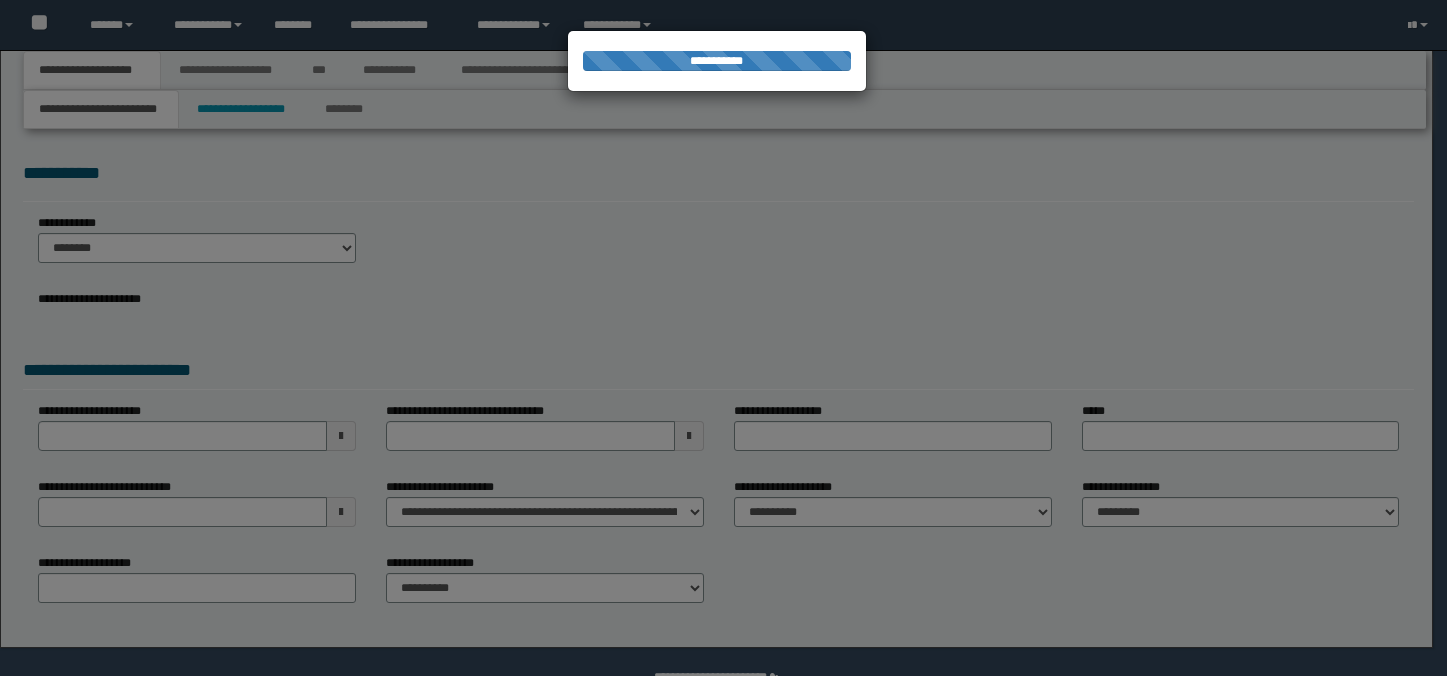 scroll, scrollTop: 0, scrollLeft: 0, axis: both 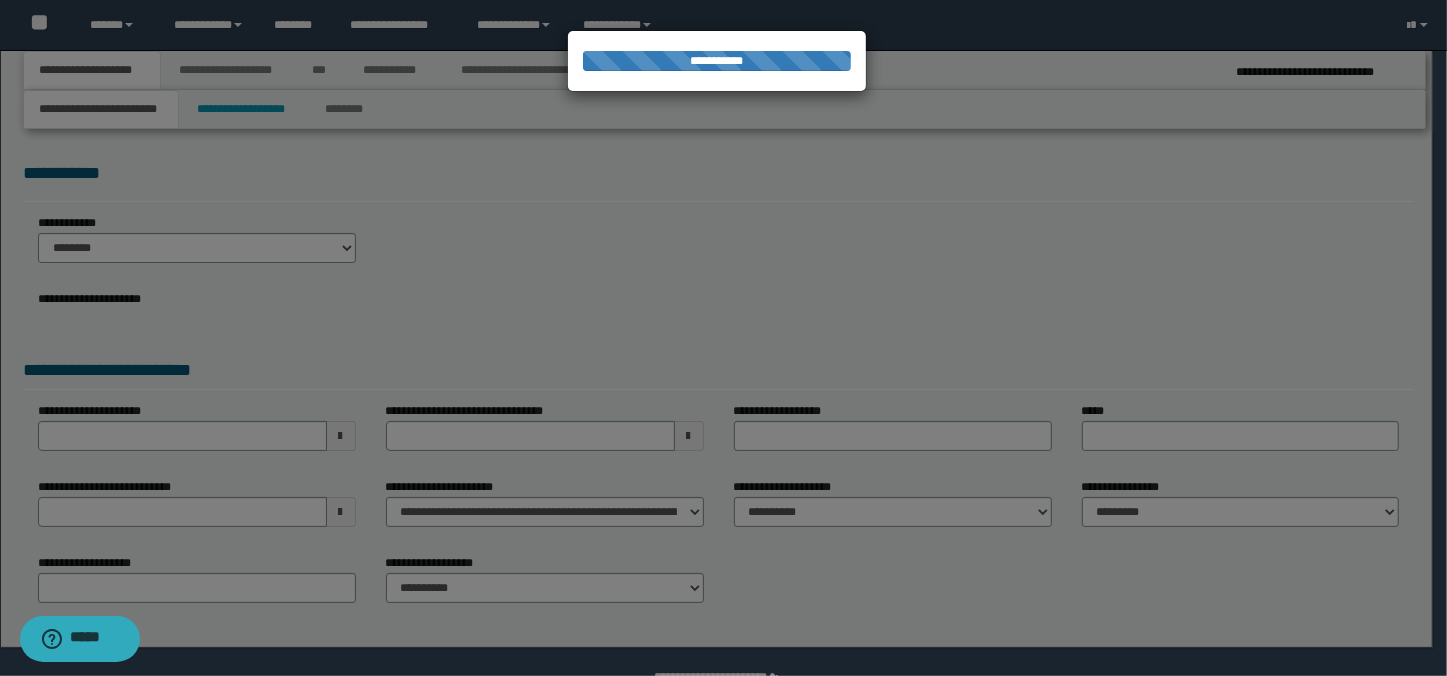 select on "*" 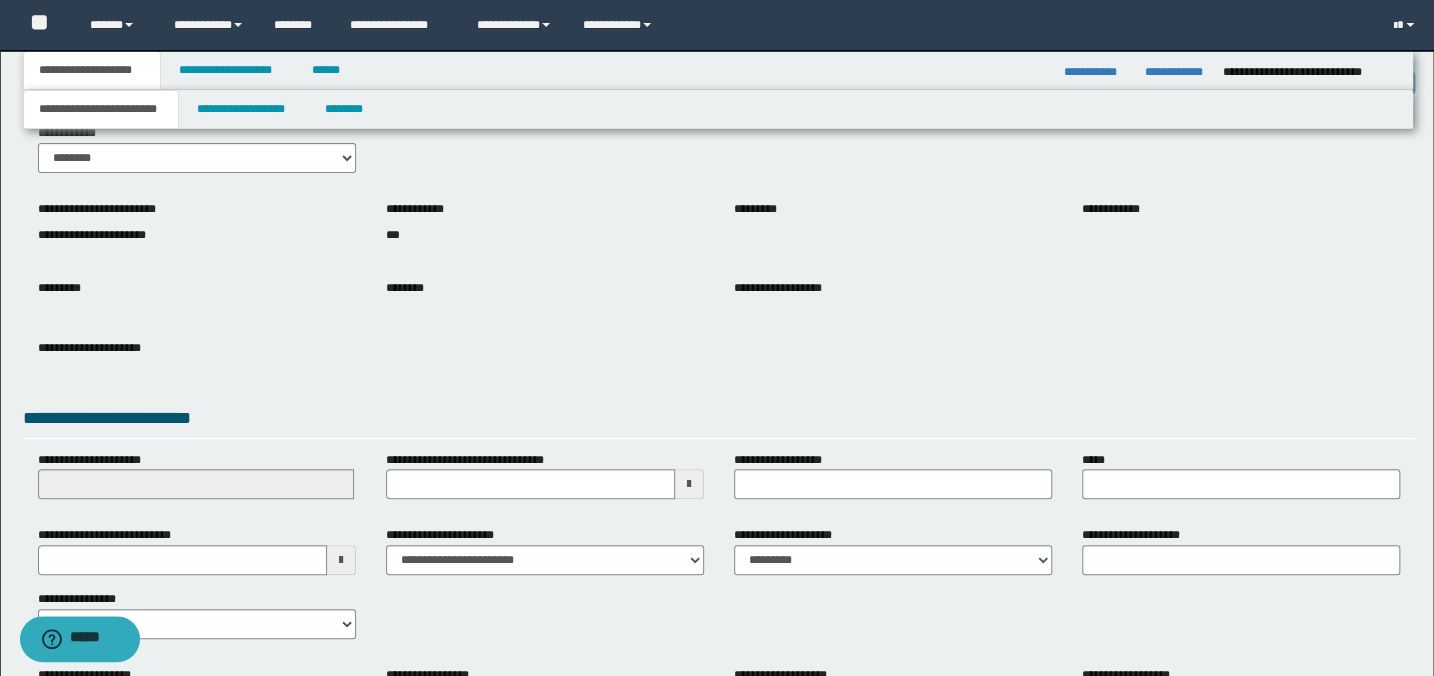 scroll, scrollTop: 70, scrollLeft: 0, axis: vertical 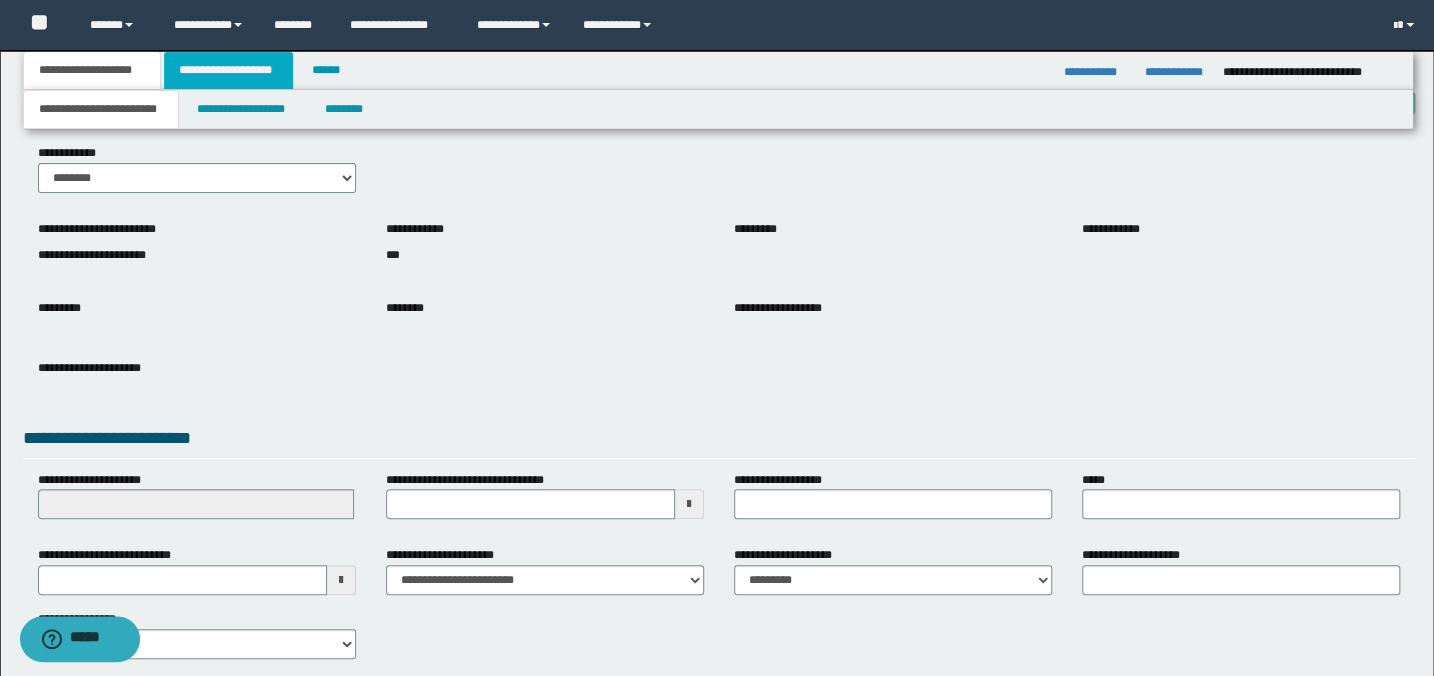 click on "**********" at bounding box center (228, 70) 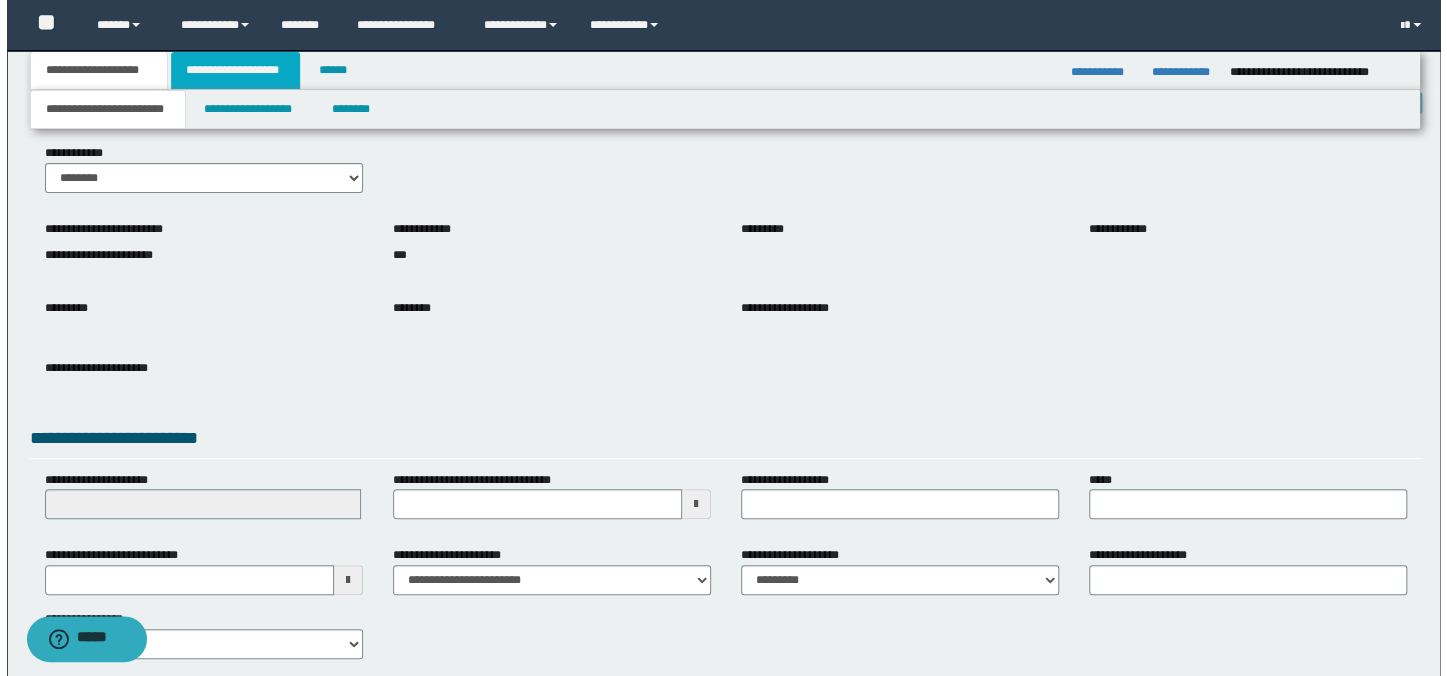 scroll, scrollTop: 0, scrollLeft: 0, axis: both 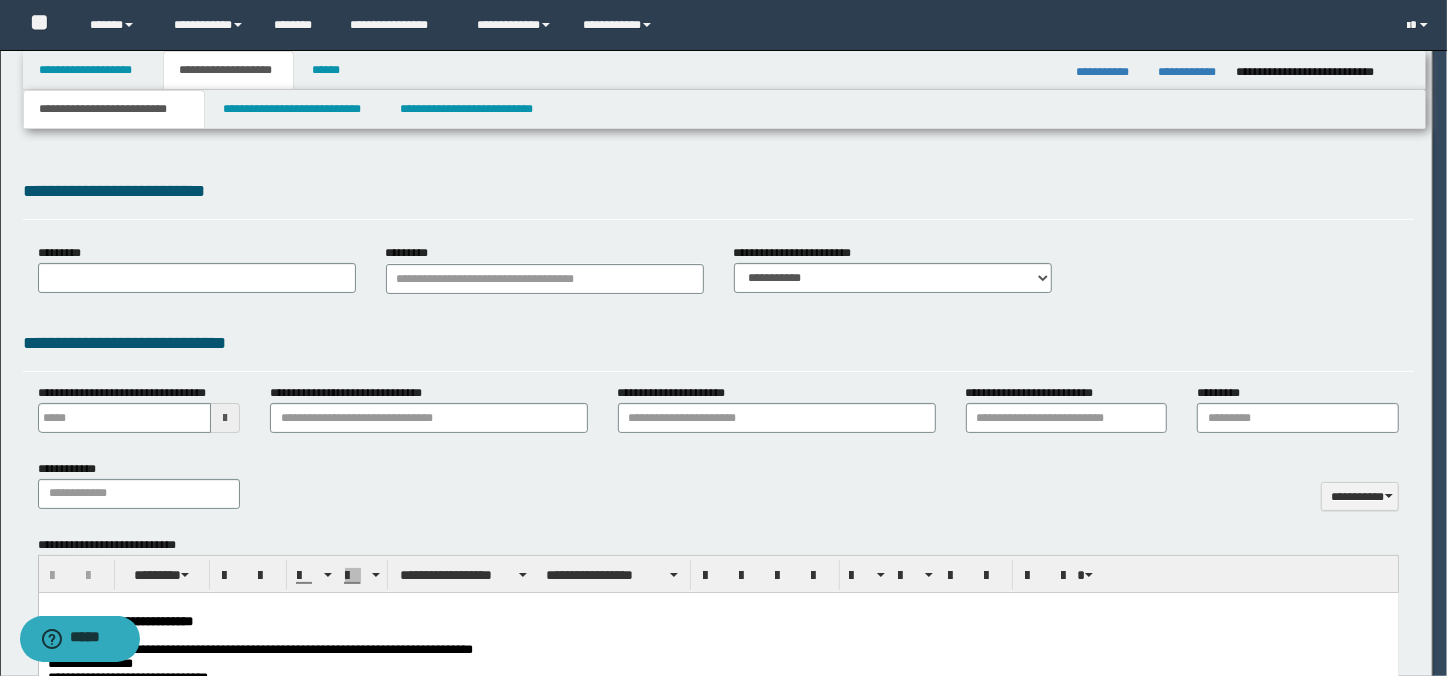 type 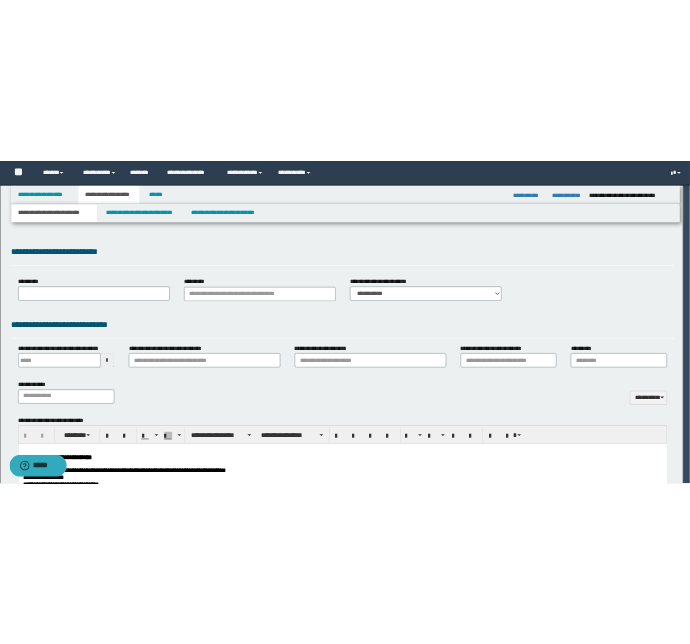 scroll, scrollTop: 0, scrollLeft: 0, axis: both 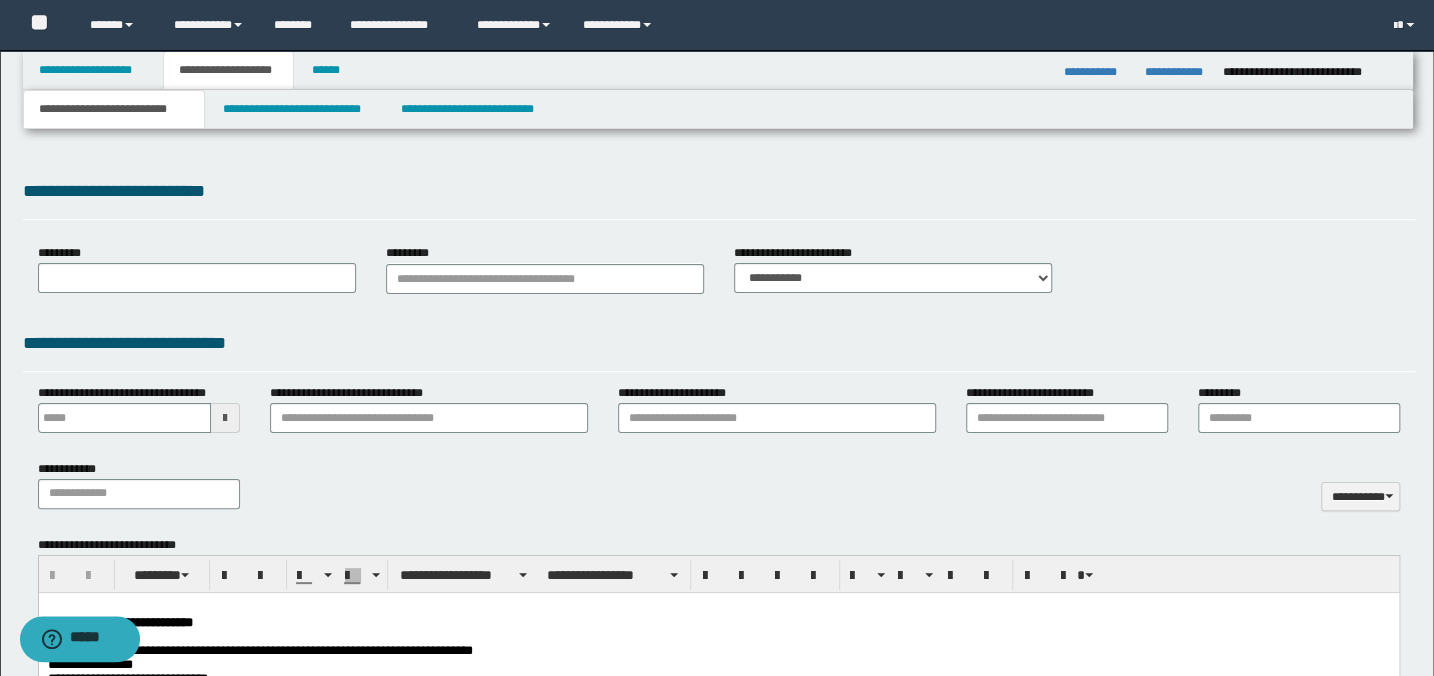 type on "**********" 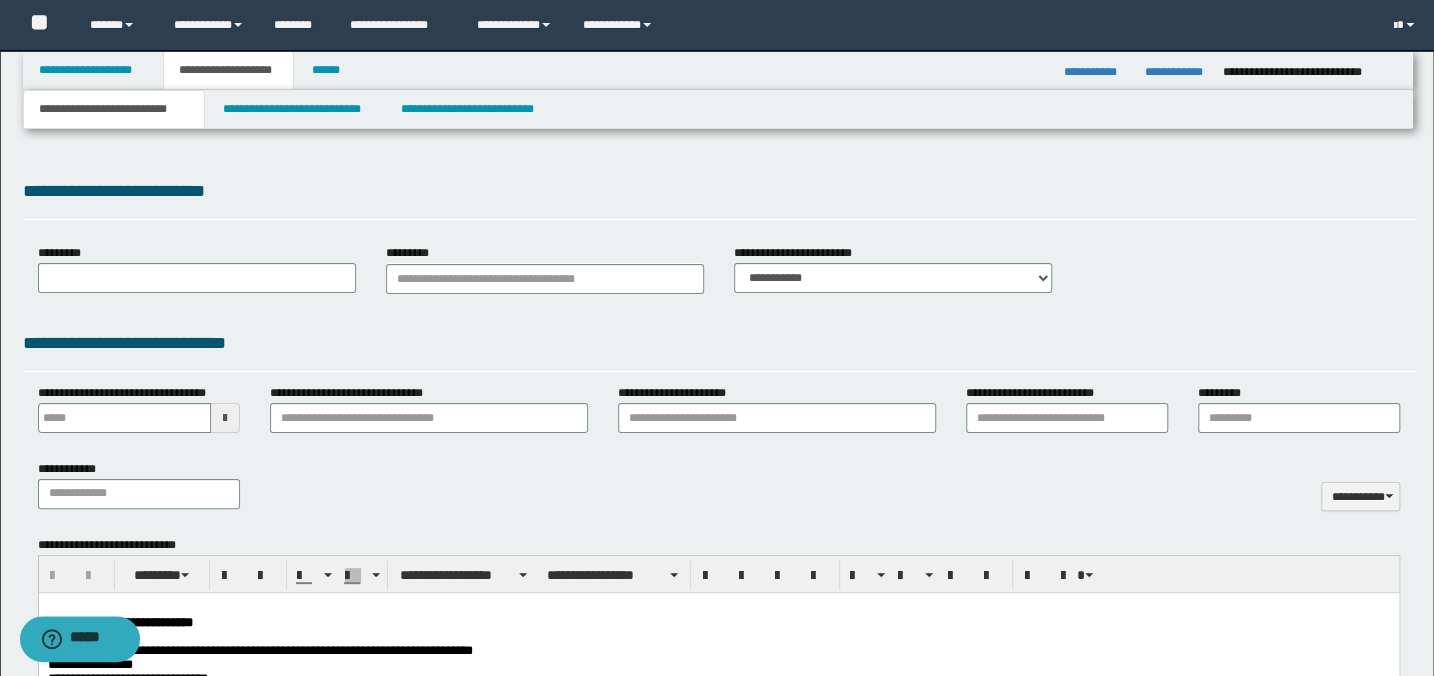 select on "*" 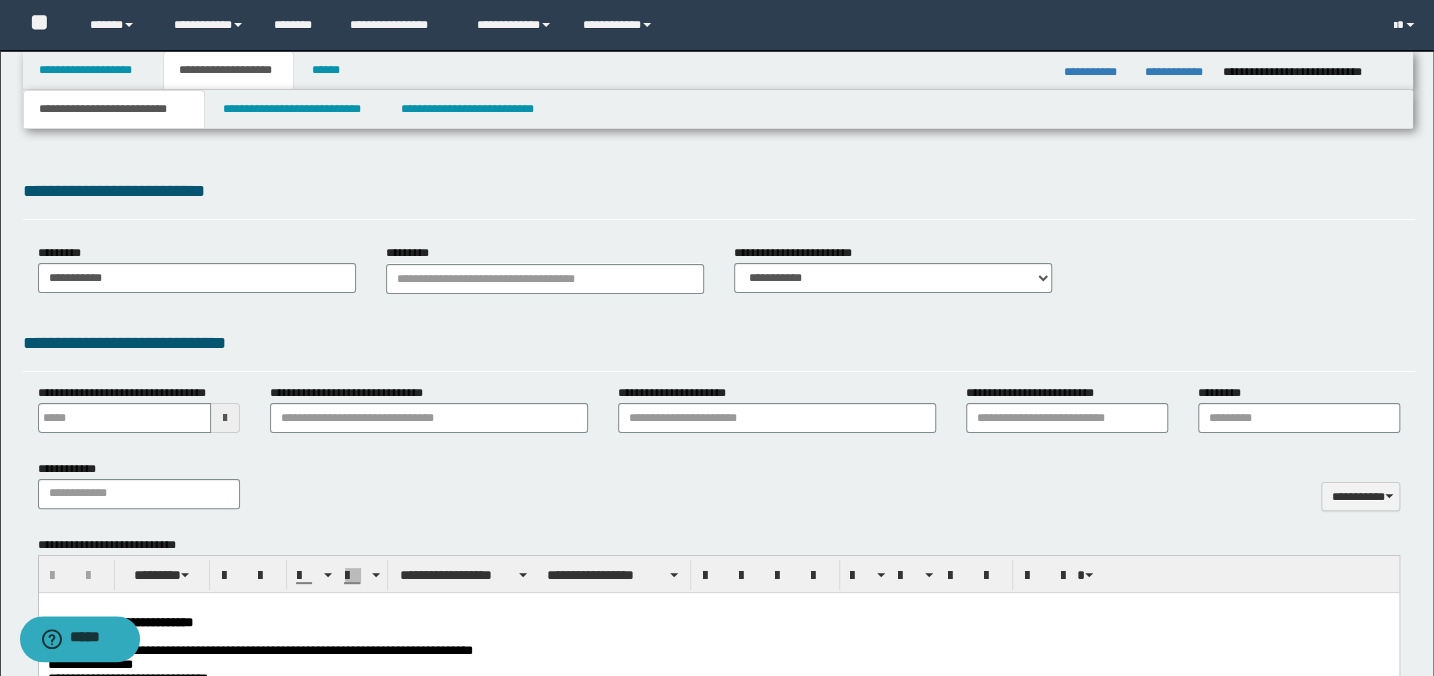 type on "*" 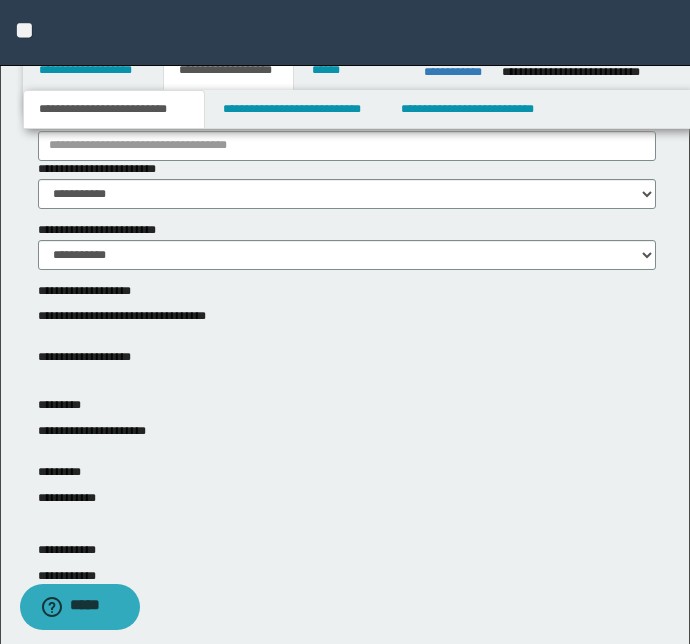 scroll, scrollTop: 181, scrollLeft: 0, axis: vertical 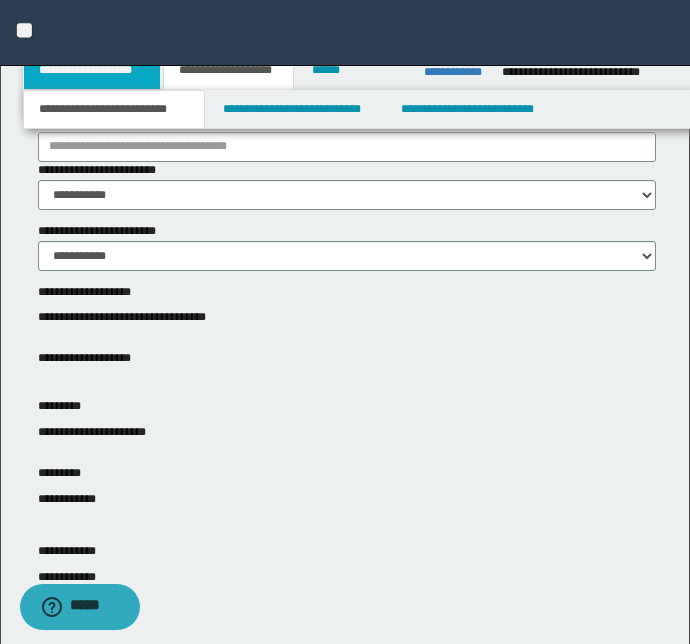click on "**********" at bounding box center (92, 70) 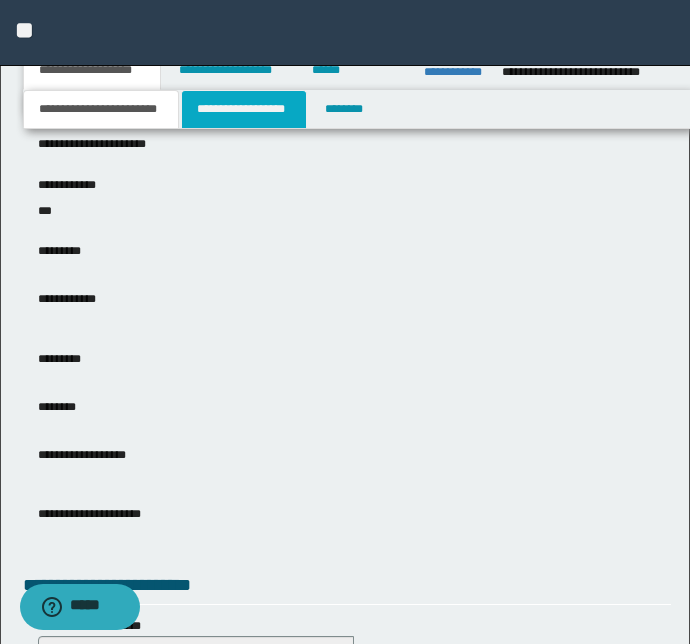 click on "**********" at bounding box center [244, 109] 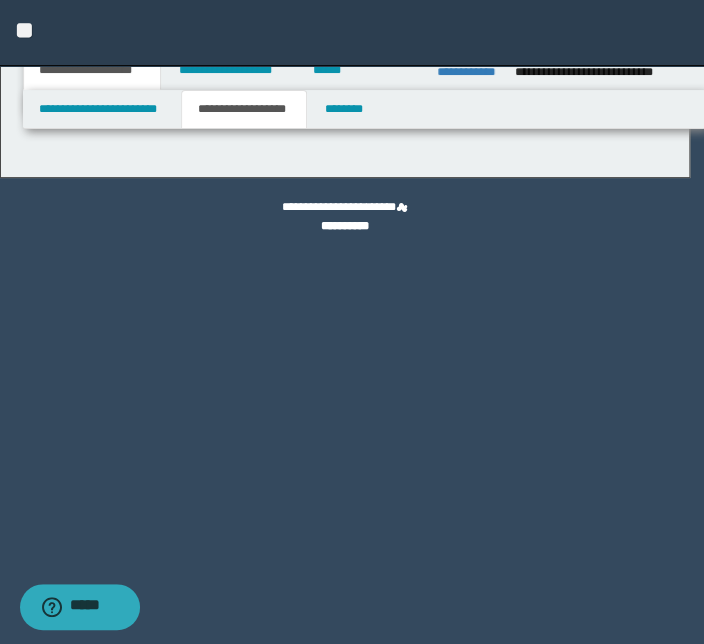 type on "********" 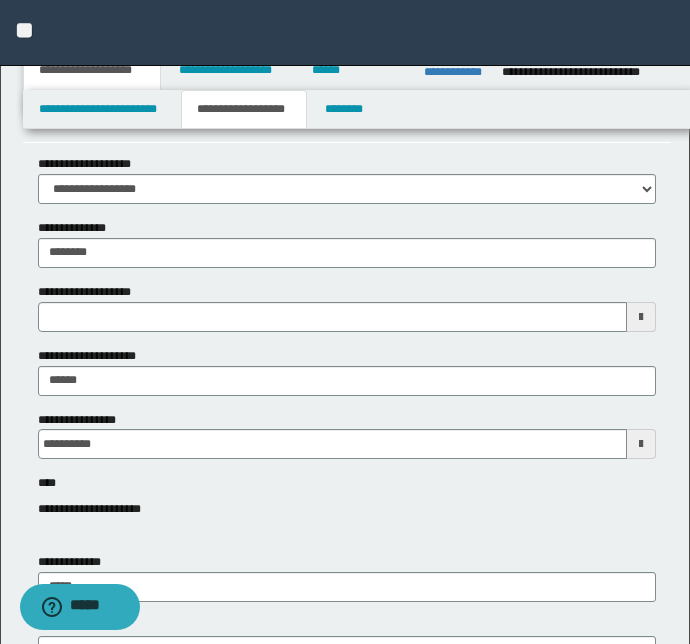 scroll, scrollTop: 90, scrollLeft: 0, axis: vertical 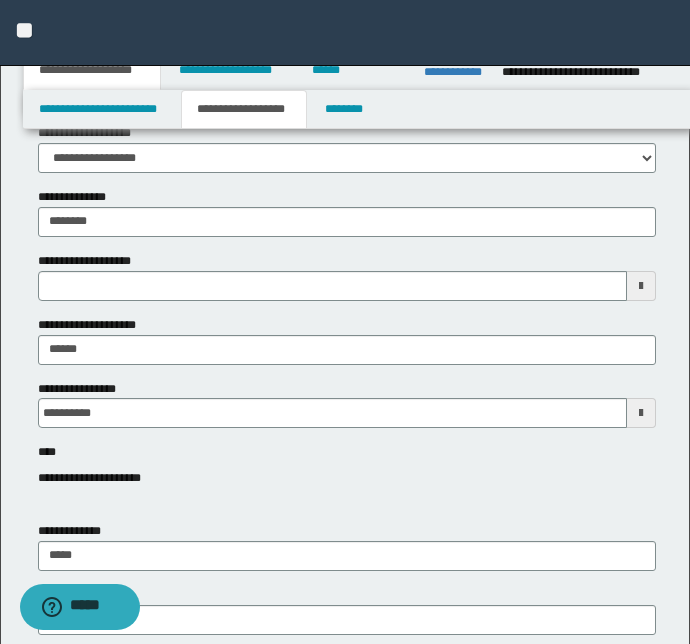 type 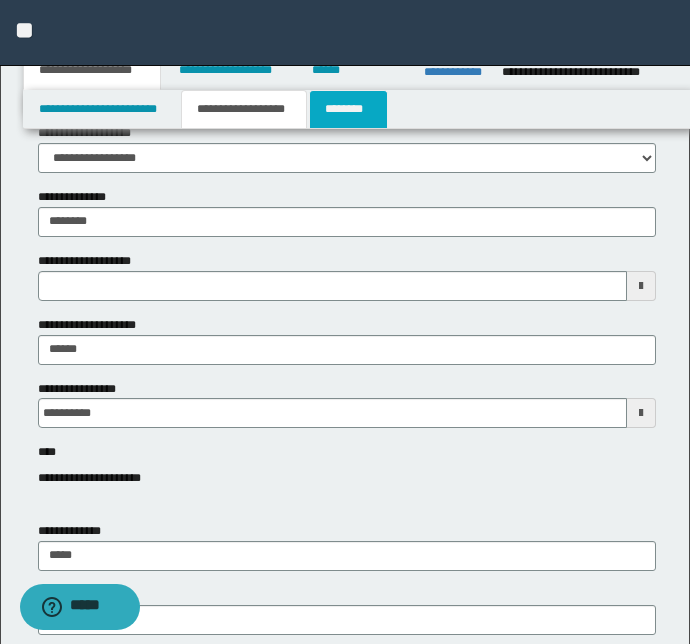 click on "********" at bounding box center [348, 109] 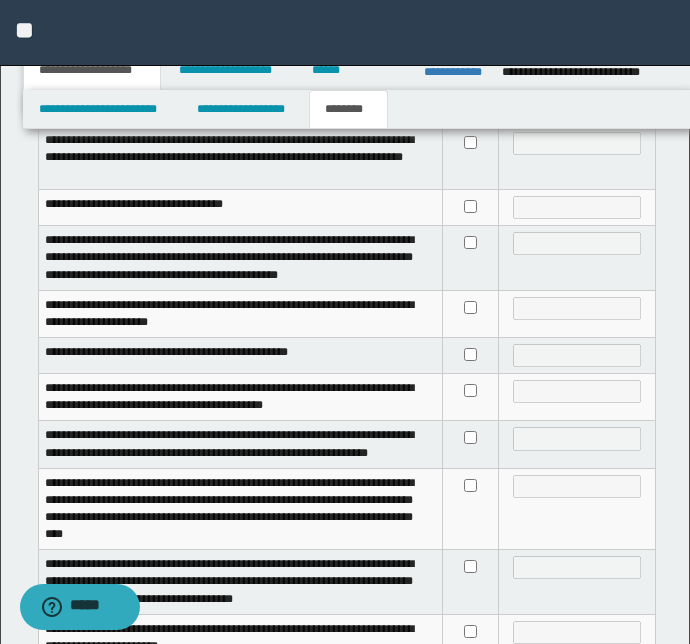 scroll, scrollTop: 545, scrollLeft: 0, axis: vertical 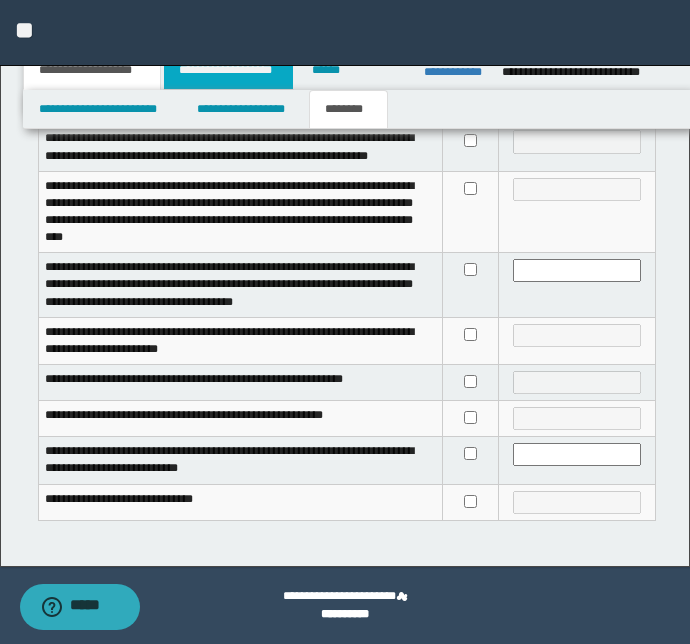click on "**********" at bounding box center (228, 70) 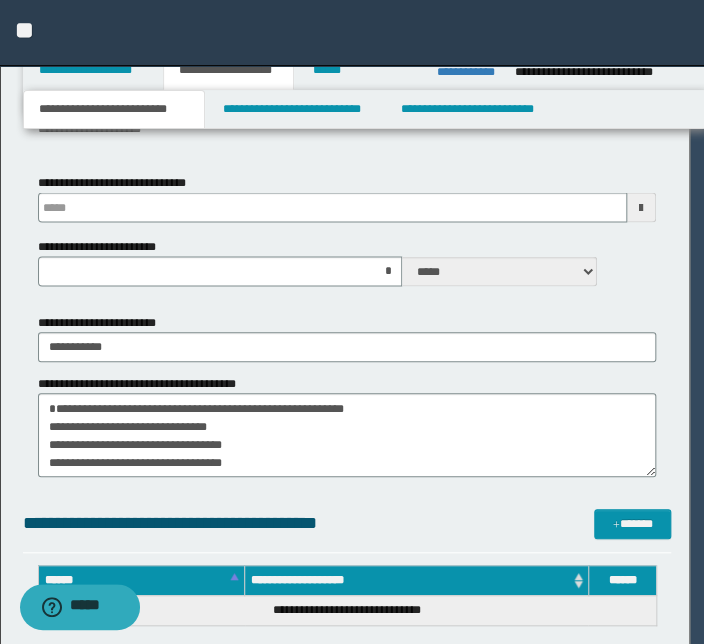 type 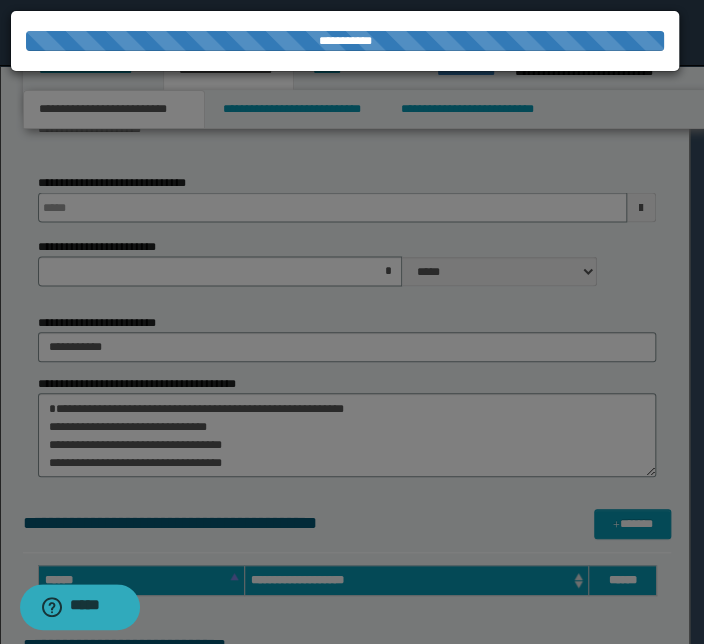 type 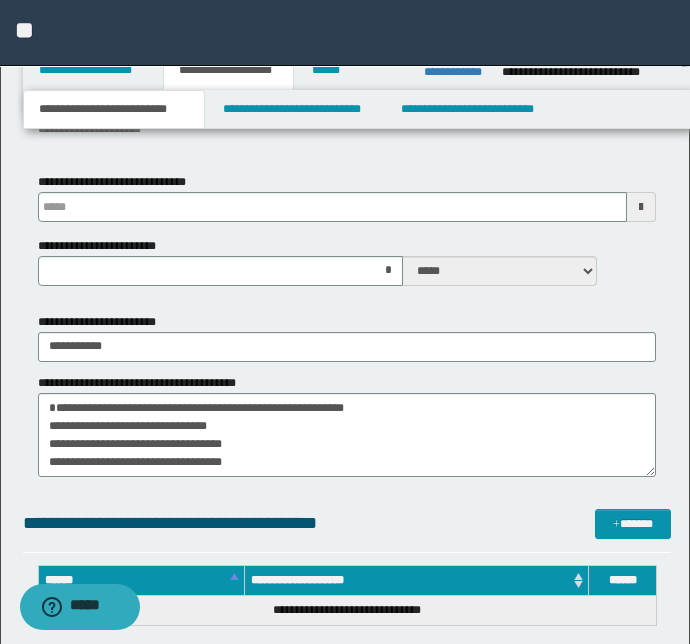 type 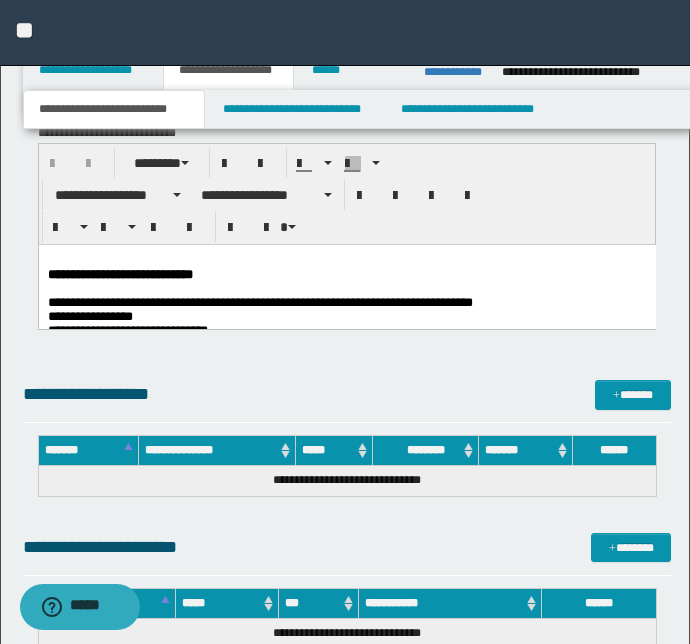 scroll, scrollTop: 1853, scrollLeft: 0, axis: vertical 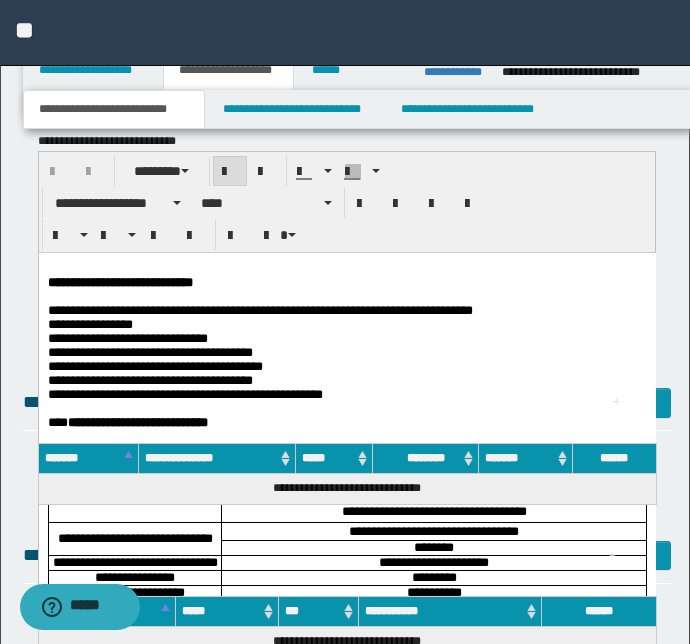 click on "**********" at bounding box center (346, 2207) 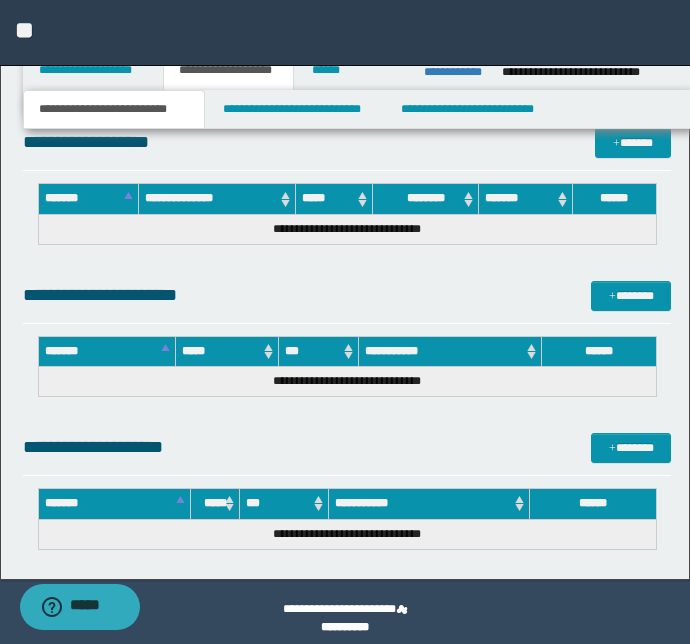 scroll, scrollTop: 6290, scrollLeft: 0, axis: vertical 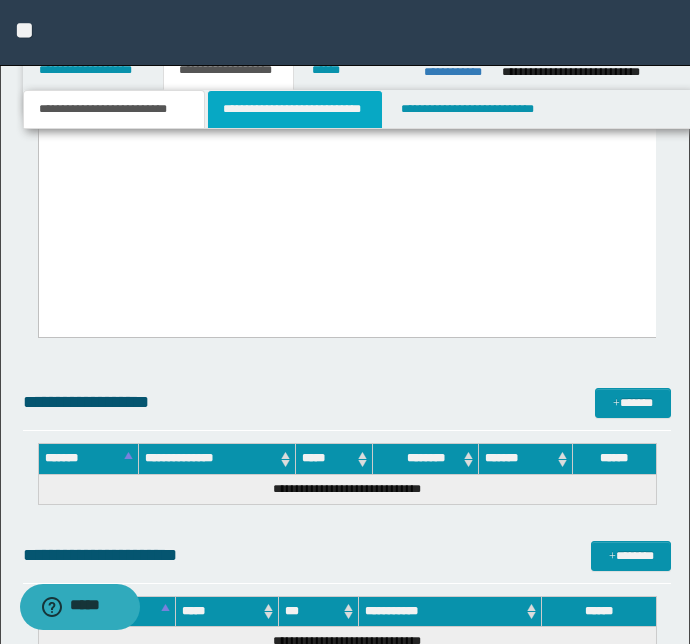 click on "**********" at bounding box center [294, 109] 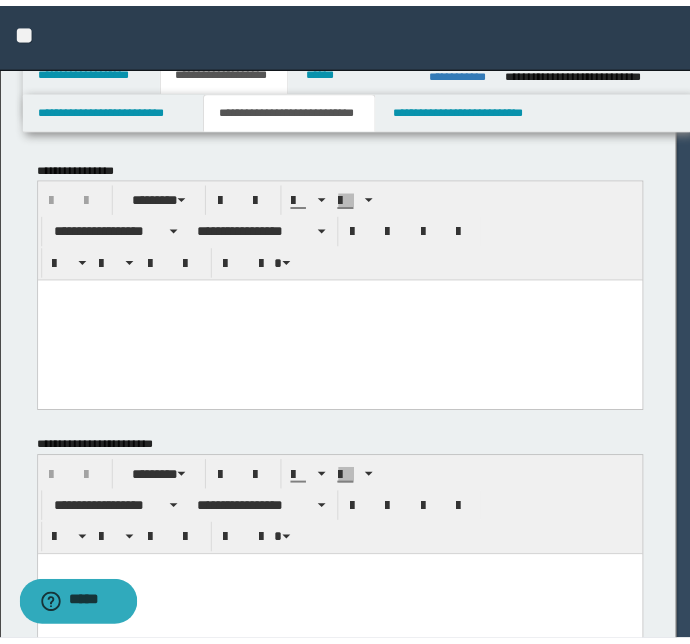 scroll, scrollTop: 0, scrollLeft: 0, axis: both 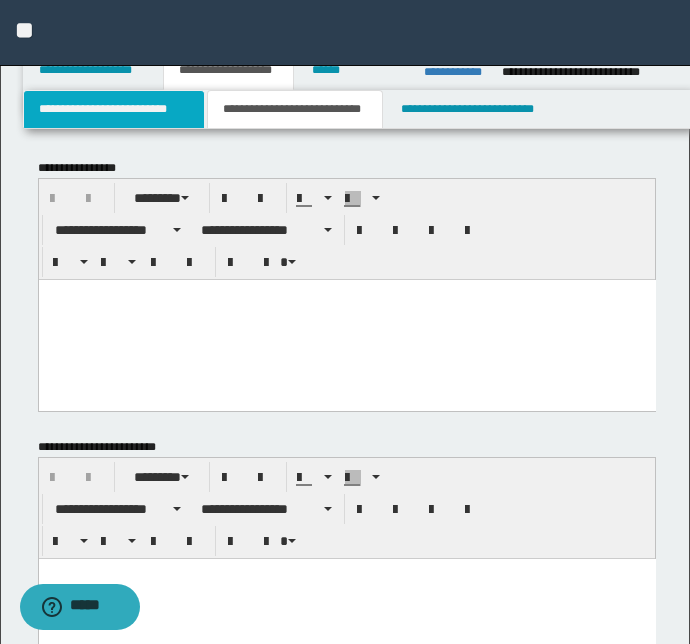 click on "**********" at bounding box center [114, 109] 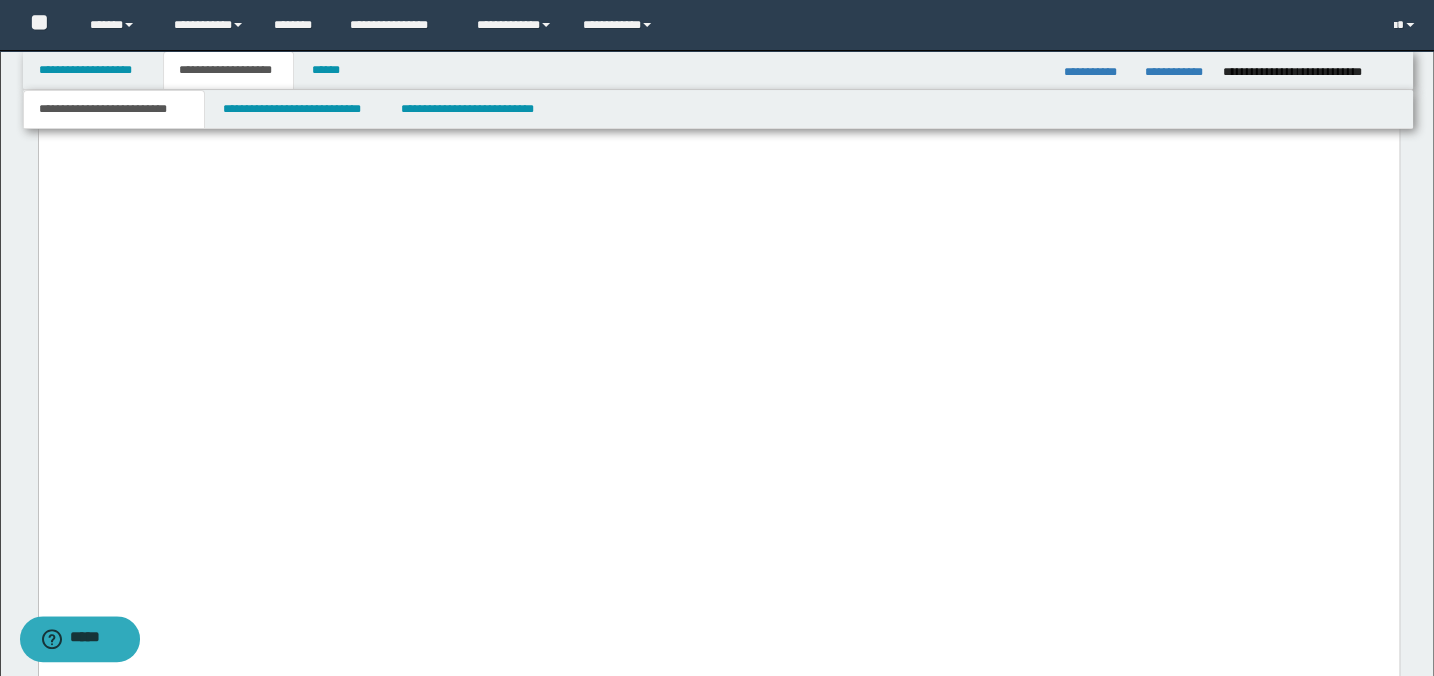scroll, scrollTop: 4181, scrollLeft: 0, axis: vertical 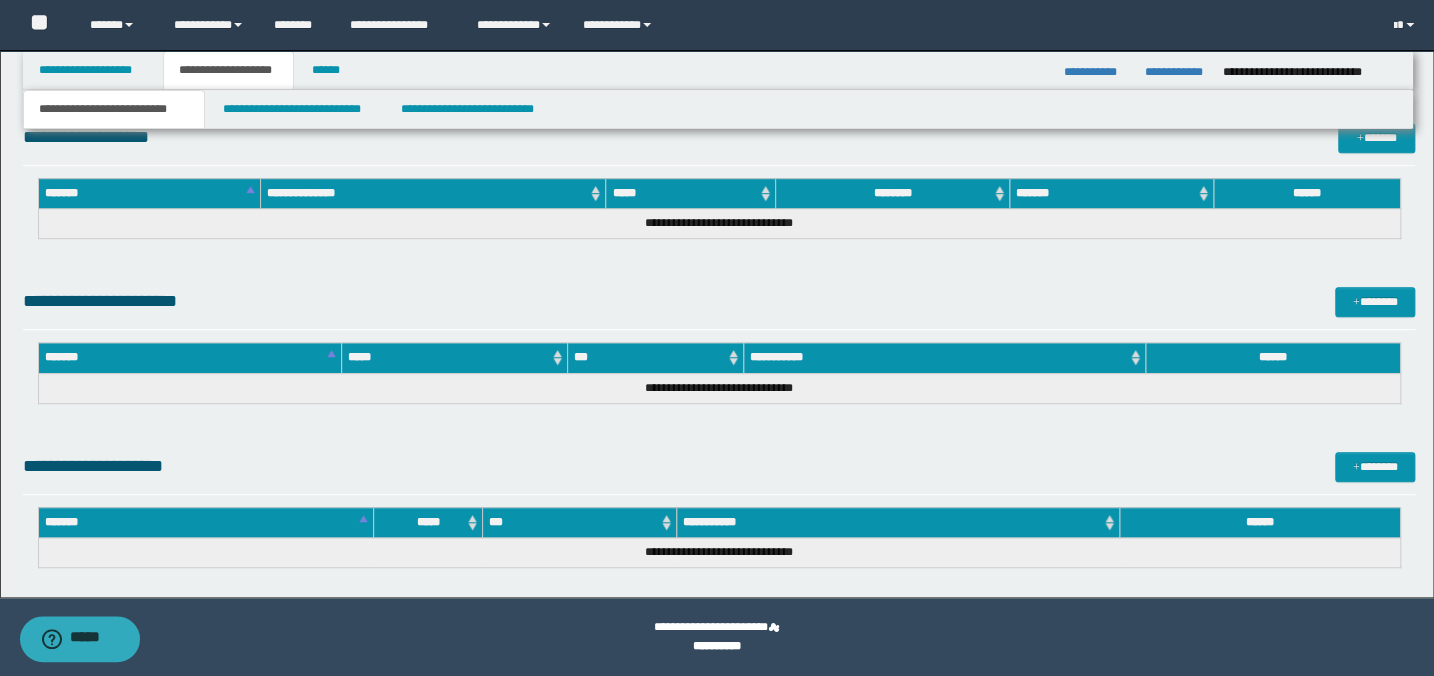 click on "**********" at bounding box center (718, -1748) 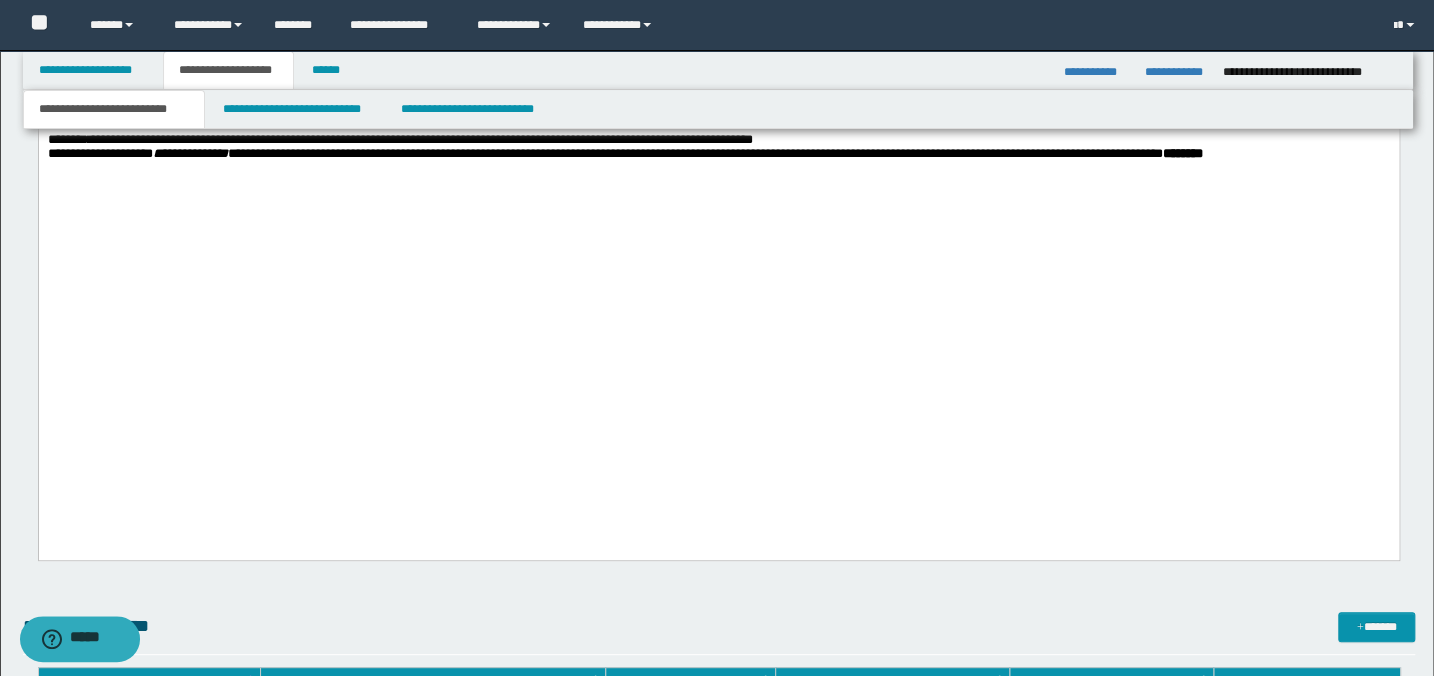 scroll, scrollTop: 3993, scrollLeft: 0, axis: vertical 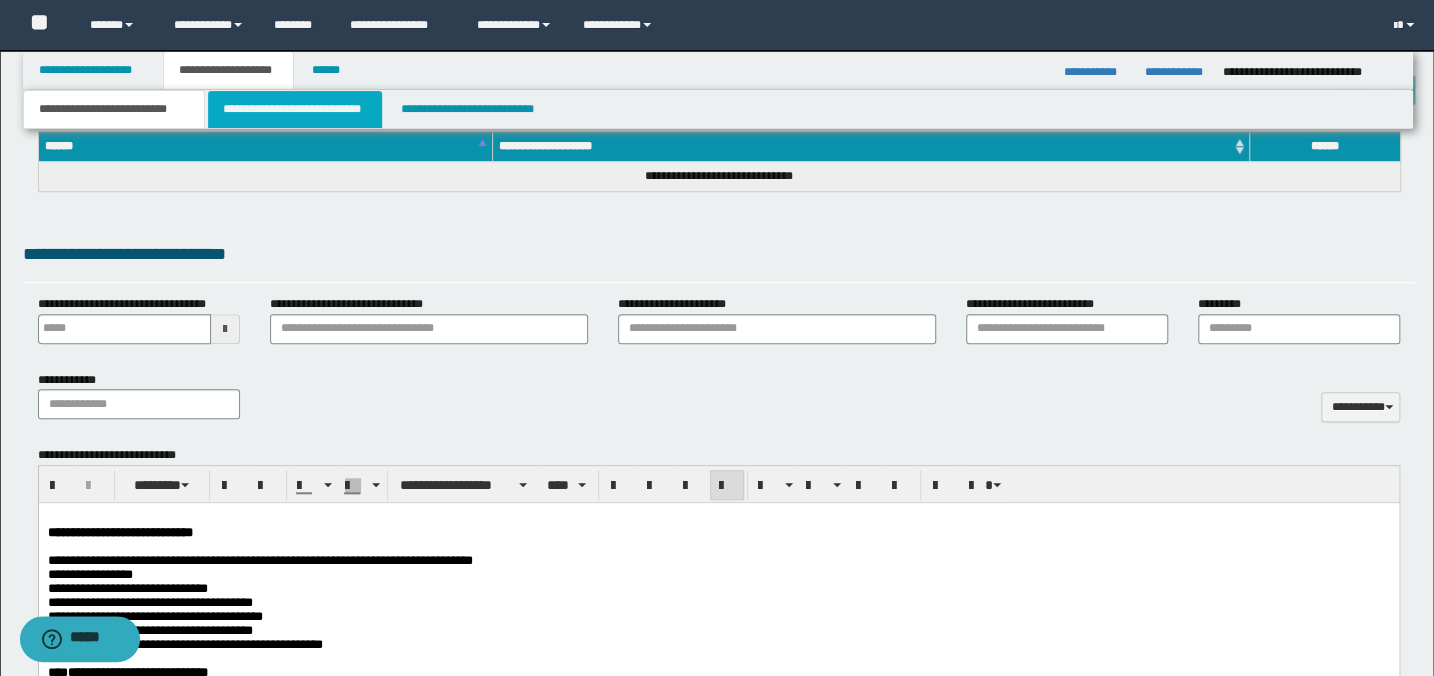 click on "**********" at bounding box center (294, 109) 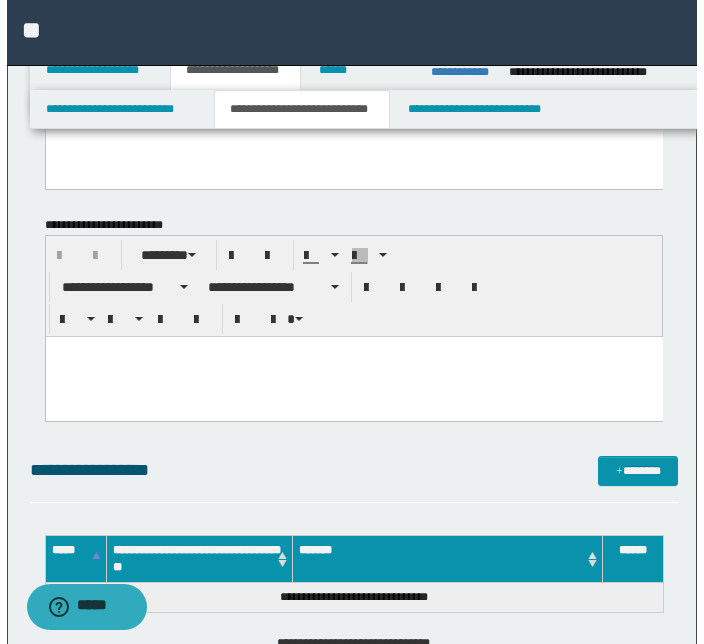 scroll, scrollTop: 0, scrollLeft: 0, axis: both 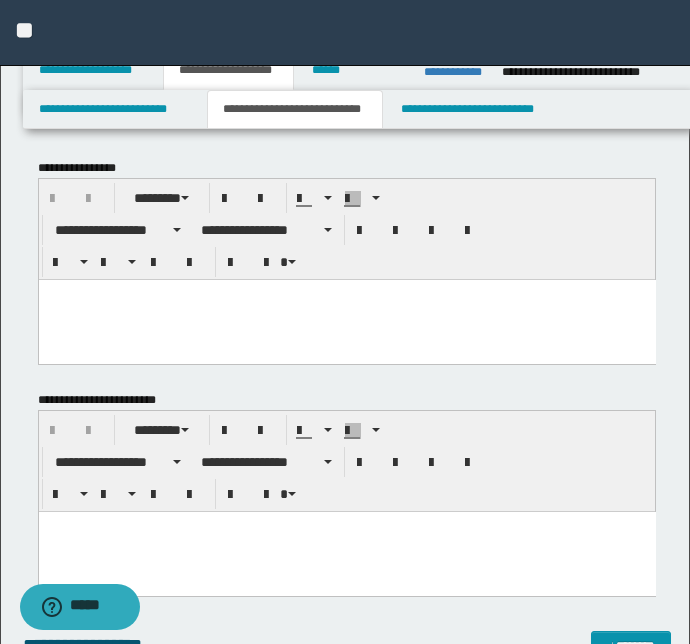 click at bounding box center [346, 319] 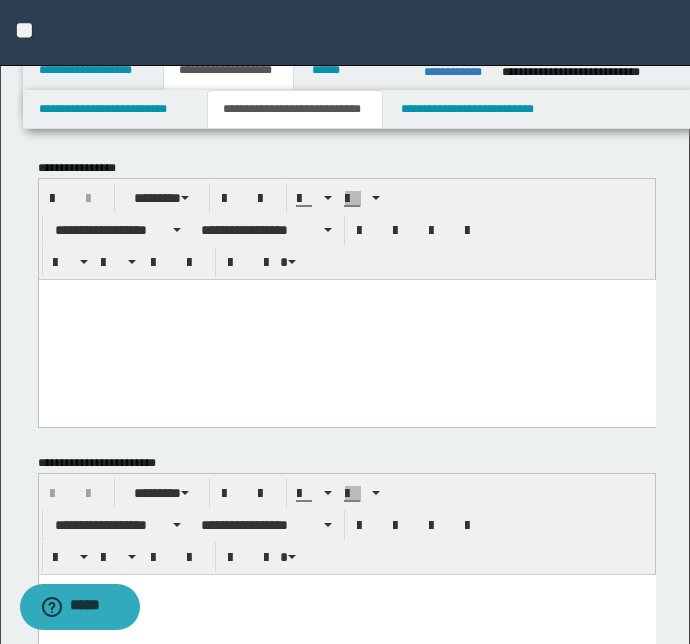 paste 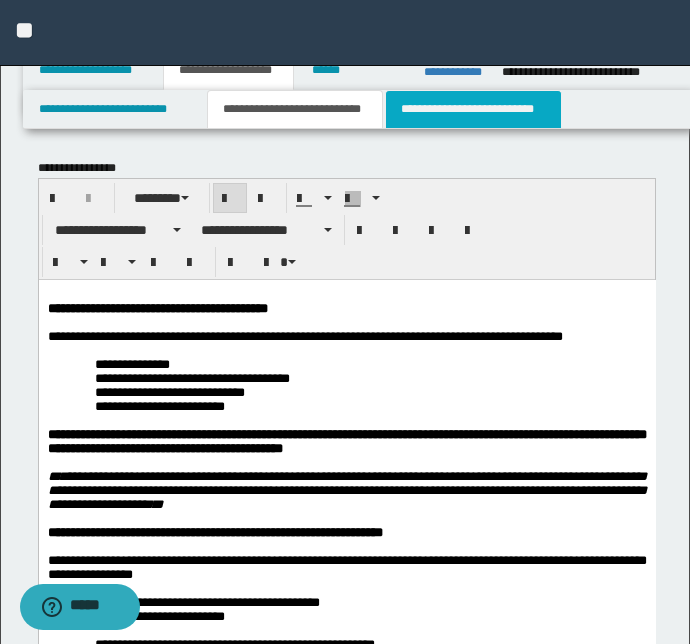 click on "**********" at bounding box center (473, 109) 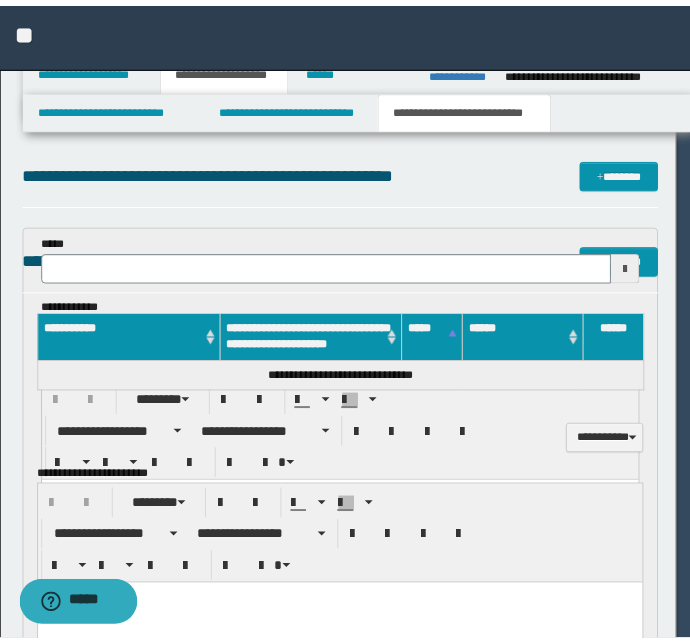 scroll, scrollTop: 0, scrollLeft: 0, axis: both 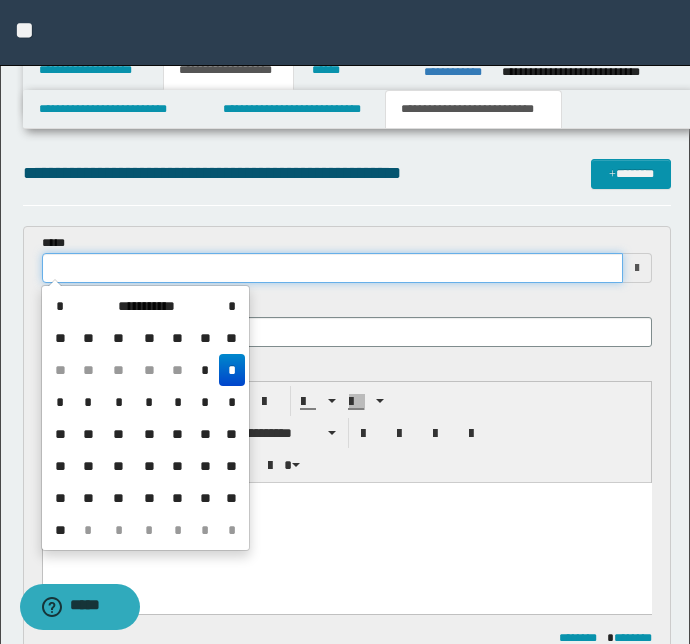 click at bounding box center (333, 268) 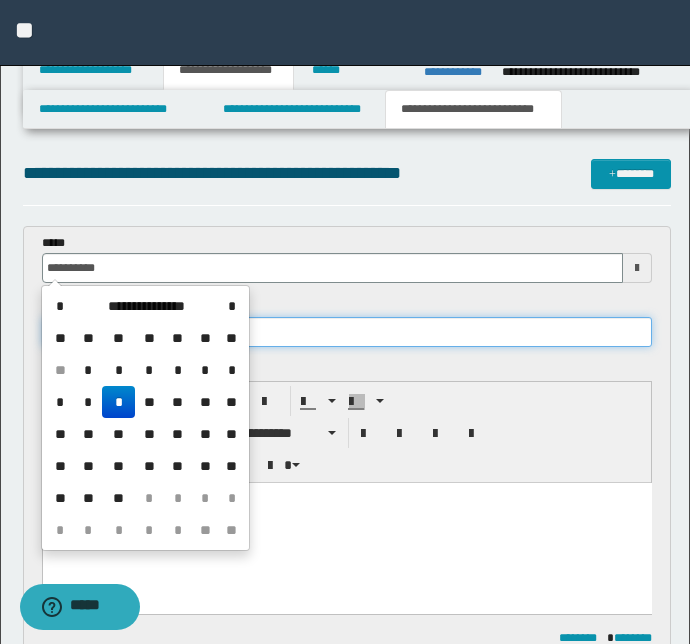 type on "**********" 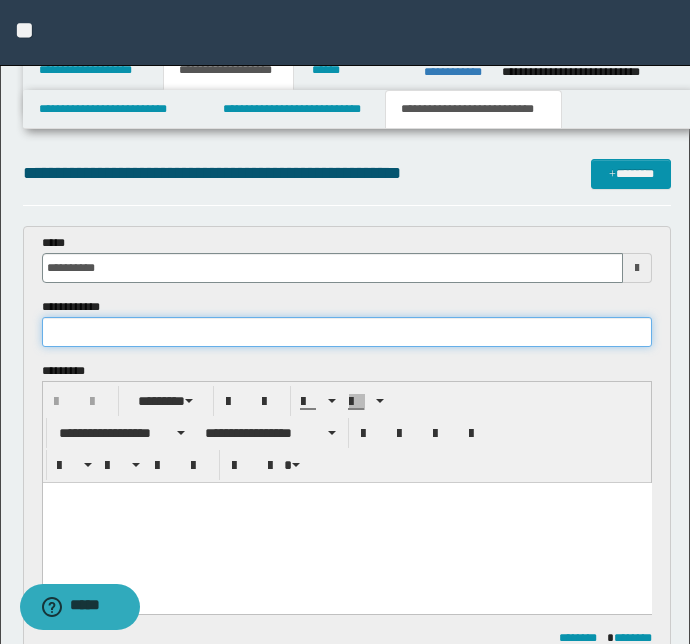 paste on "**********" 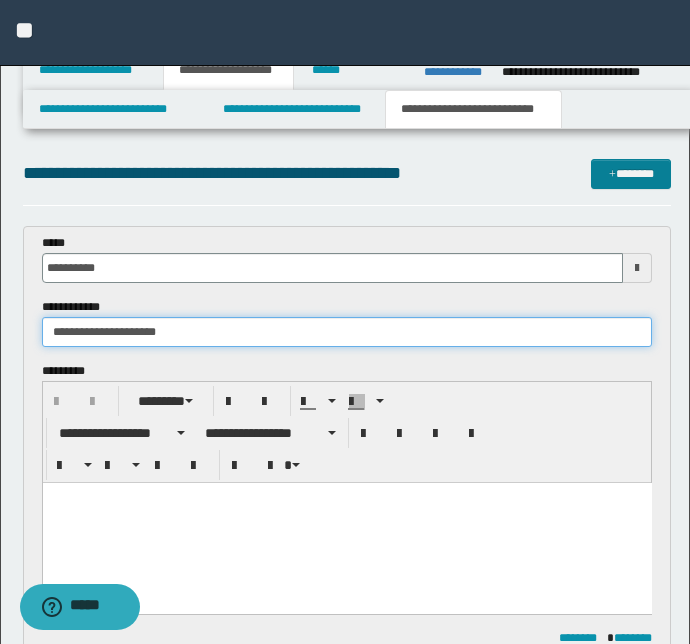 type on "**********" 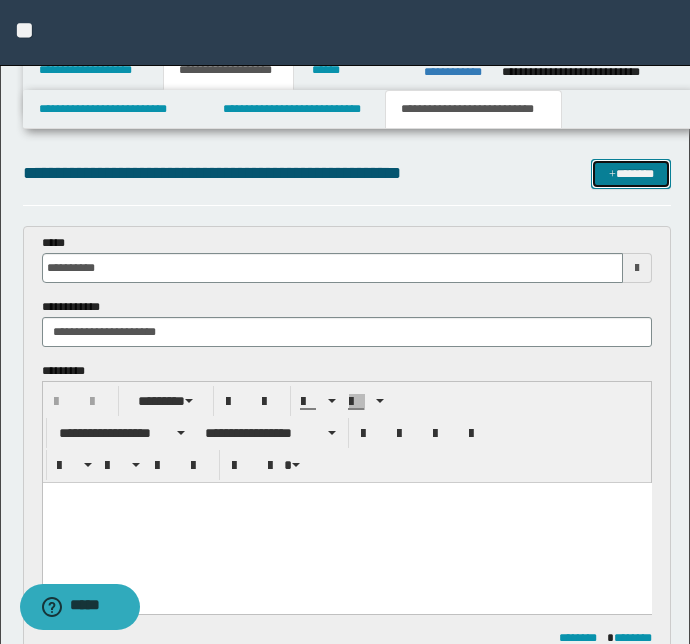 click on "*******" at bounding box center (631, 174) 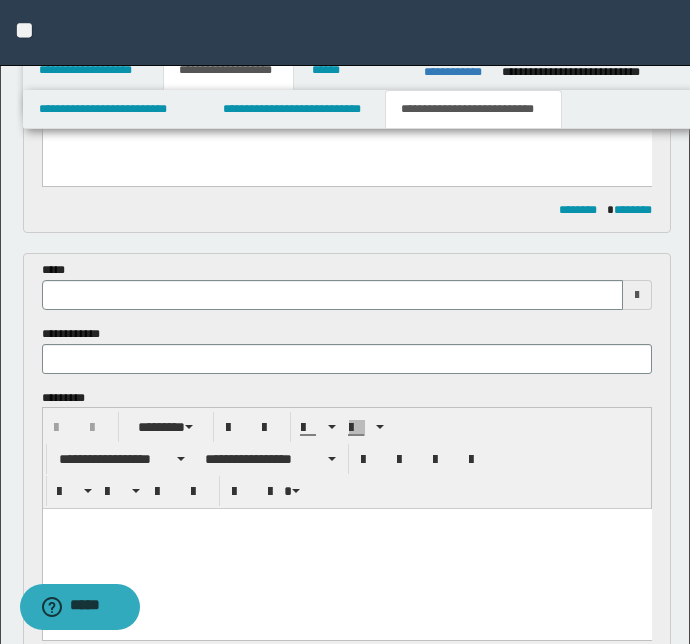 scroll, scrollTop: 425, scrollLeft: 0, axis: vertical 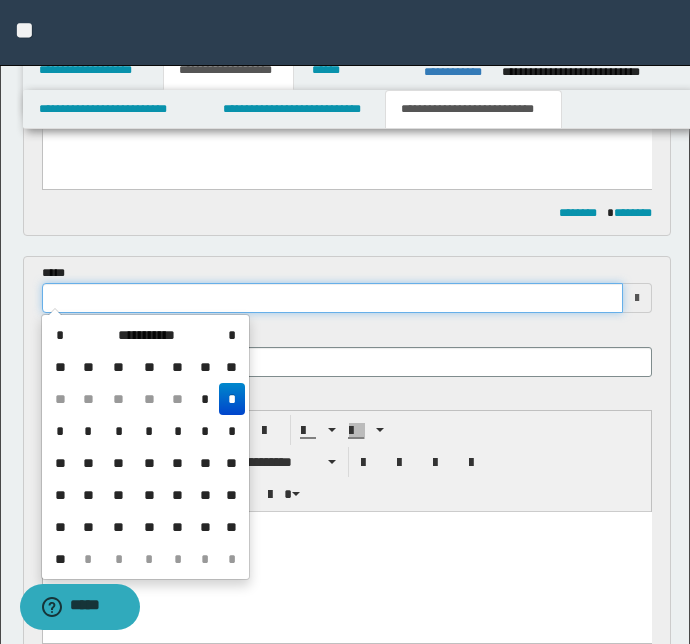 click at bounding box center [333, 298] 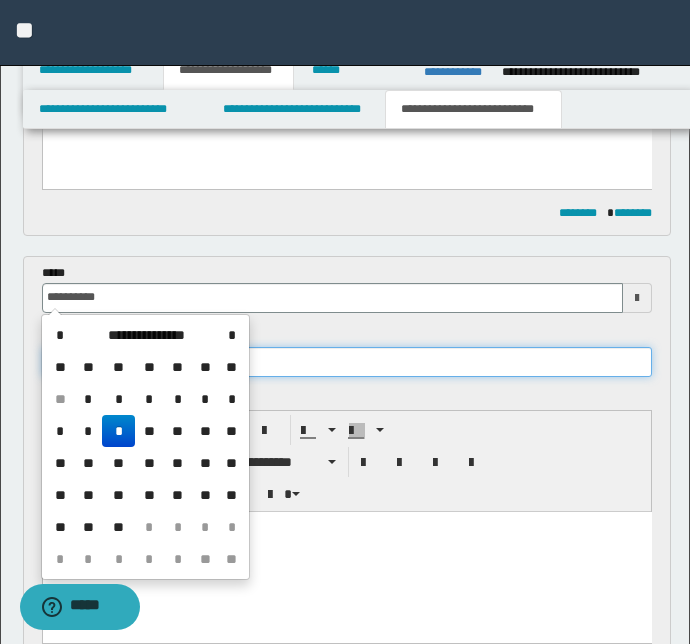 type on "**********" 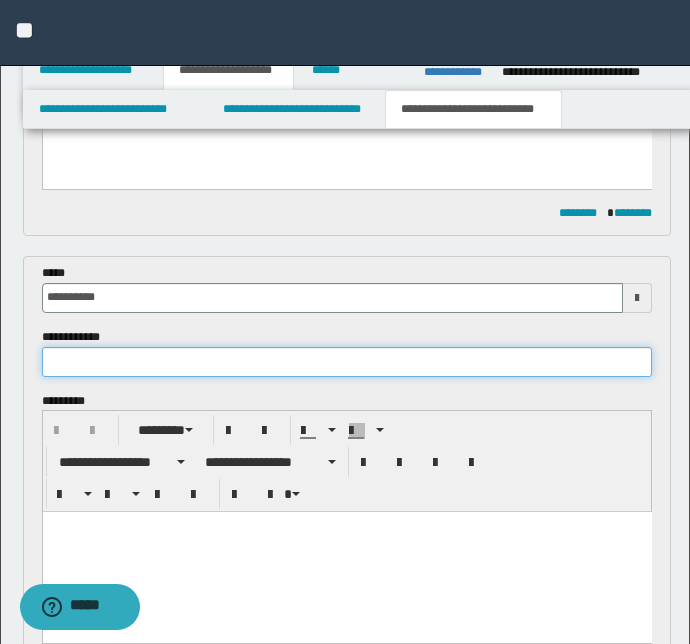paste on "**********" 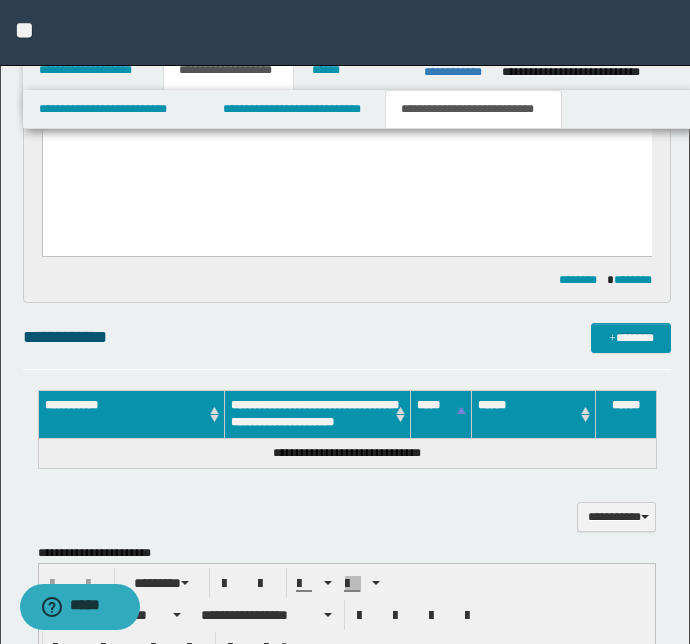 scroll, scrollTop: 880, scrollLeft: 0, axis: vertical 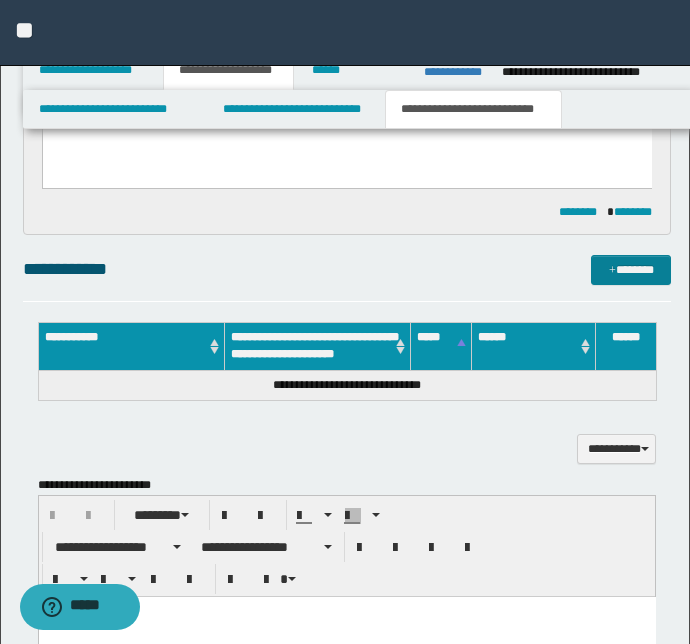 type on "**********" 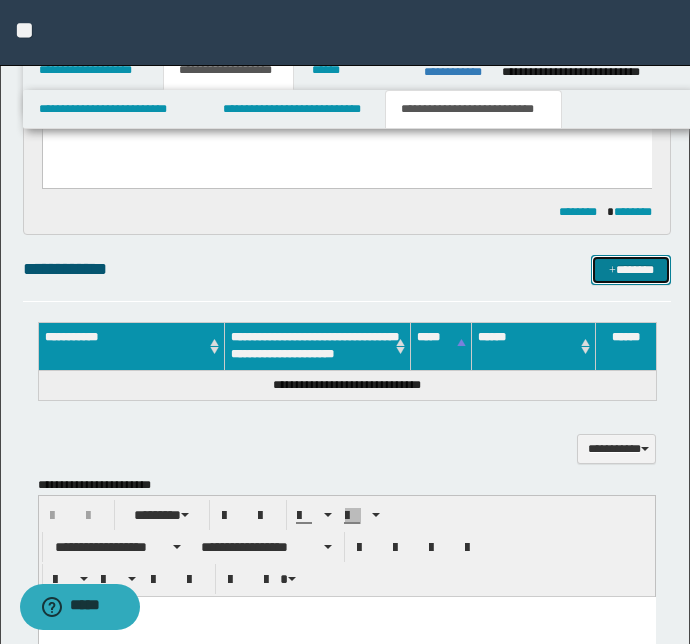 click at bounding box center [612, 271] 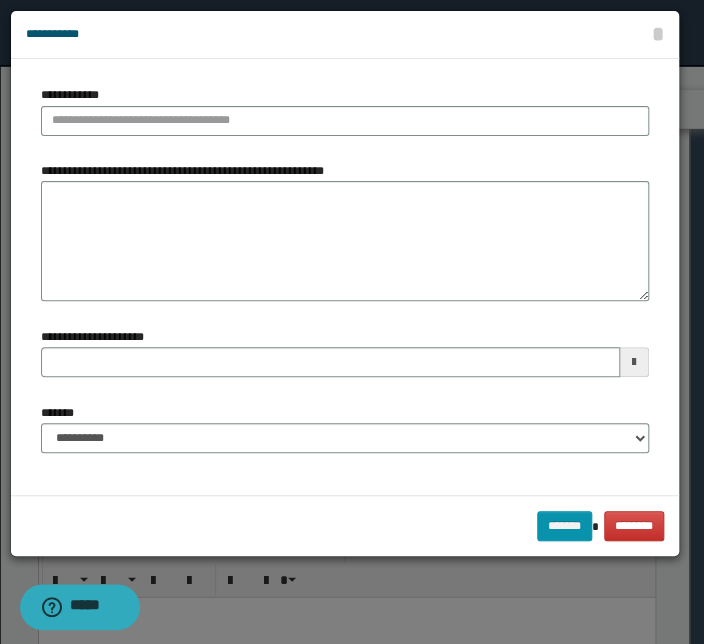 type 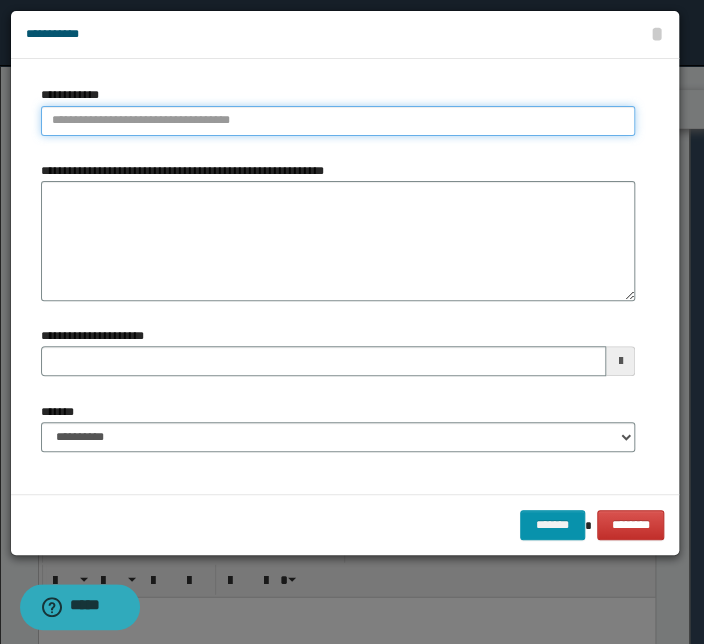 click on "**********" at bounding box center [338, 121] 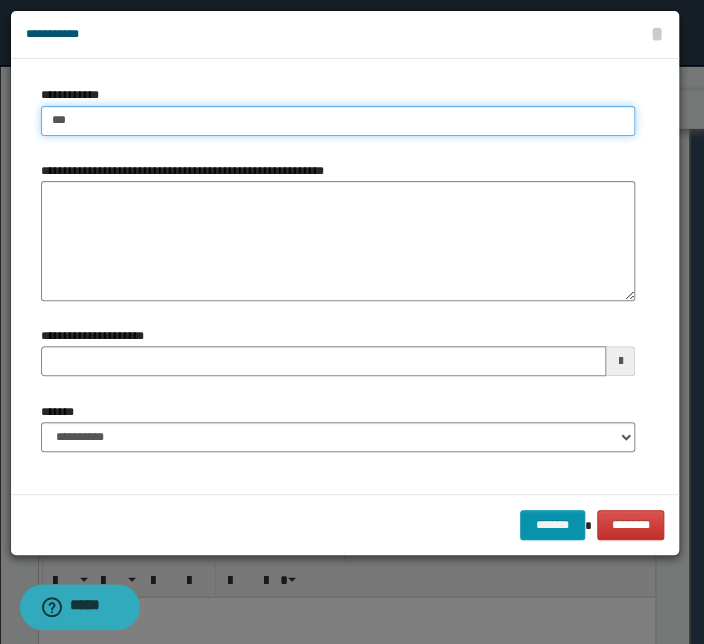 type on "****" 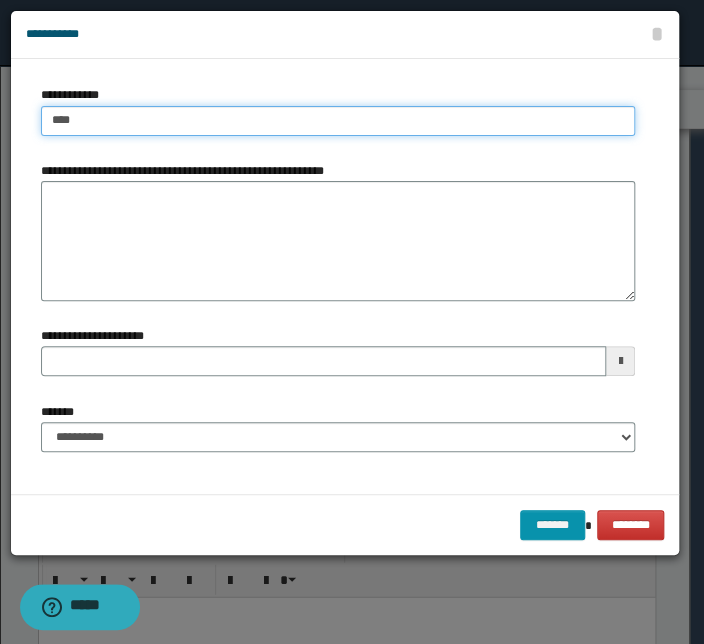 type on "****" 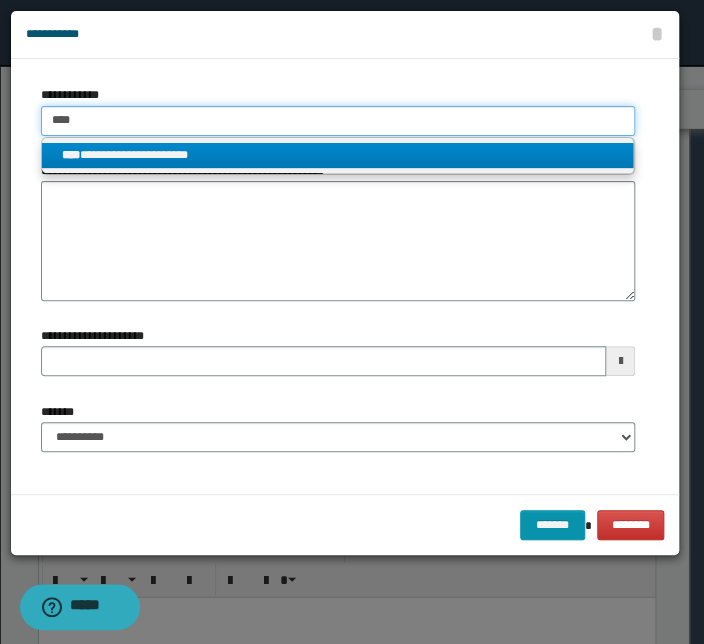 type on "****" 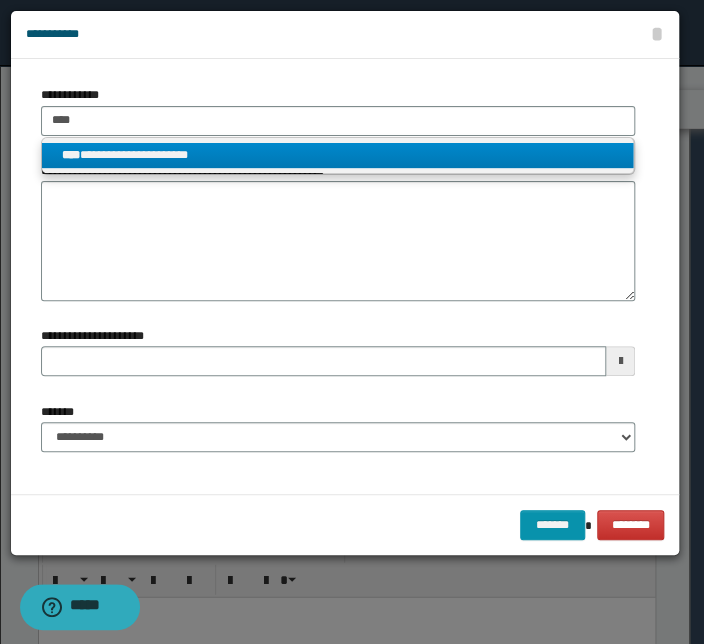 click on "**********" at bounding box center [337, 155] 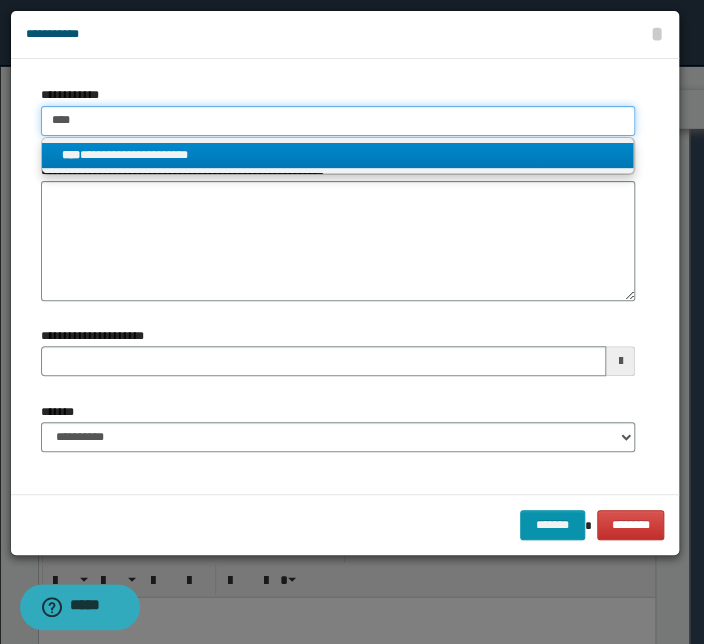 type 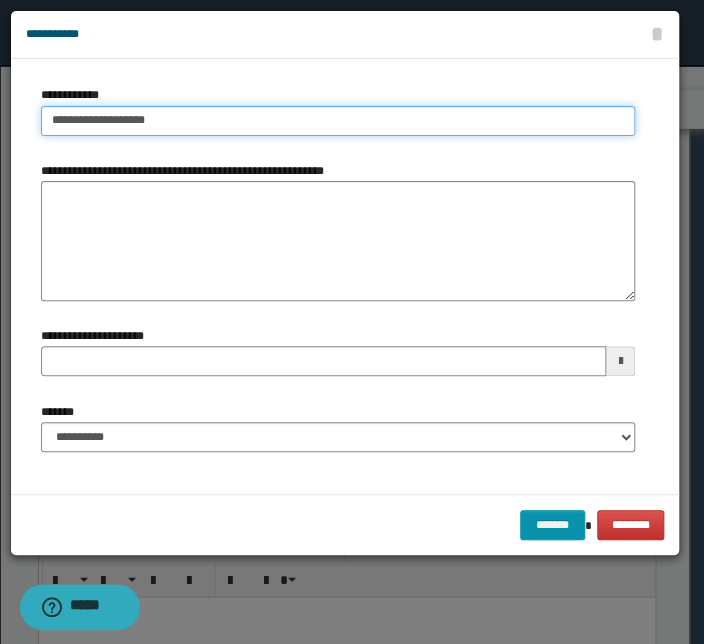drag, startPoint x: 194, startPoint y: 125, endPoint x: 18, endPoint y: 108, distance: 176.81912 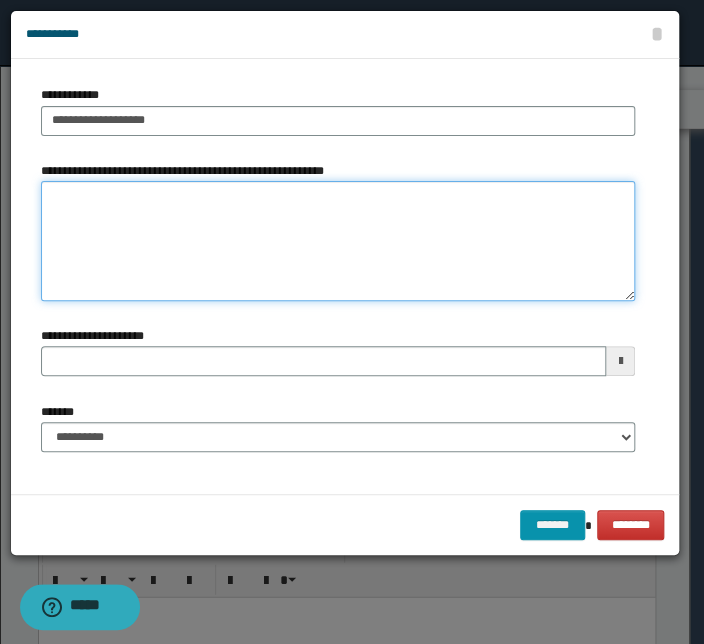 click on "**********" at bounding box center (338, 241) 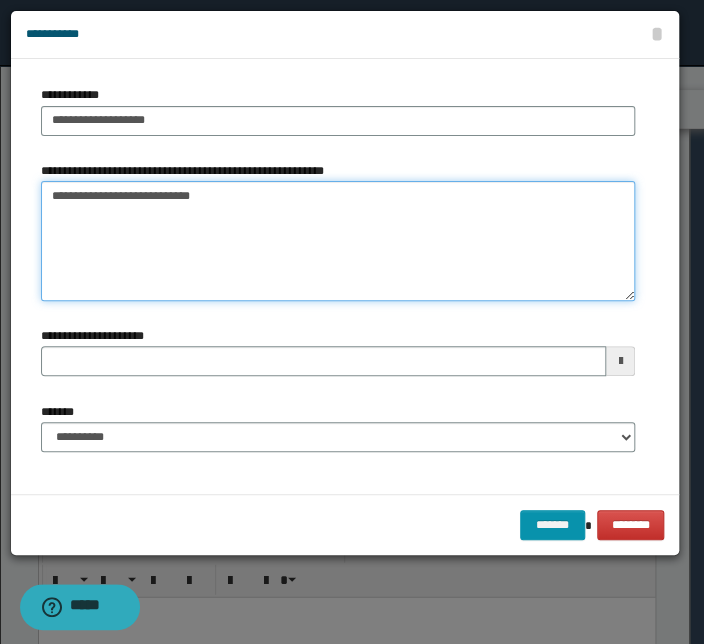 type on "**********" 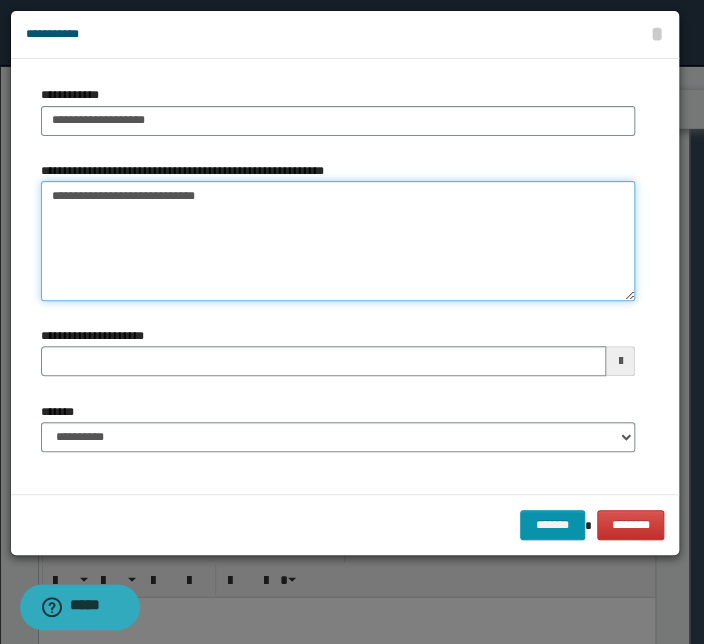 type 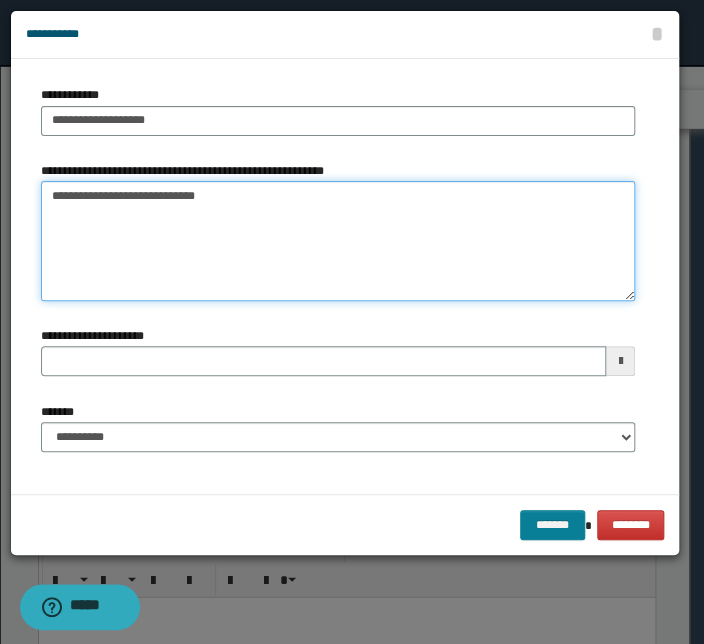 type on "**********" 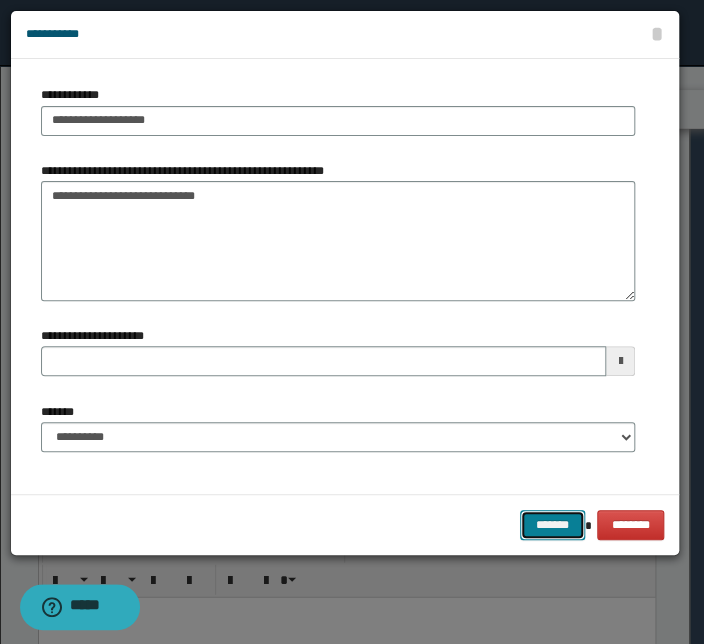 click on "*******" at bounding box center (552, 525) 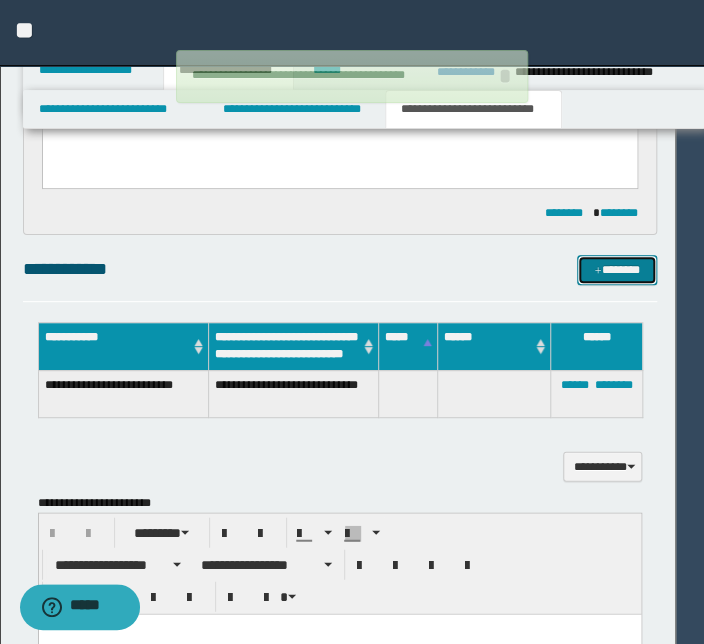 type 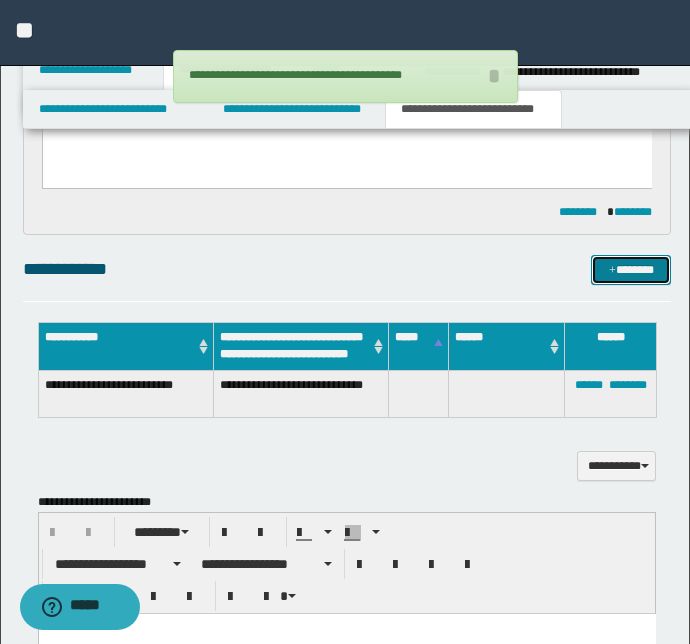 click at bounding box center (612, 271) 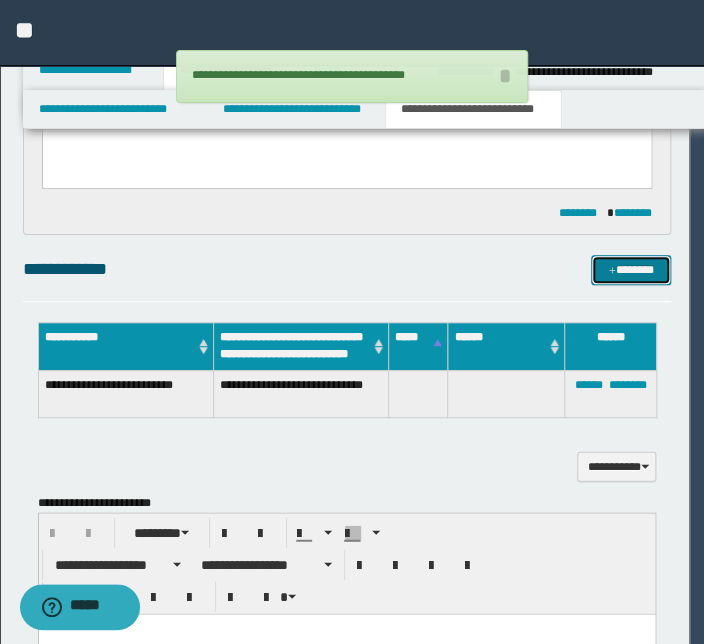 type 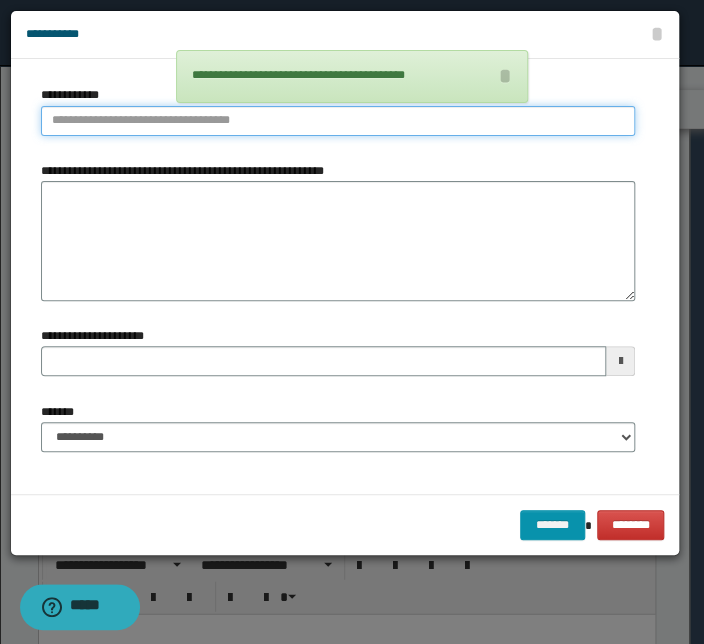 type on "**********" 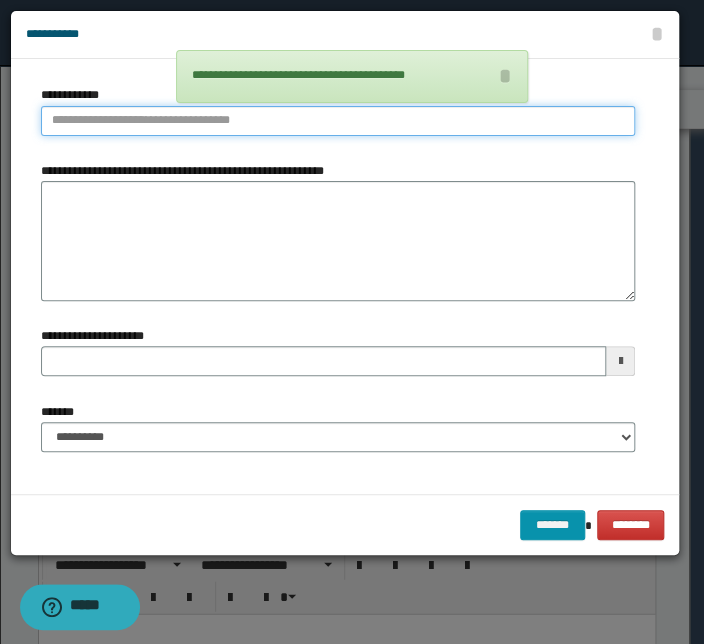 click on "**********" at bounding box center (338, 121) 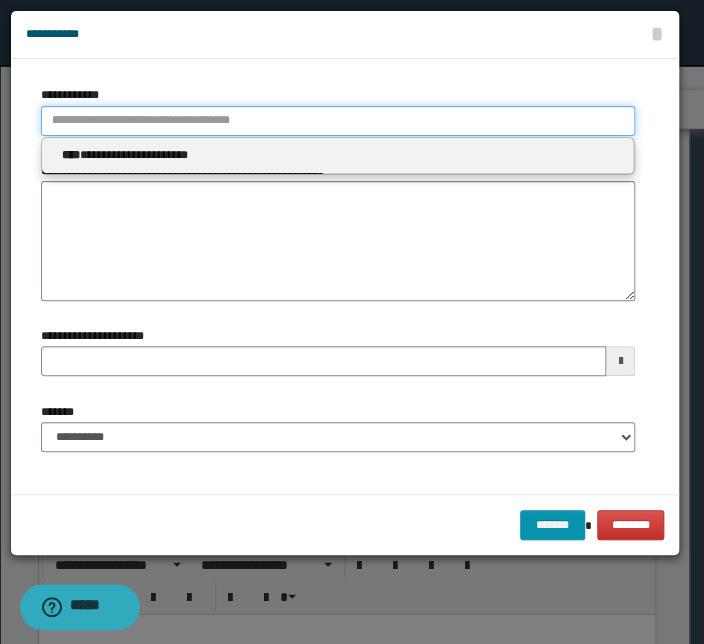 type 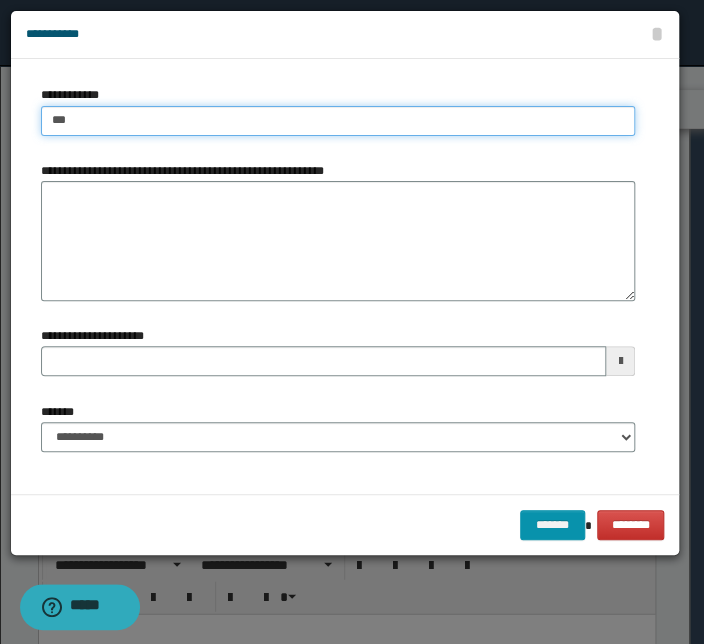 type on "****" 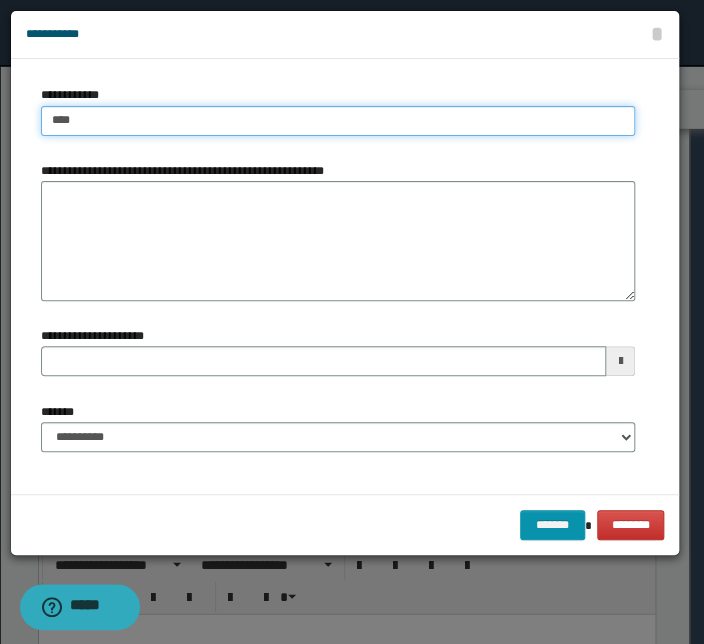type on "****" 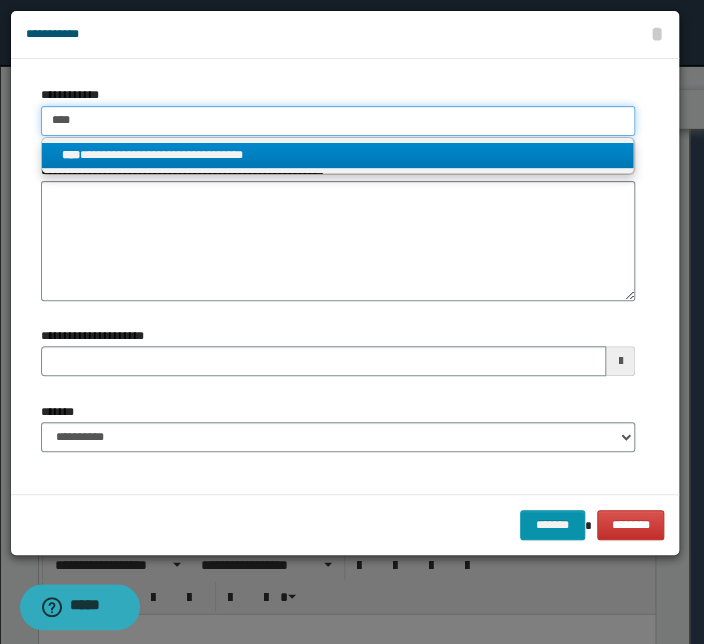 type on "****" 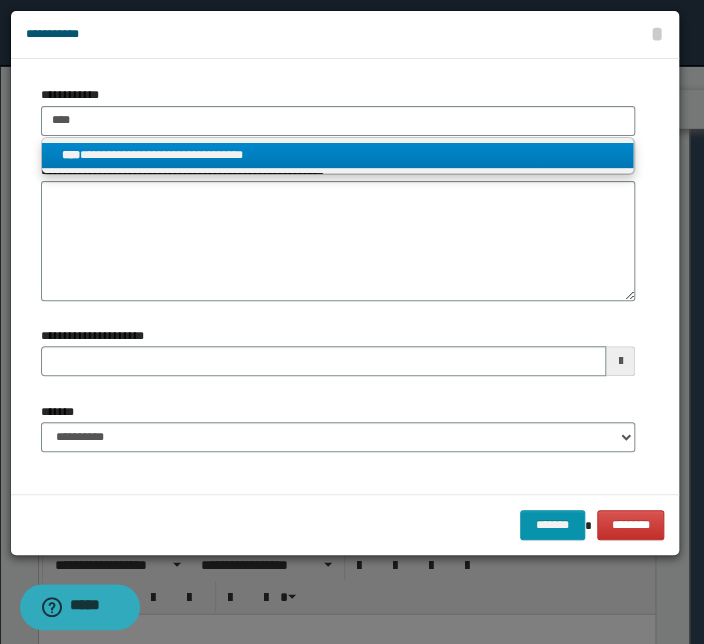 click on "**********" at bounding box center (337, 155) 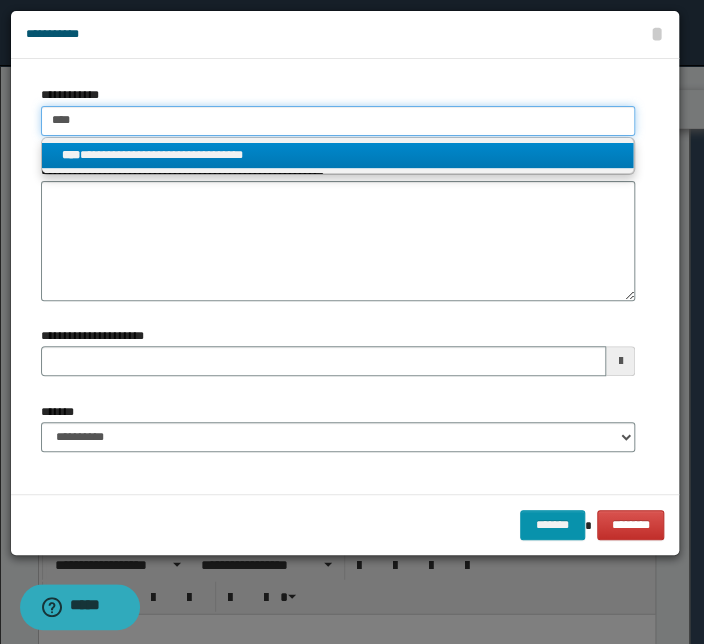 type 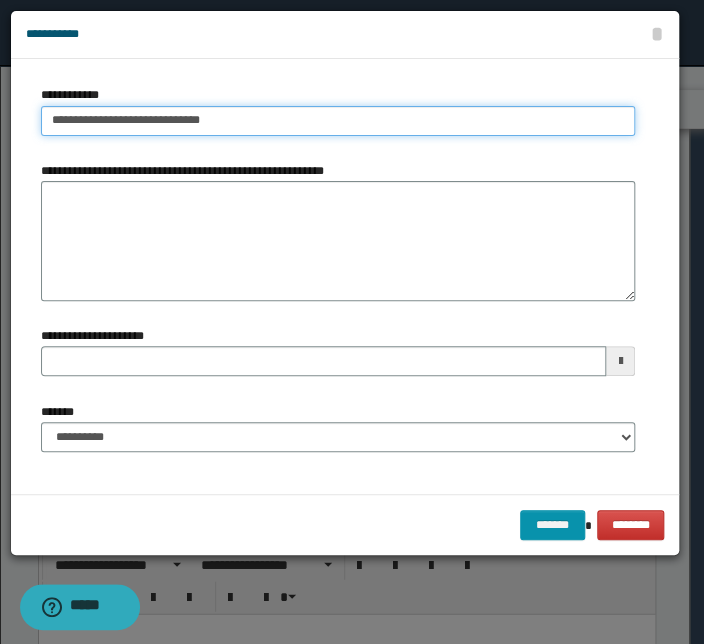 drag, startPoint x: 227, startPoint y: 120, endPoint x: -22, endPoint y: 127, distance: 249.09837 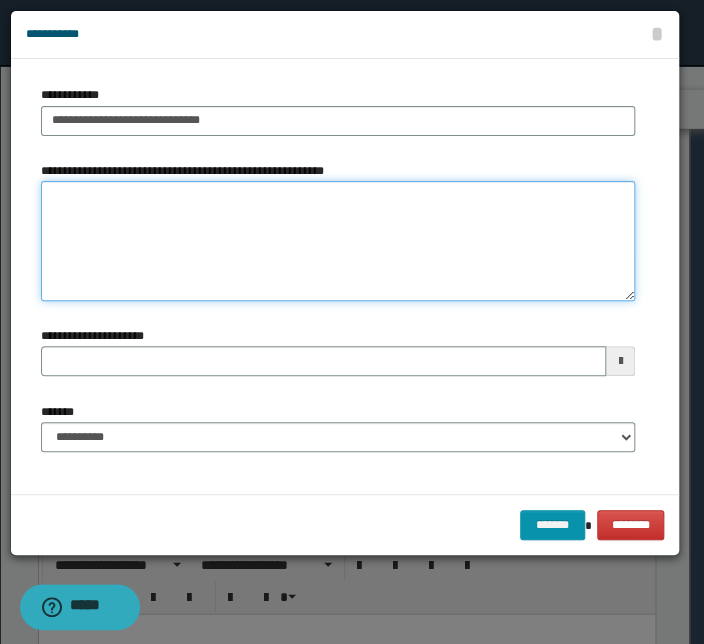 click on "**********" at bounding box center (338, 241) 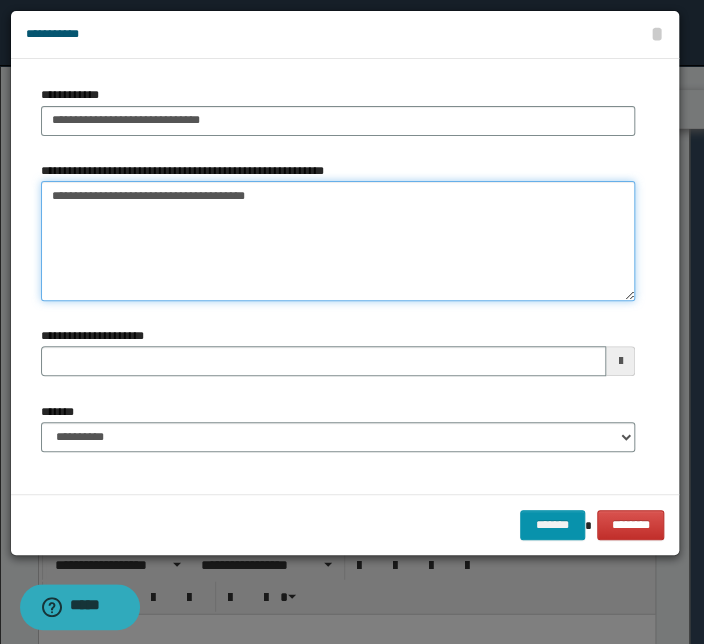 type on "**********" 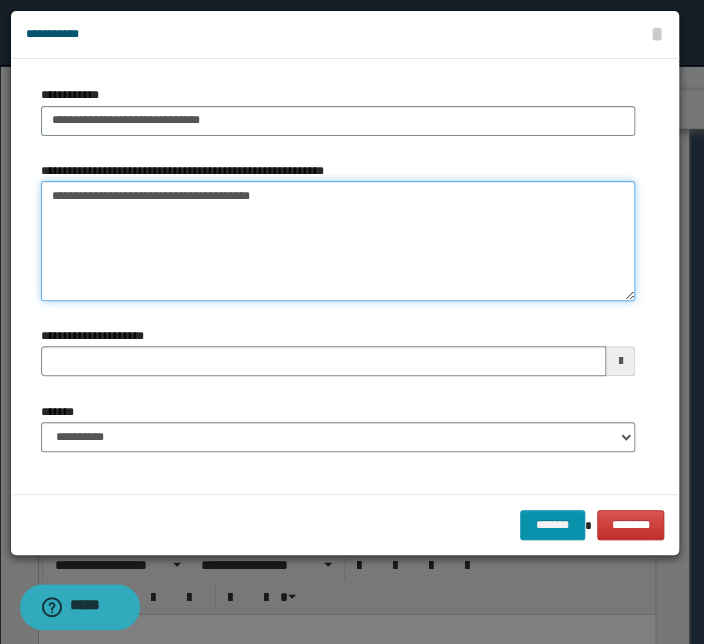 type 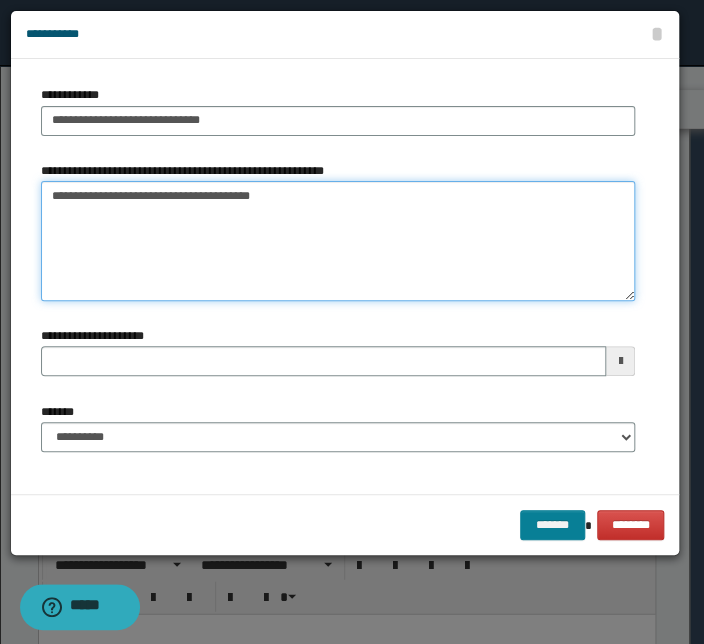 type on "**********" 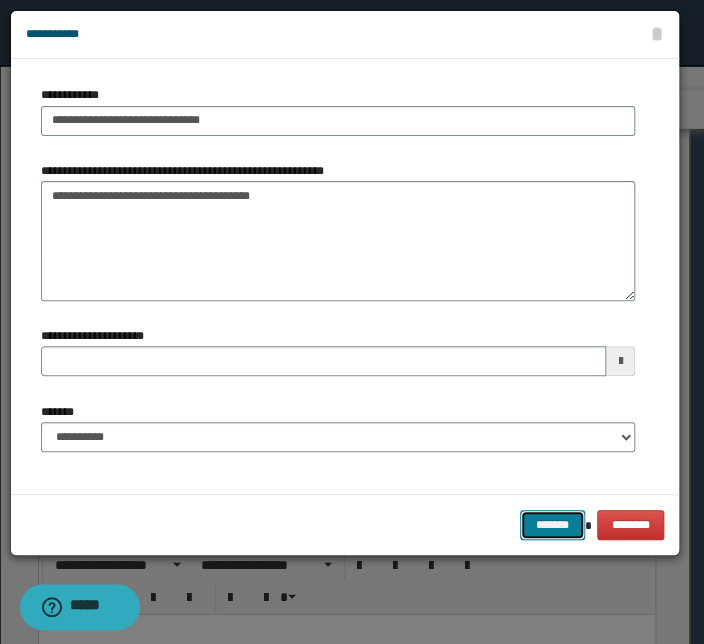 click on "*******" at bounding box center (552, 525) 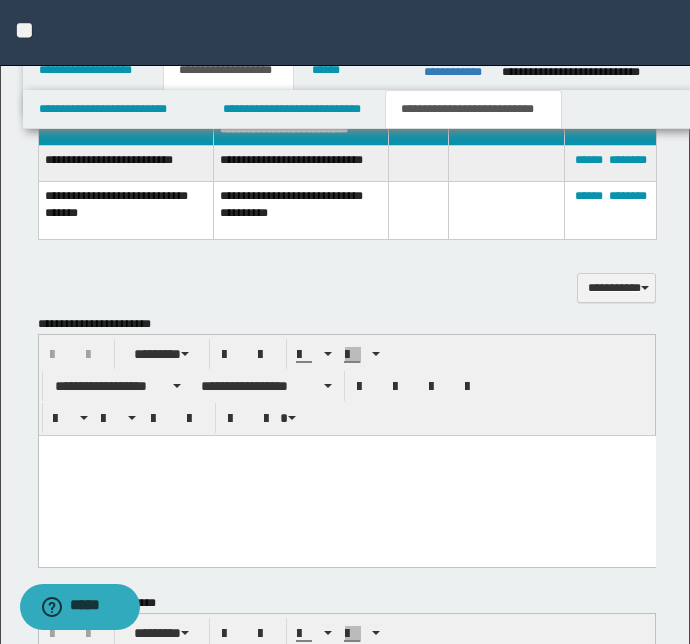 scroll, scrollTop: 1152, scrollLeft: 0, axis: vertical 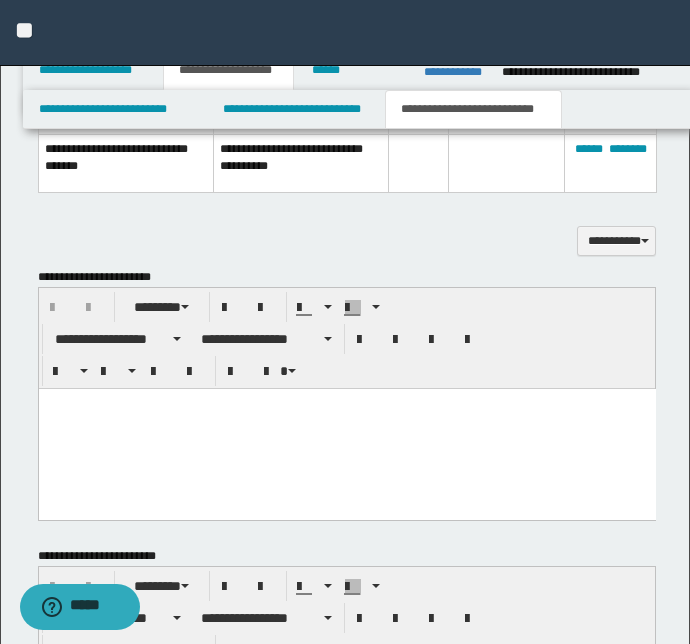 click at bounding box center [346, 428] 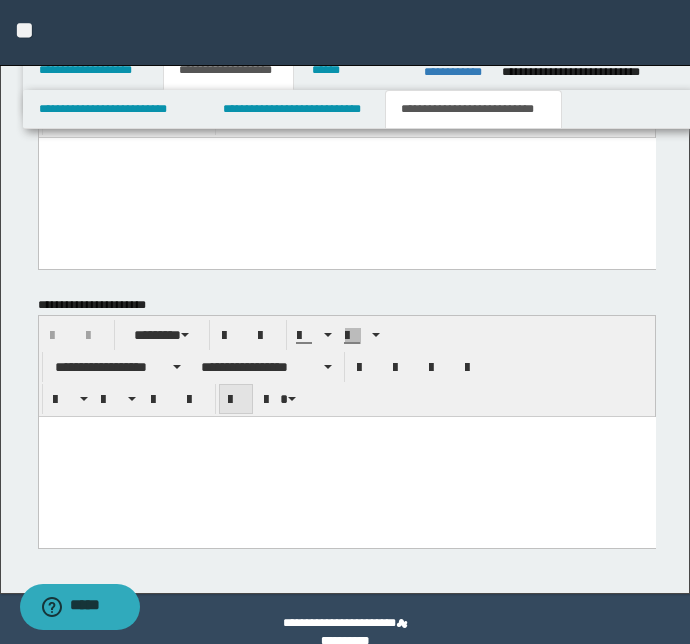 scroll, scrollTop: 1725, scrollLeft: 0, axis: vertical 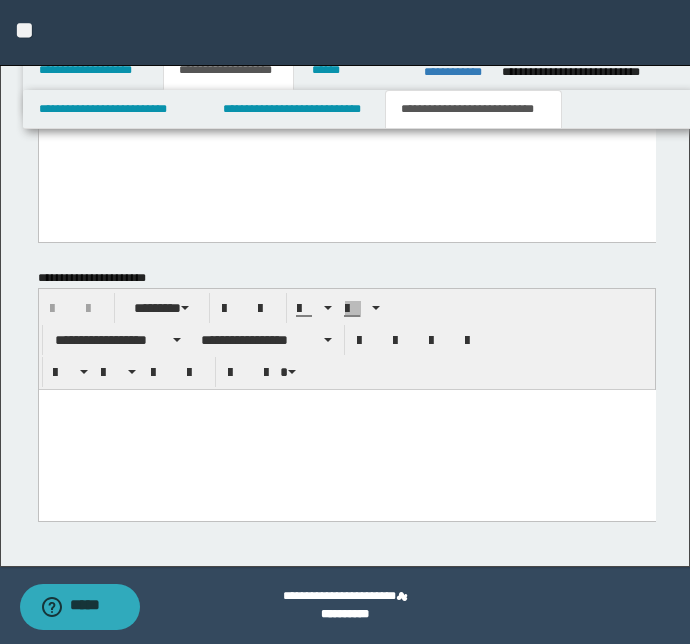 click at bounding box center (346, 429) 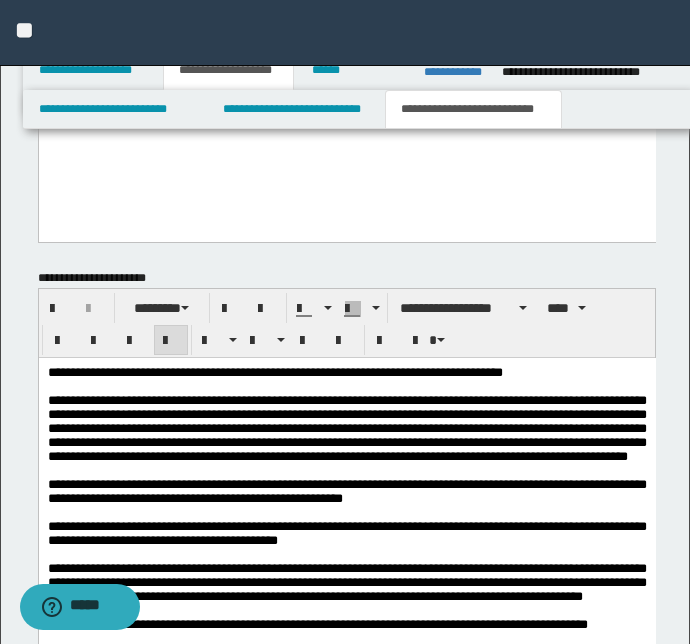 click on "**********" at bounding box center [346, 715] 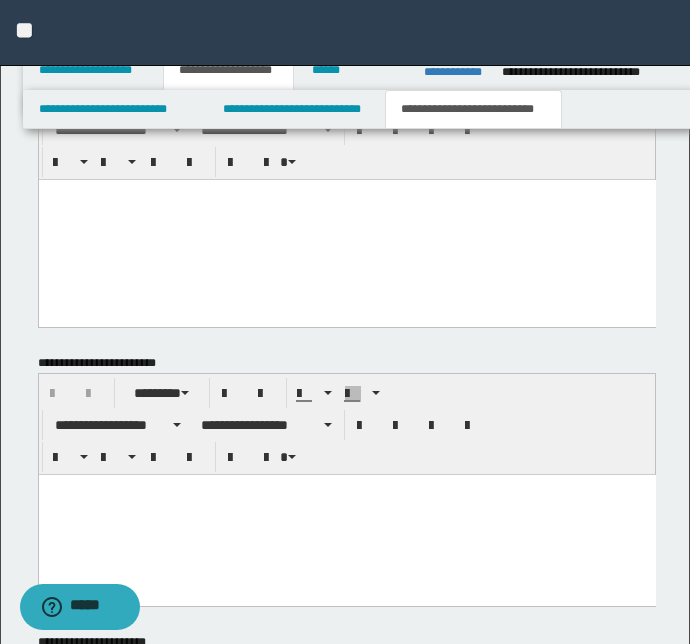 click at bounding box center [346, 226] 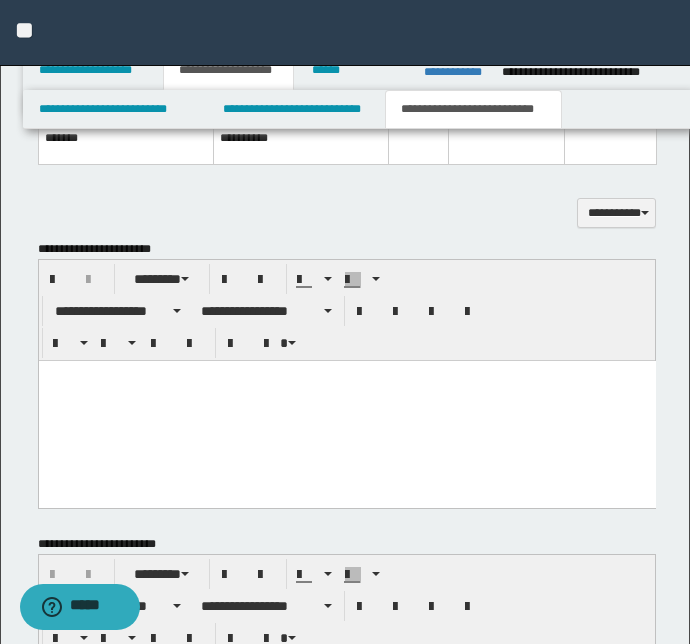 paste 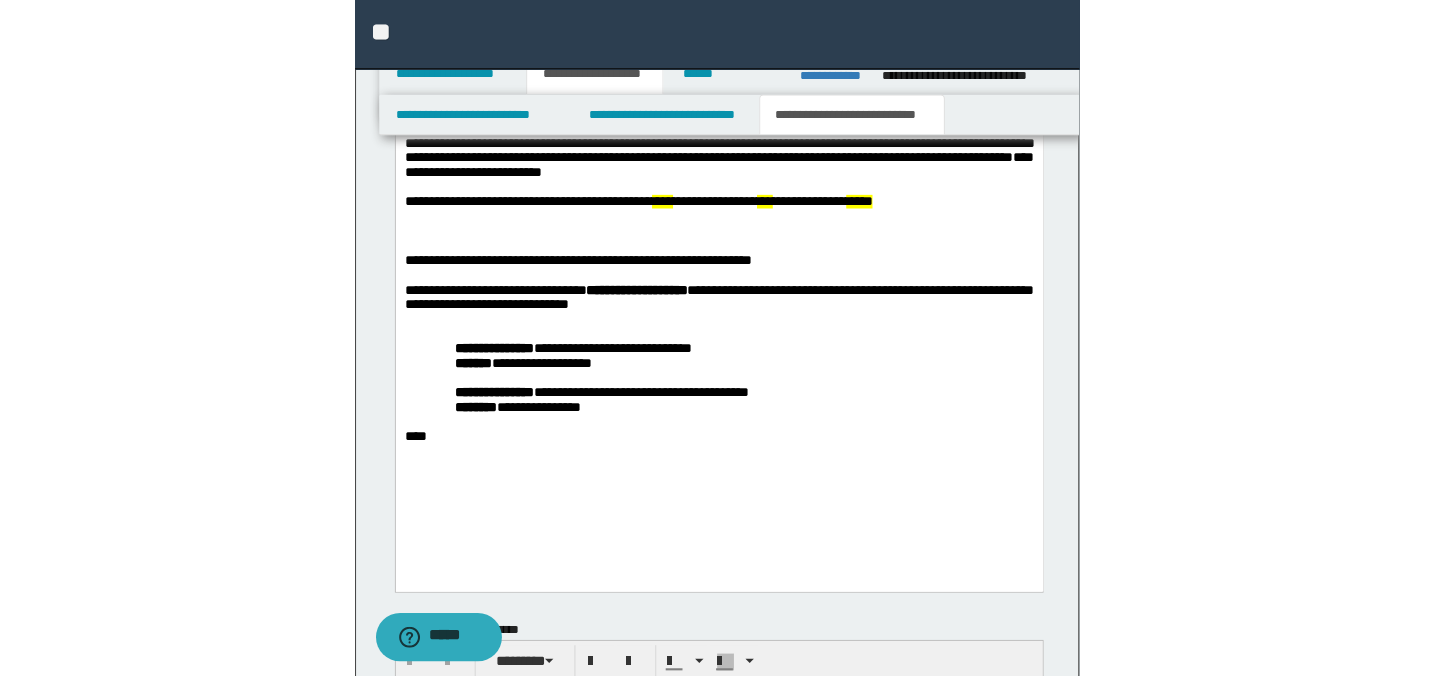 scroll, scrollTop: 1452, scrollLeft: 0, axis: vertical 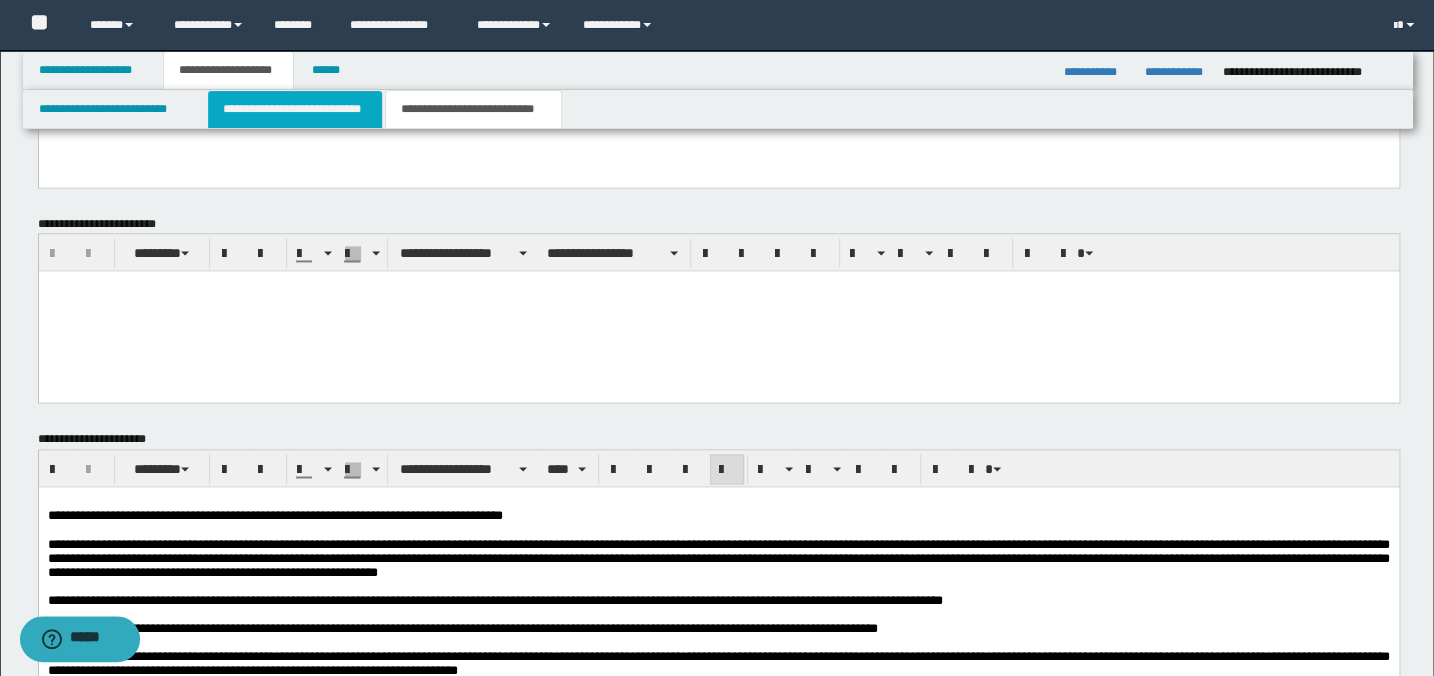 click on "**********" at bounding box center (294, 109) 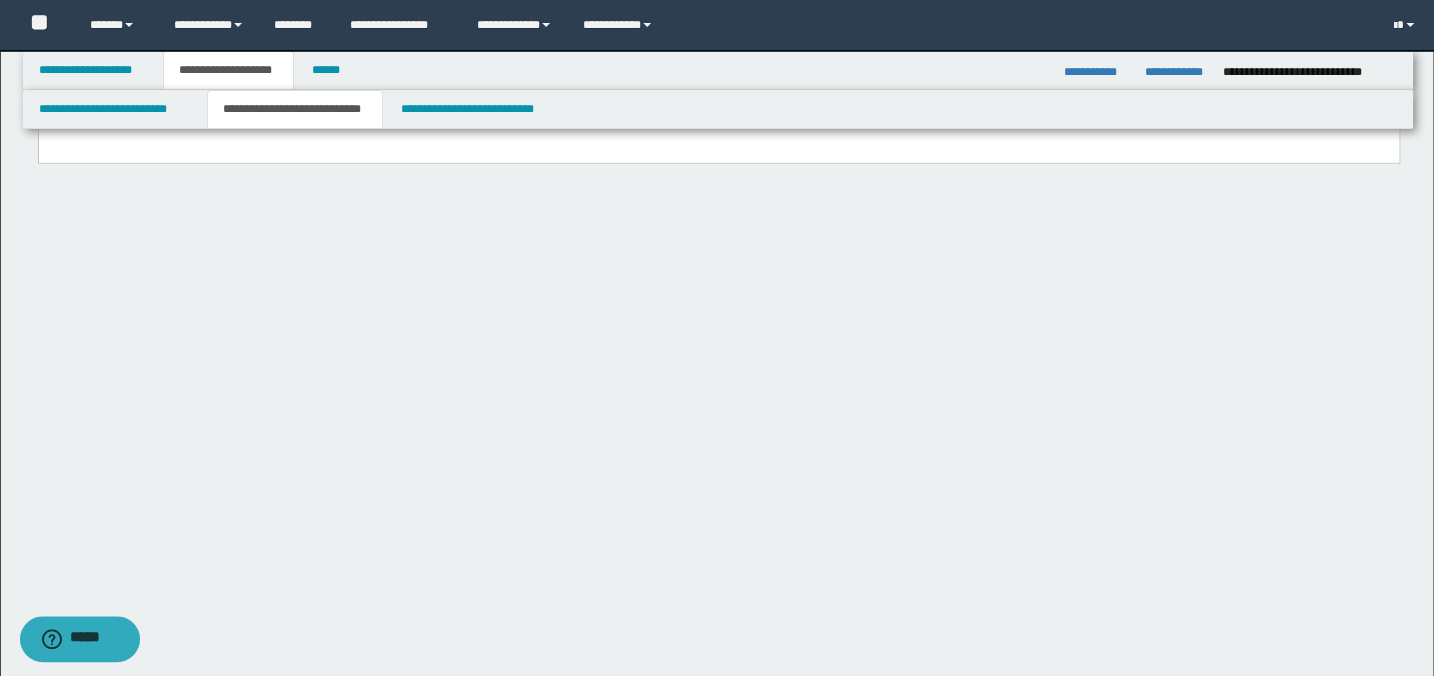 click on "**********" at bounding box center [718, -990] 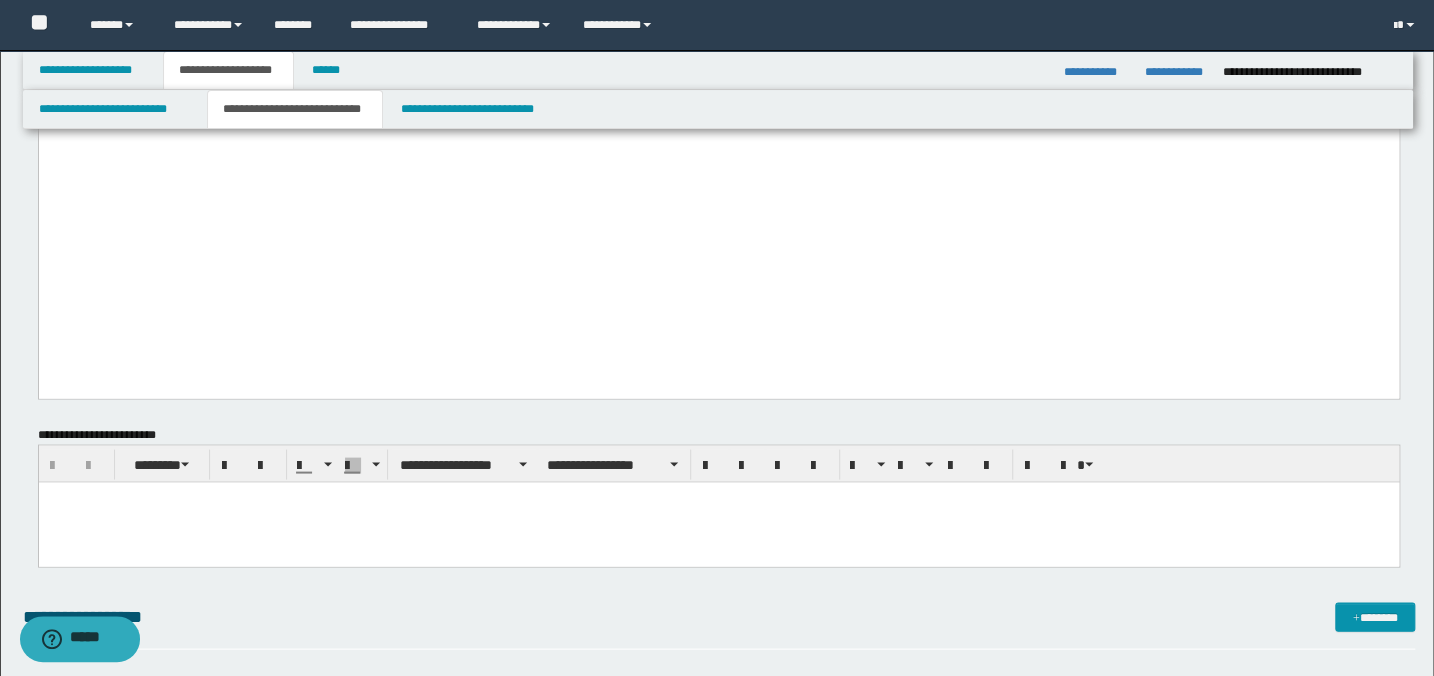 scroll, scrollTop: 1818, scrollLeft: 0, axis: vertical 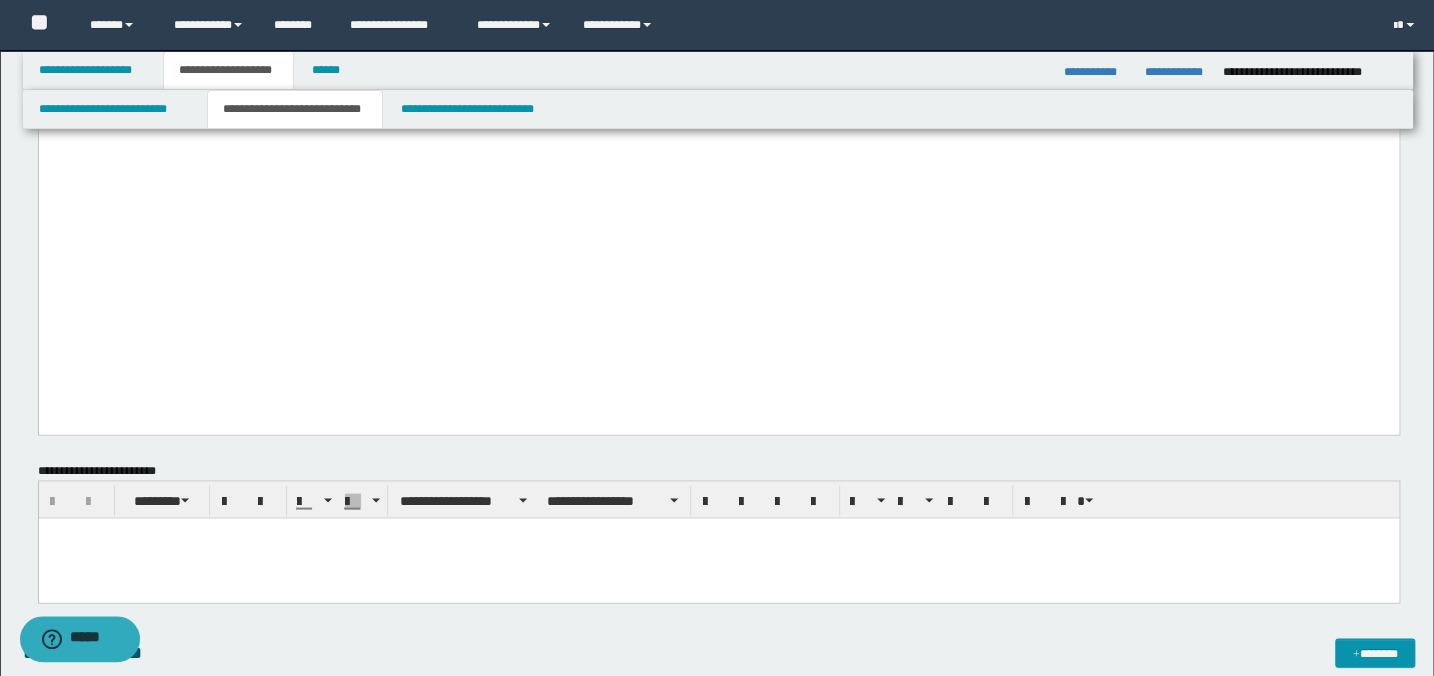 click on "**********" at bounding box center [718, -719] 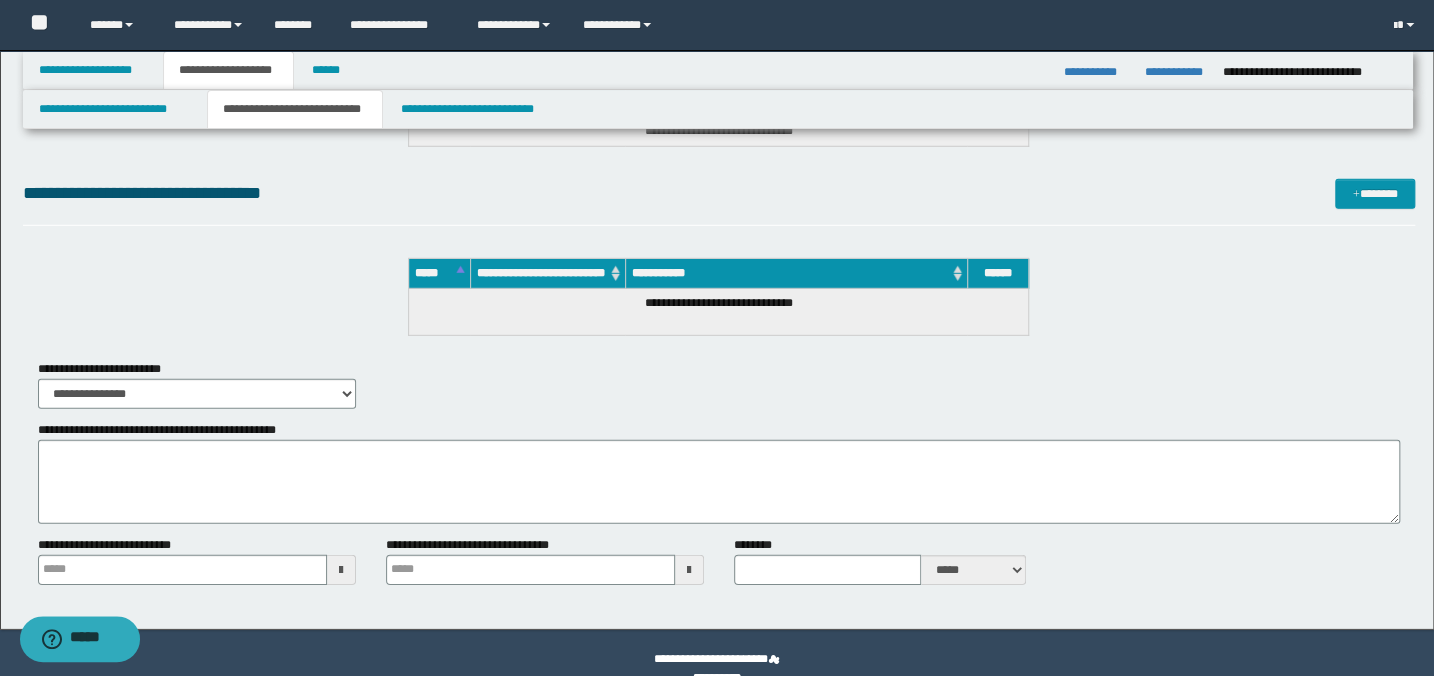 scroll, scrollTop: 2906, scrollLeft: 0, axis: vertical 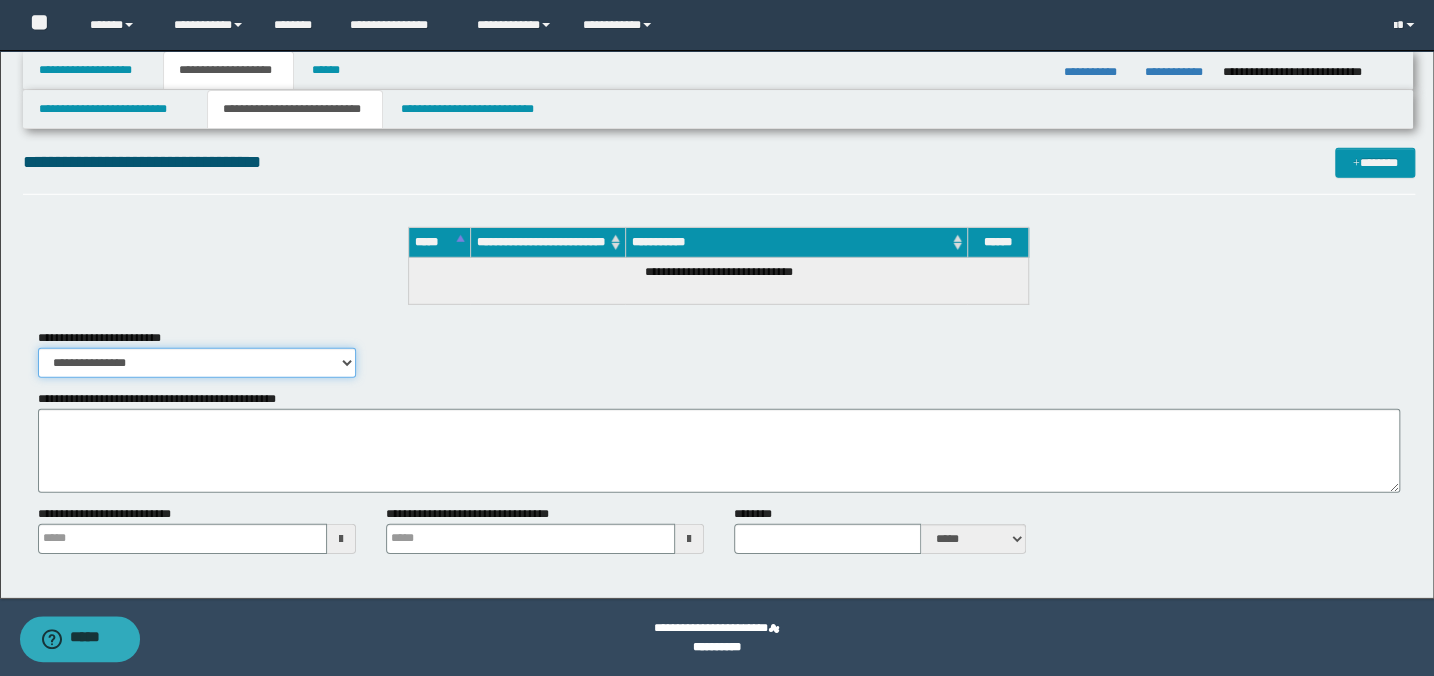 click on "**********" at bounding box center [197, 363] 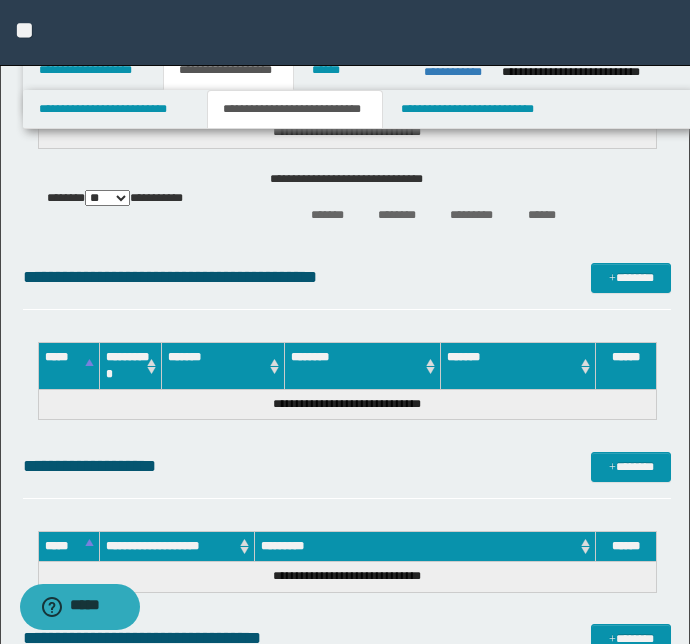 scroll, scrollTop: 2651, scrollLeft: 0, axis: vertical 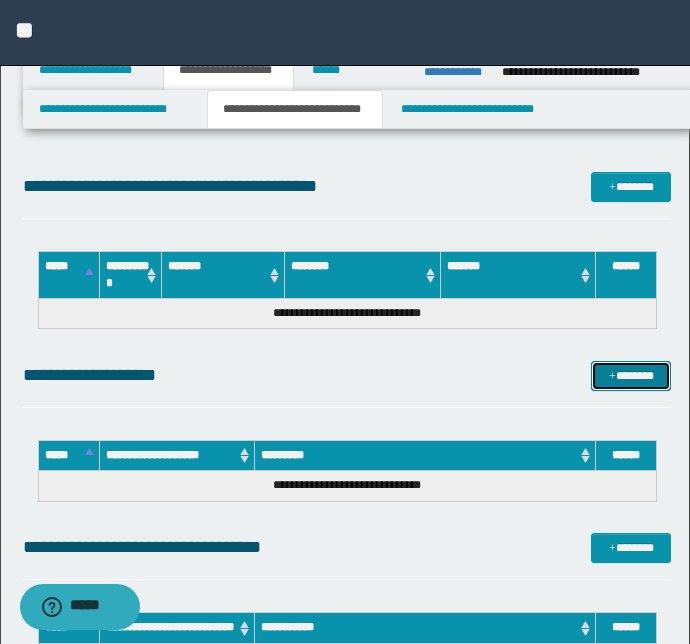 drag, startPoint x: 628, startPoint y: 378, endPoint x: 498, endPoint y: 389, distance: 130.46455 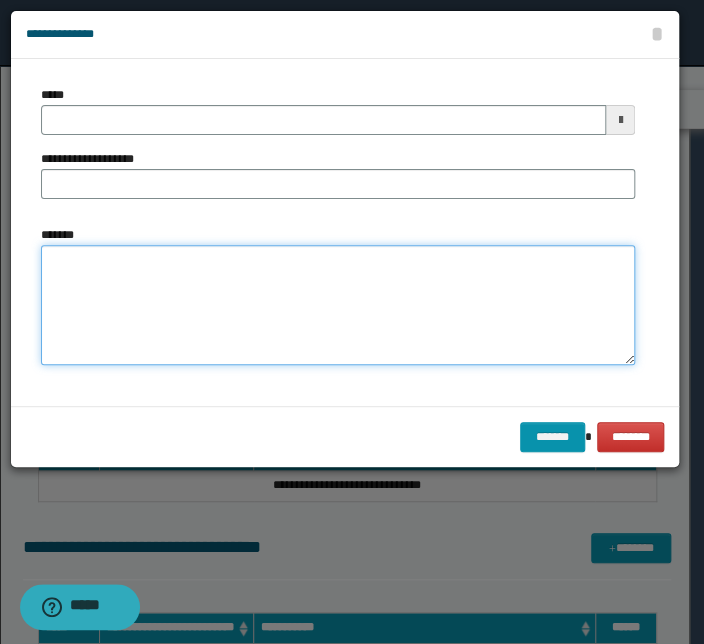 click on "*******" at bounding box center [338, 305] 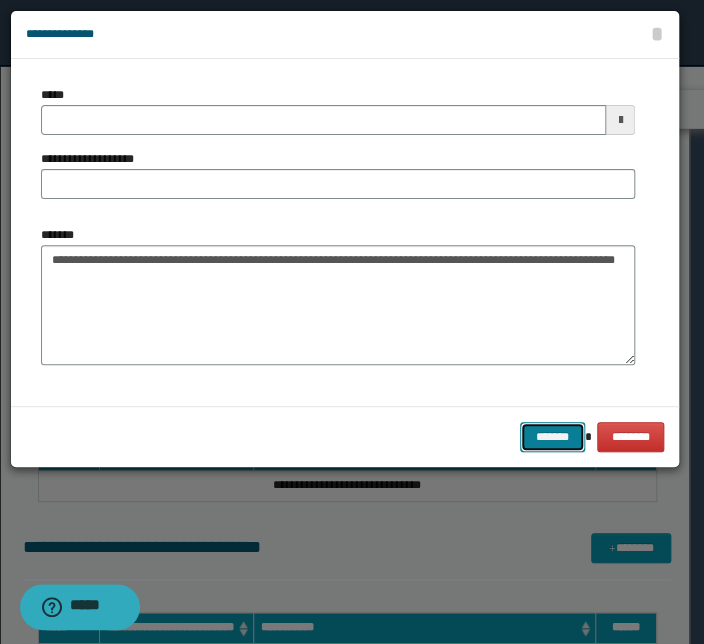 click on "*******" at bounding box center (552, 437) 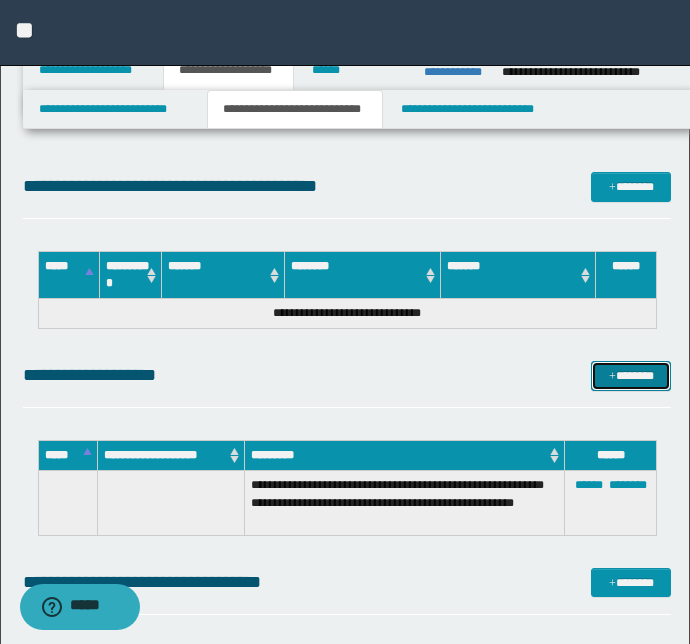 click on "*******" at bounding box center [631, 376] 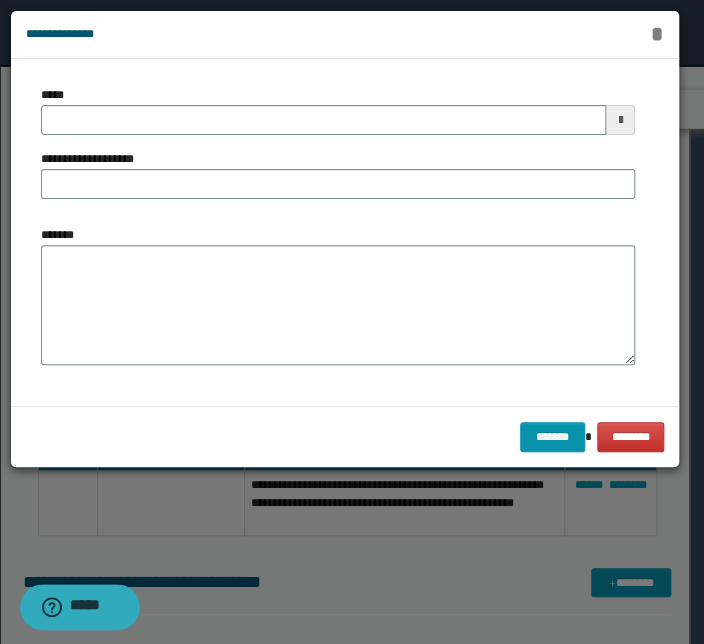 click on "*" at bounding box center (656, 34) 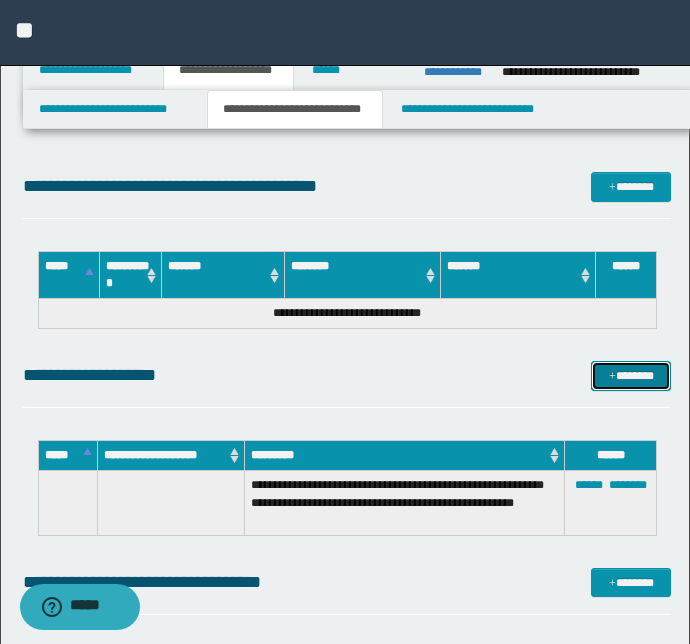 click on "*******" at bounding box center [631, 376] 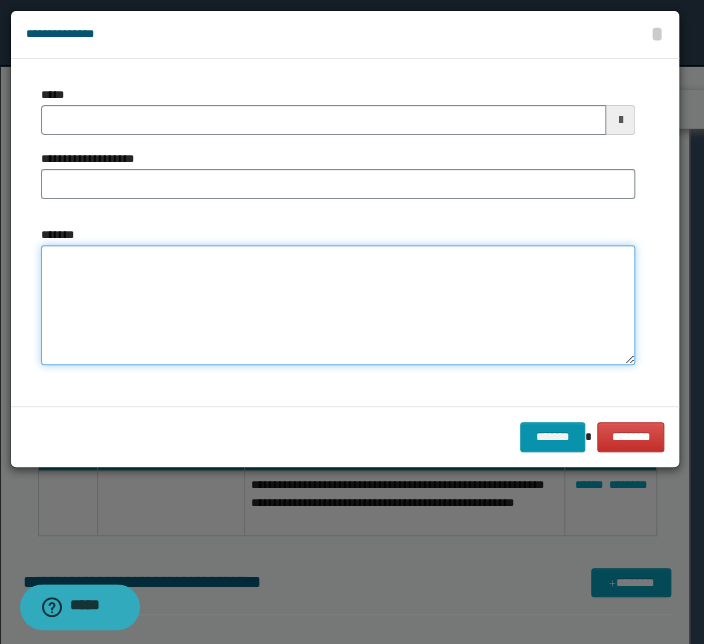 click on "*******" at bounding box center (338, 305) 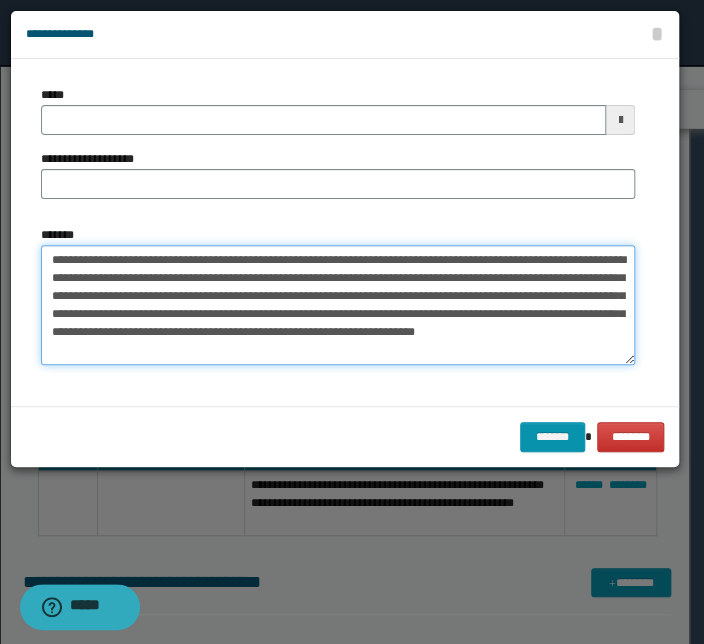 drag, startPoint x: 384, startPoint y: 258, endPoint x: 14, endPoint y: 240, distance: 370.4376 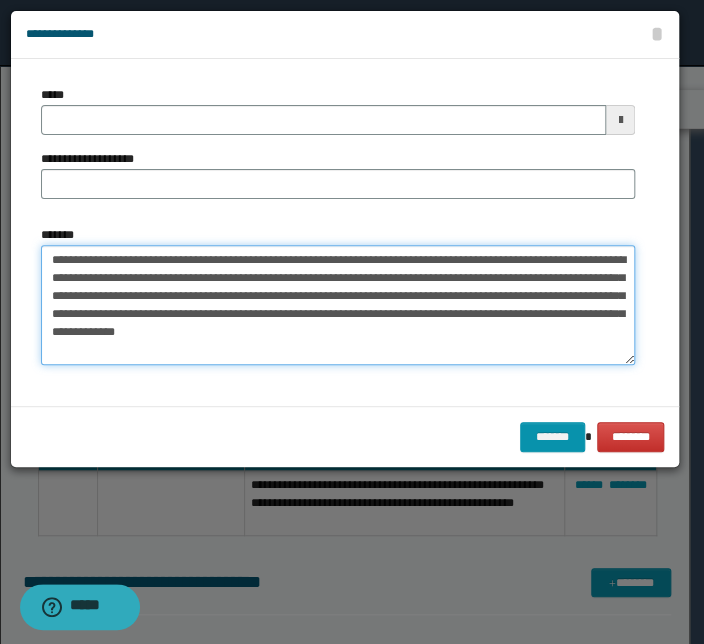 type 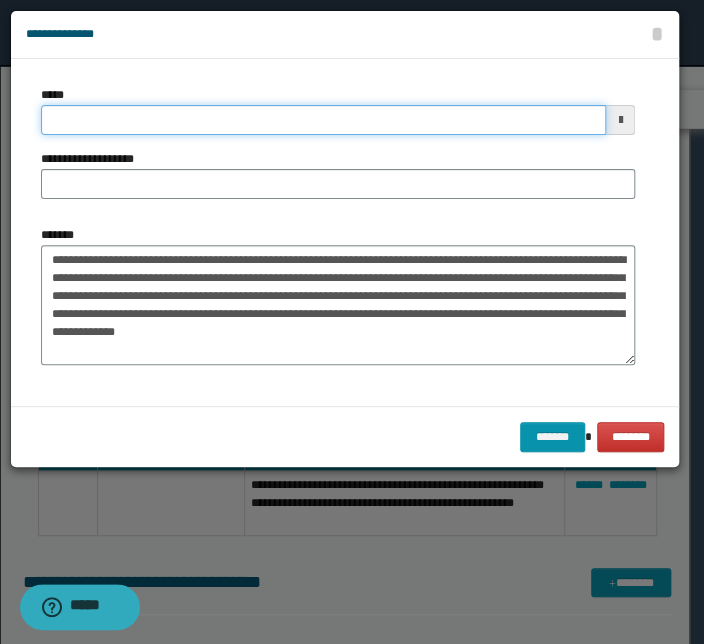 click on "*****" at bounding box center [323, 120] 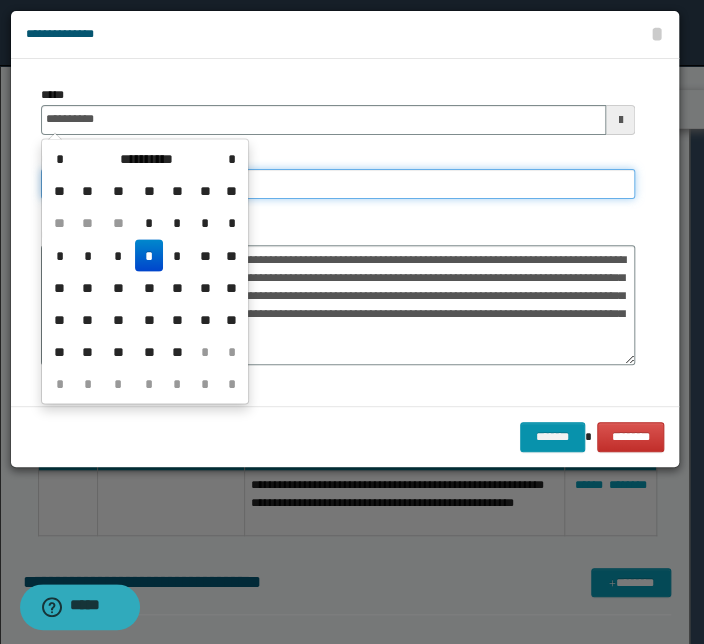 type on "**********" 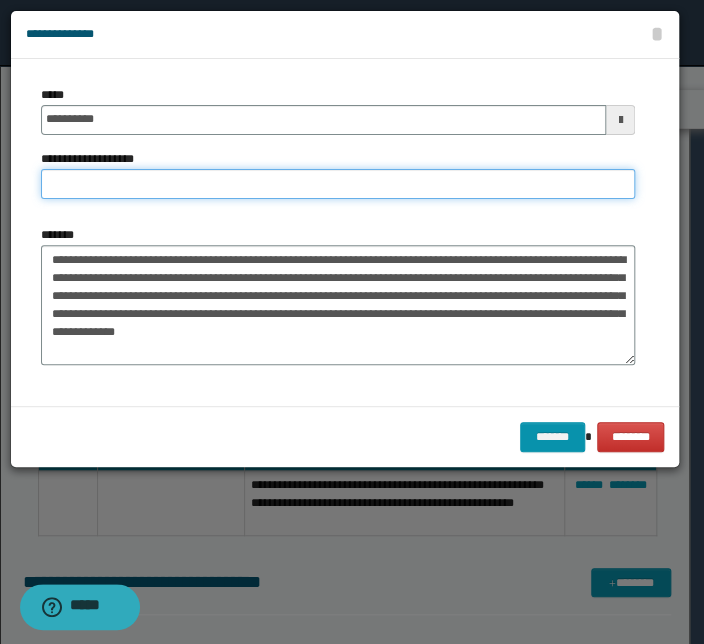 click on "**********" at bounding box center [338, 184] 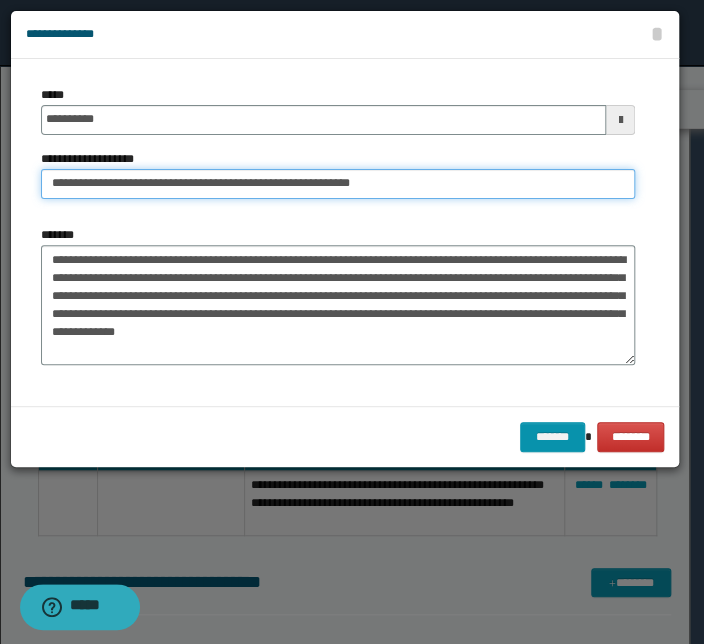drag, startPoint x: 112, startPoint y: 184, endPoint x: -27, endPoint y: 180, distance: 139.05754 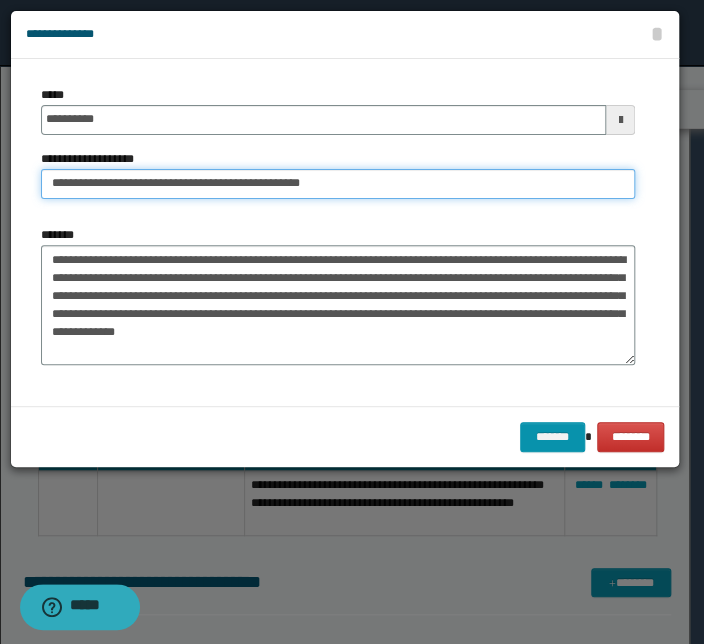type on "**********" 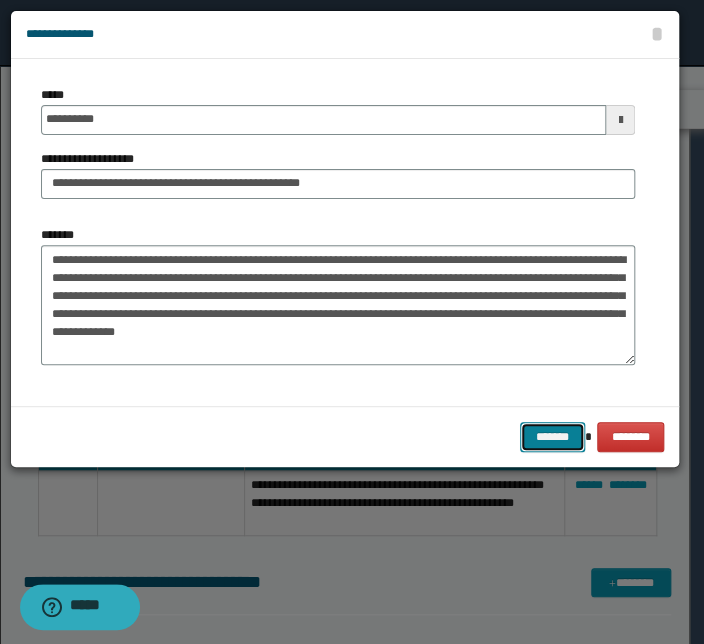 click on "*******" at bounding box center [552, 437] 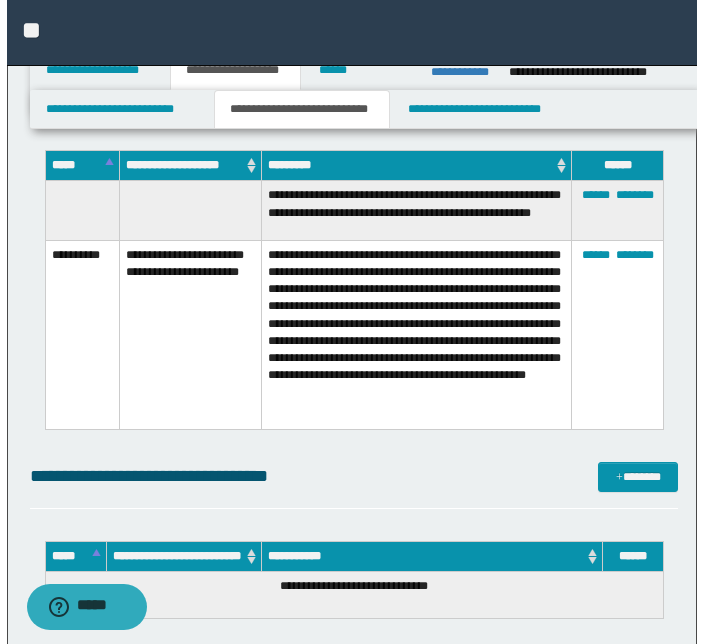 scroll, scrollTop: 2760, scrollLeft: 0, axis: vertical 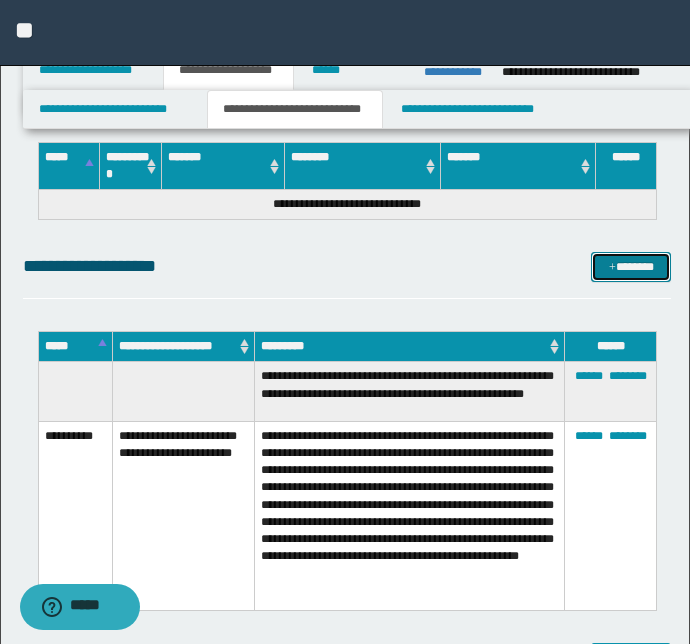 click on "*******" at bounding box center [631, 267] 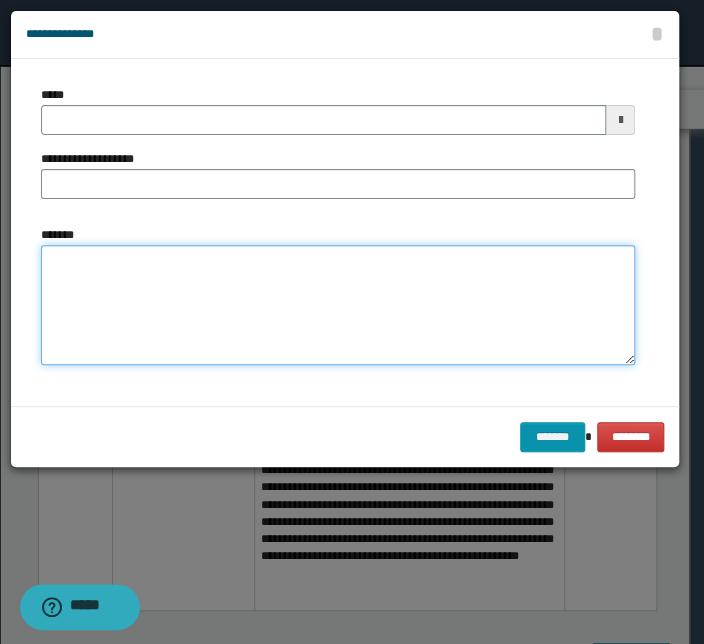 click on "*******" at bounding box center [338, 305] 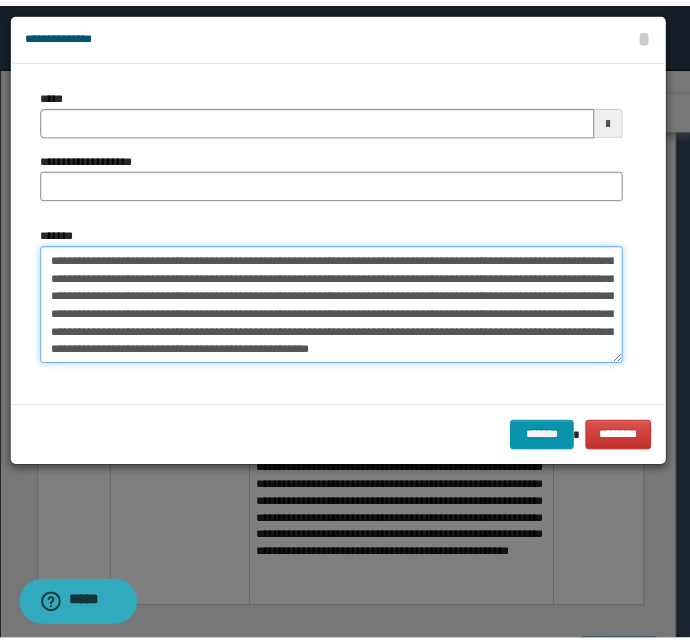scroll, scrollTop: 0, scrollLeft: 0, axis: both 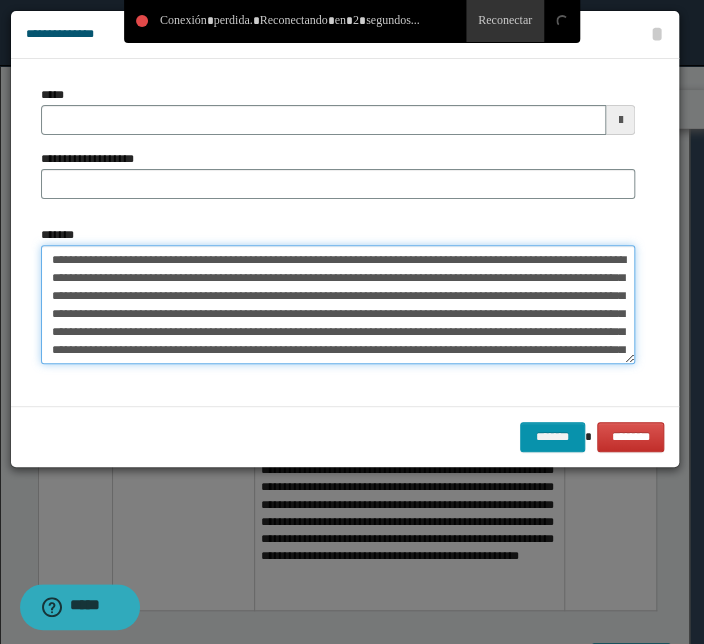 drag, startPoint x: 350, startPoint y: 258, endPoint x: 13, endPoint y: 244, distance: 337.29068 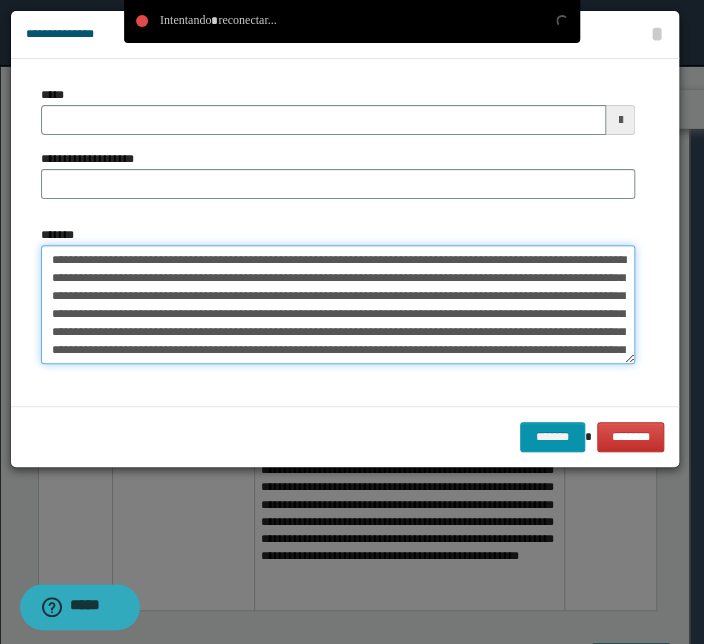 type on "**********" 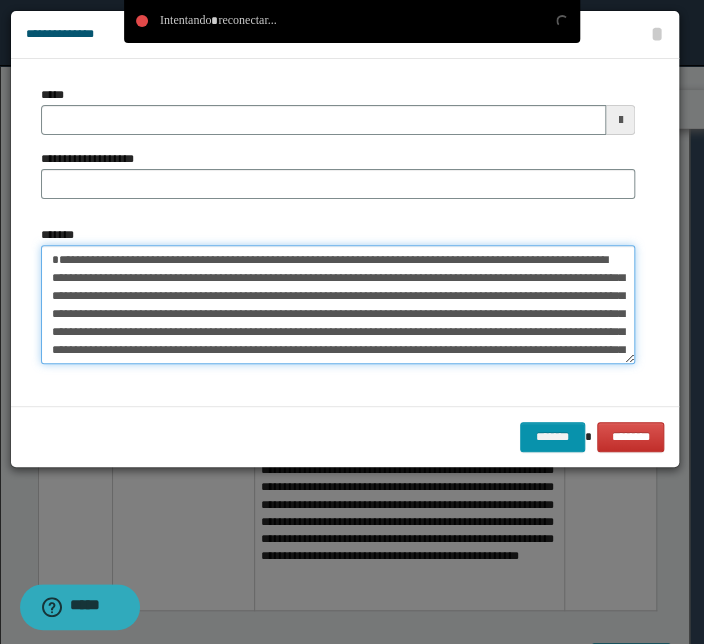 type 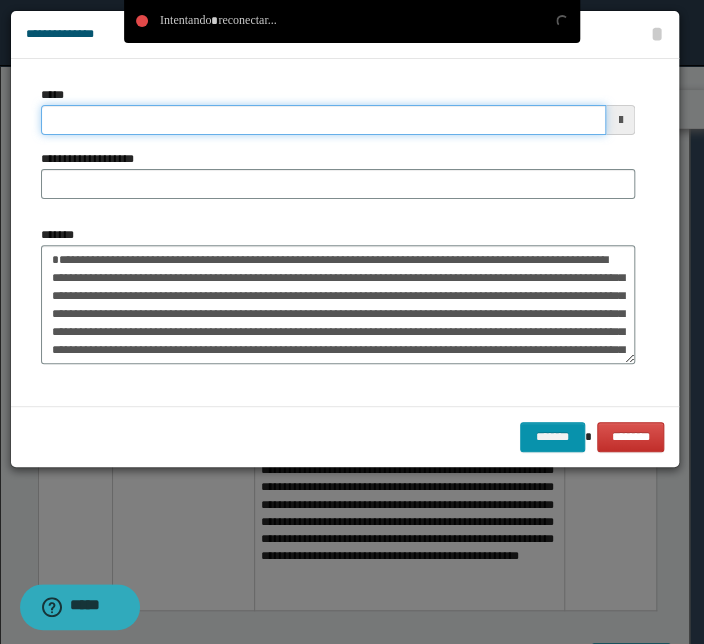 click on "*****" at bounding box center (323, 120) 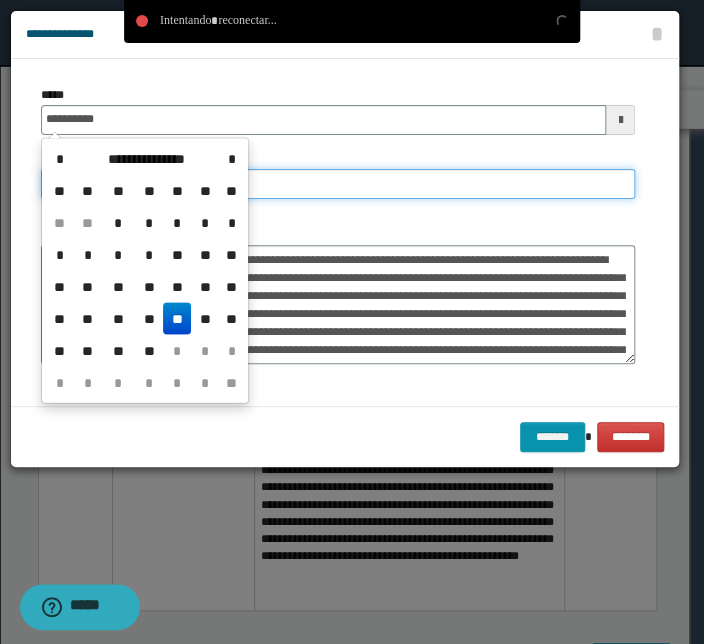 type on "**********" 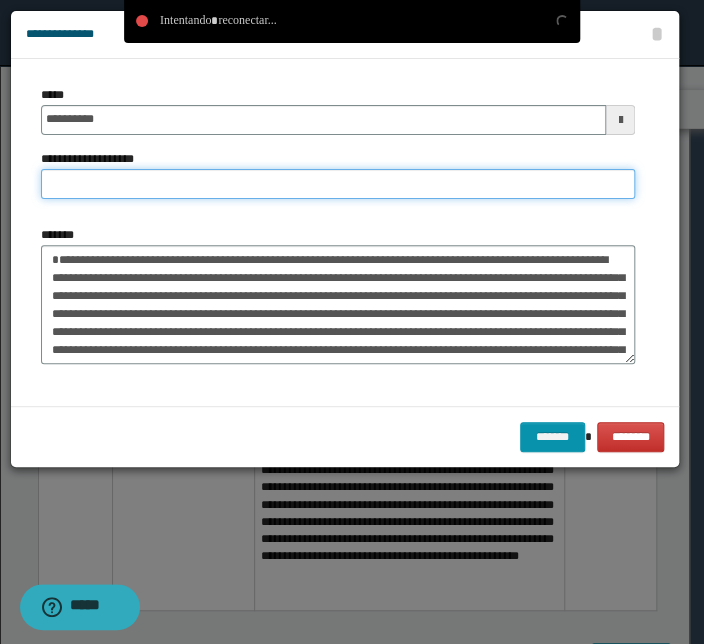 paste on "**********" 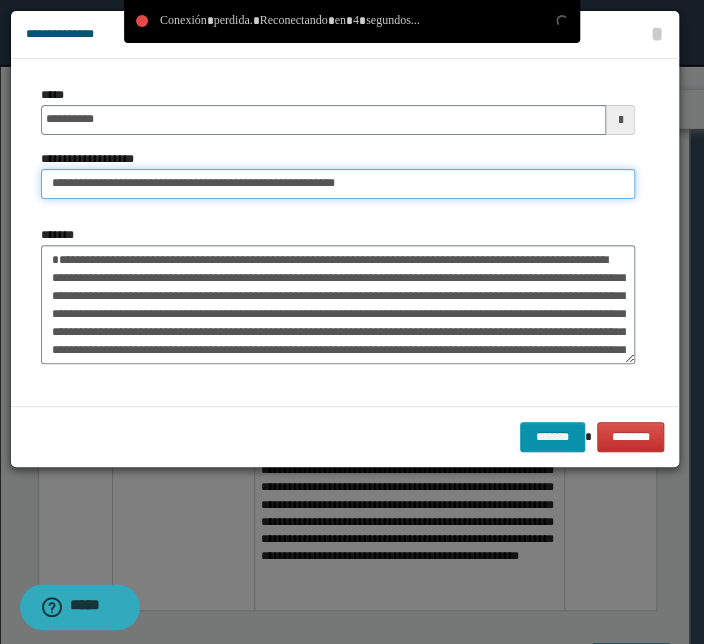 drag, startPoint x: 110, startPoint y: 184, endPoint x: -70, endPoint y: 180, distance: 180.04443 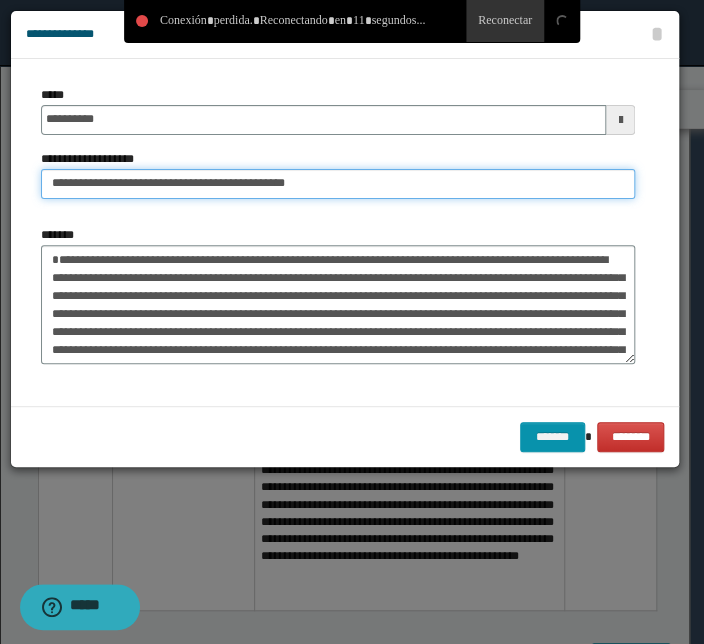 type on "**********" 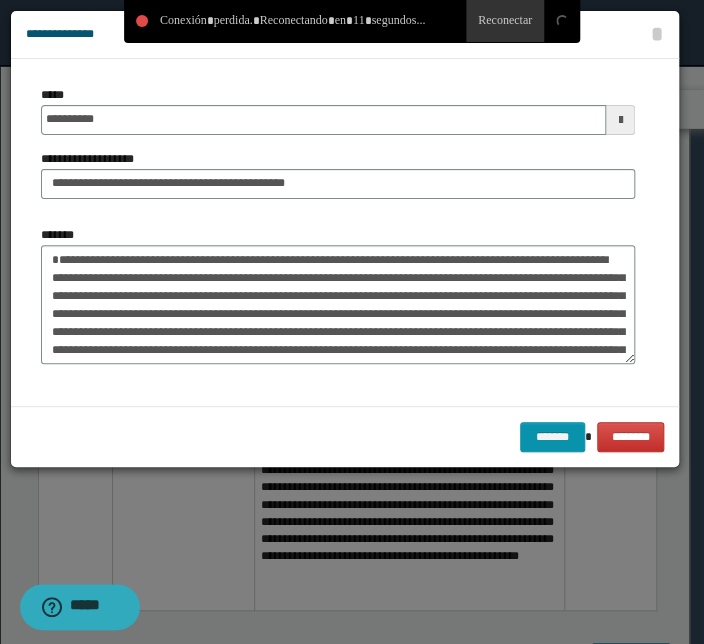 click on "**********" at bounding box center (345, 35) 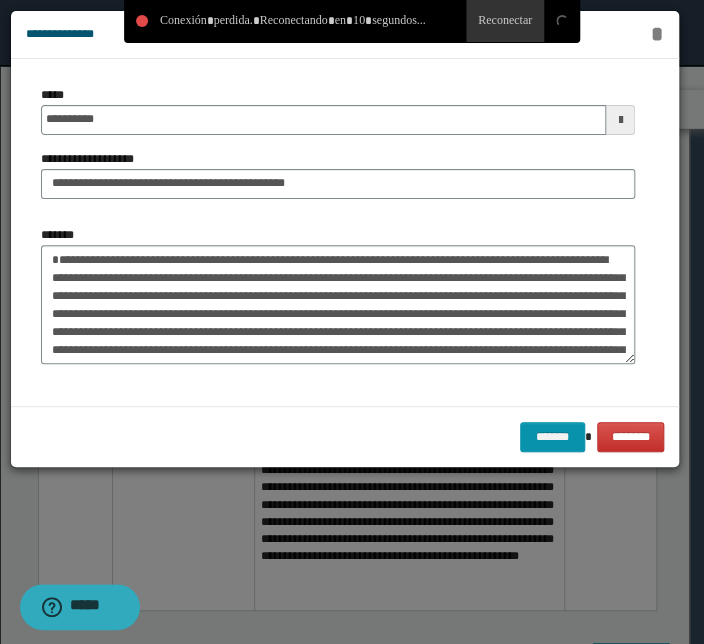click on "*" at bounding box center [656, 34] 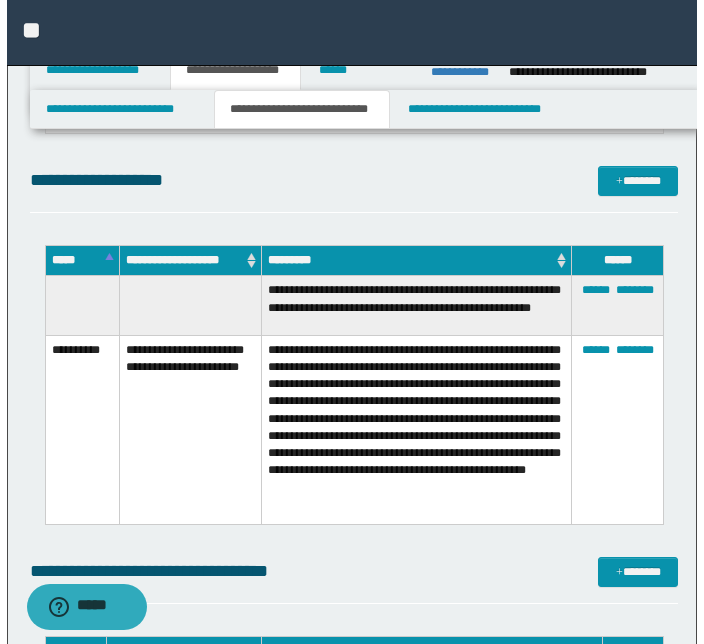 scroll, scrollTop: 2850, scrollLeft: 0, axis: vertical 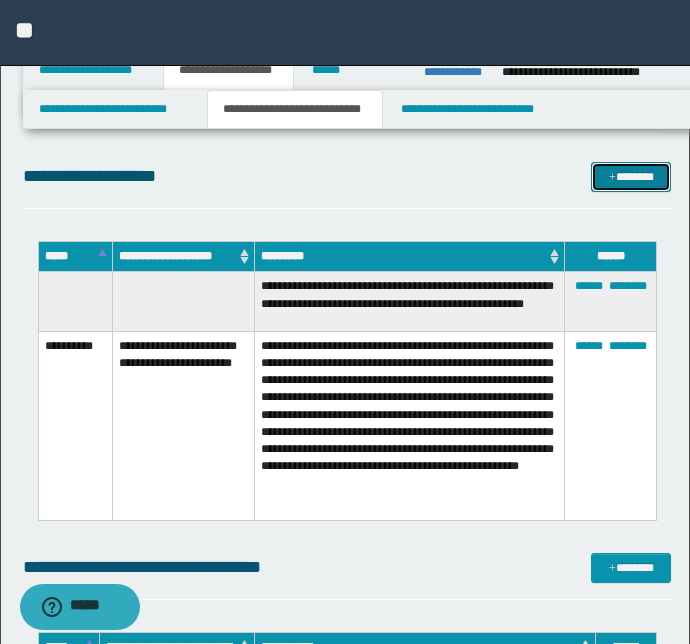 click on "*******" at bounding box center (631, 177) 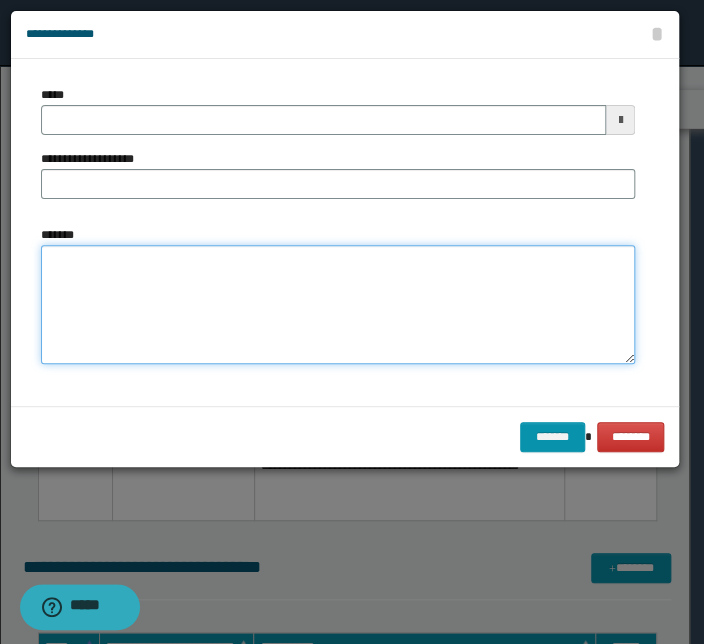 click on "*******" at bounding box center [338, 305] 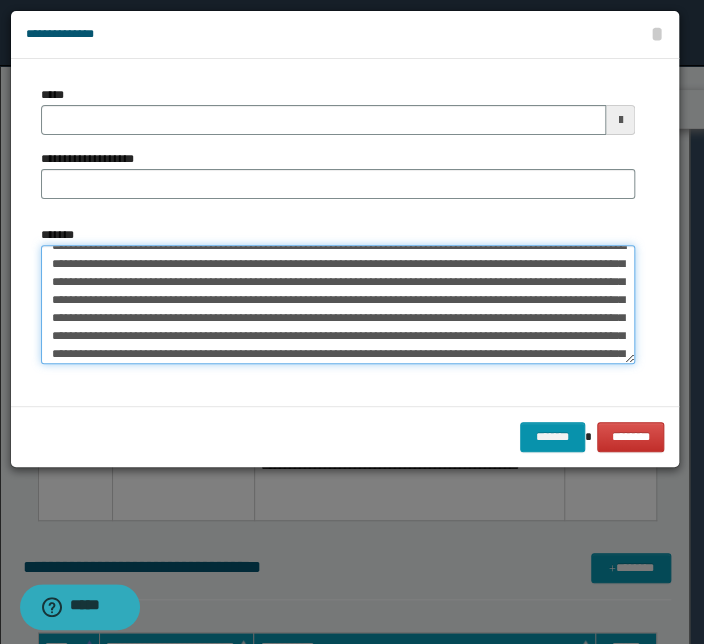 scroll, scrollTop: 0, scrollLeft: 0, axis: both 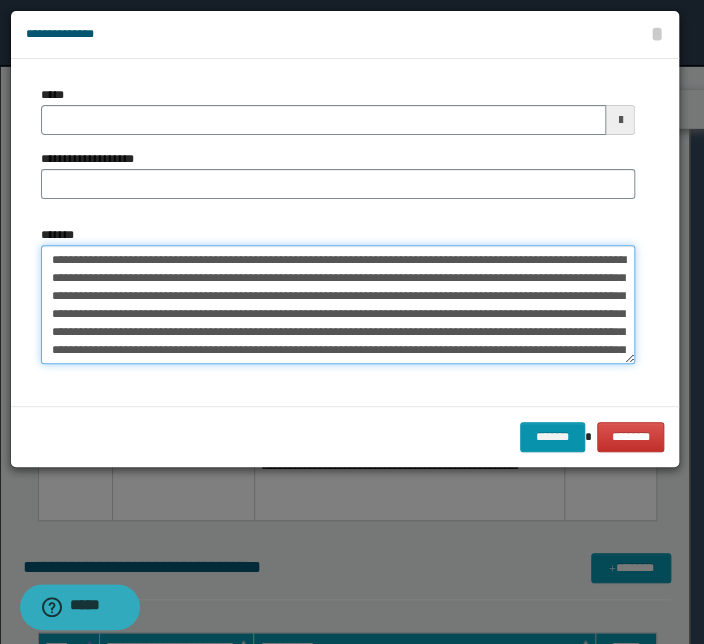 drag, startPoint x: 350, startPoint y: 257, endPoint x: 13, endPoint y: 252, distance: 337.03708 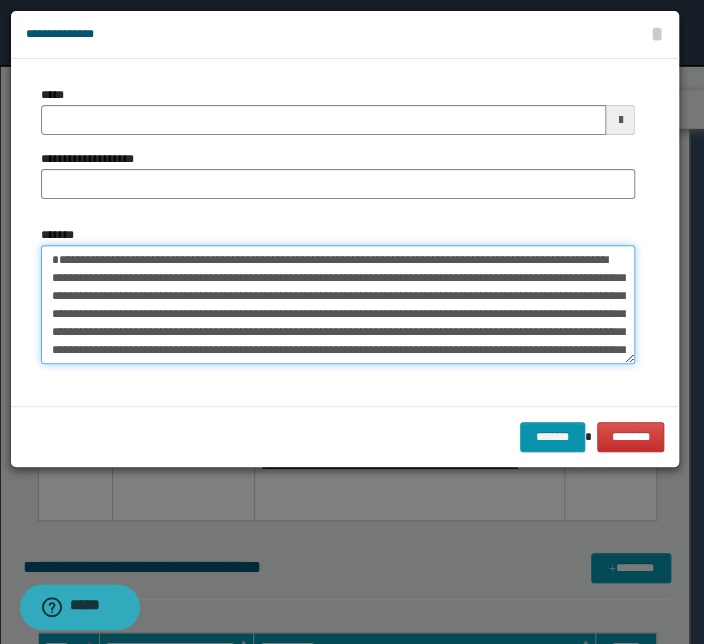 type 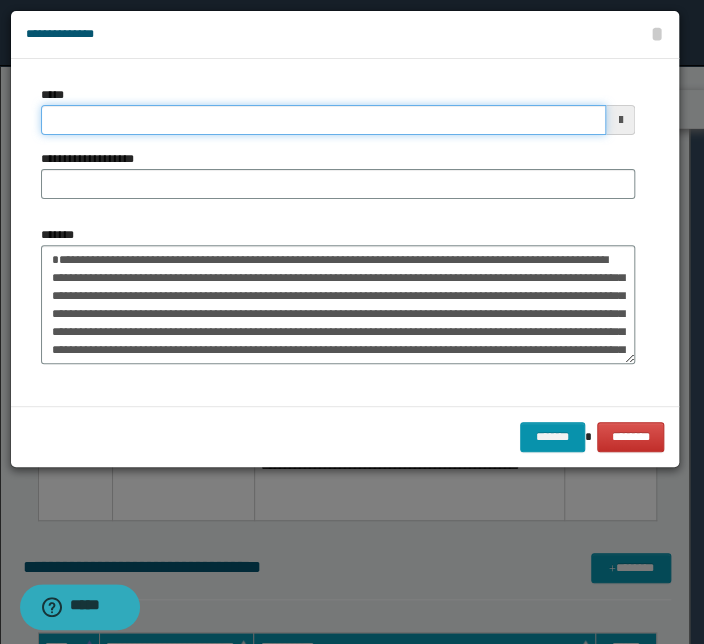 click on "*****" at bounding box center [323, 120] 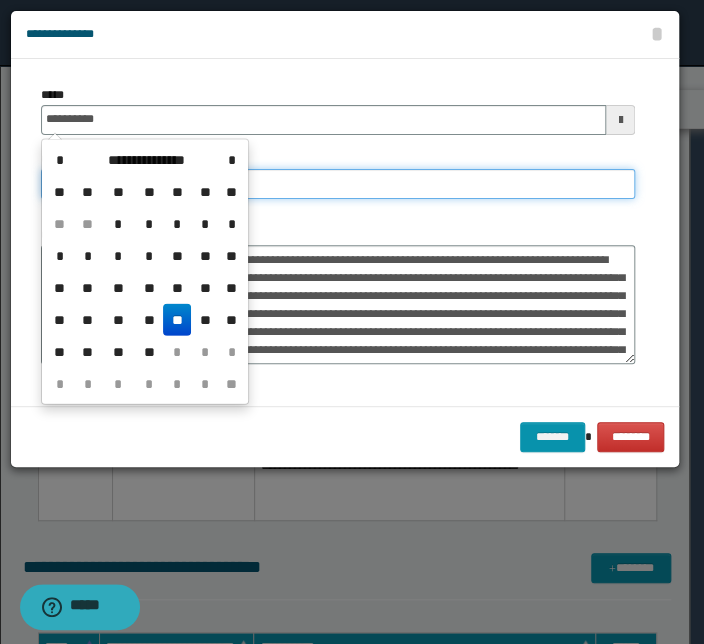 type on "**********" 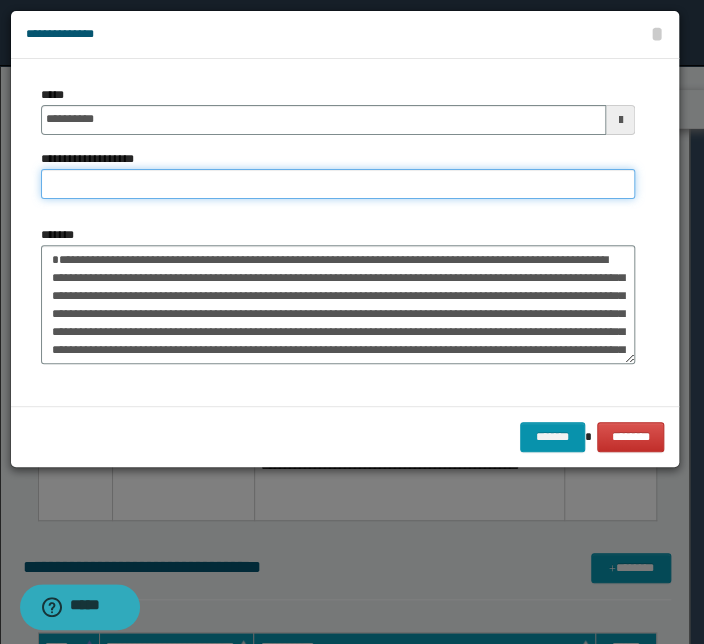 paste on "**********" 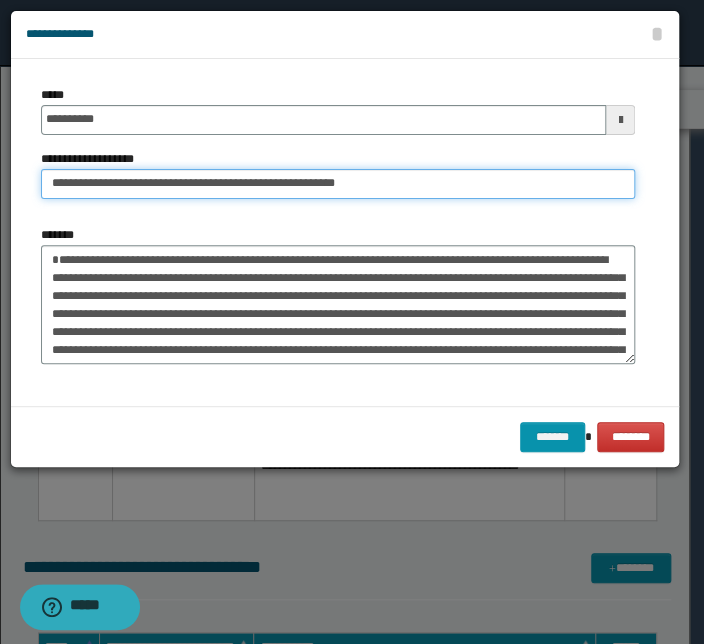 drag, startPoint x: 114, startPoint y: 182, endPoint x: -55, endPoint y: 184, distance: 169.01184 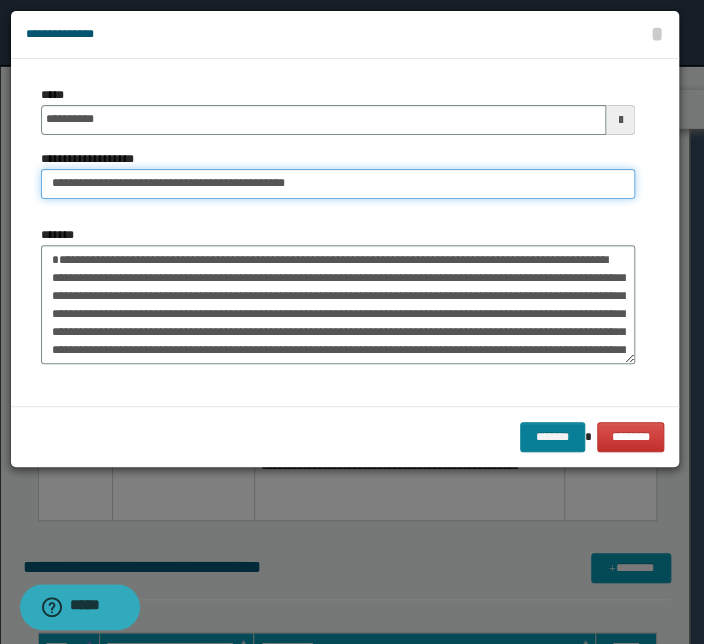 type on "**********" 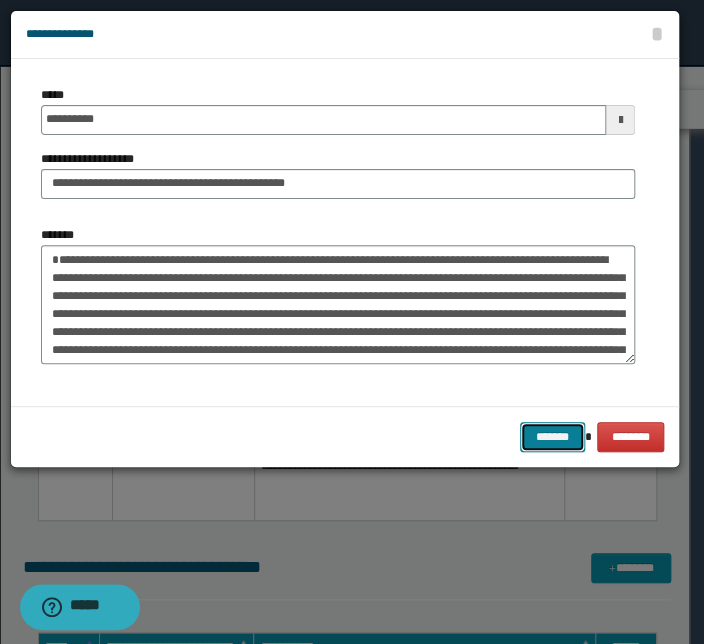 click on "*******" at bounding box center [552, 437] 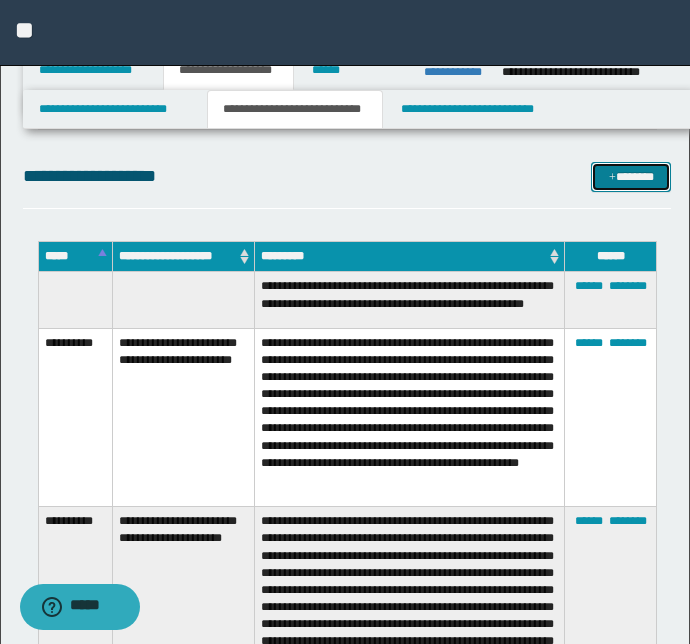 click at bounding box center (612, 178) 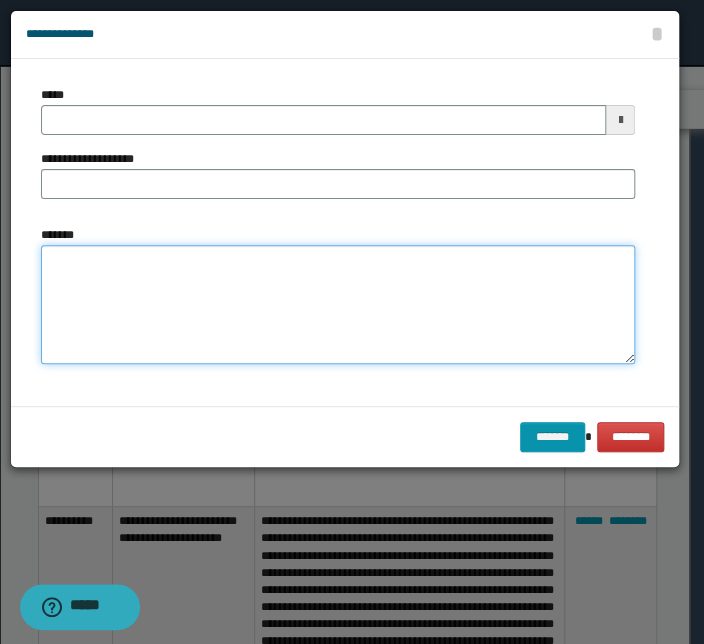 click on "*******" at bounding box center (338, 305) 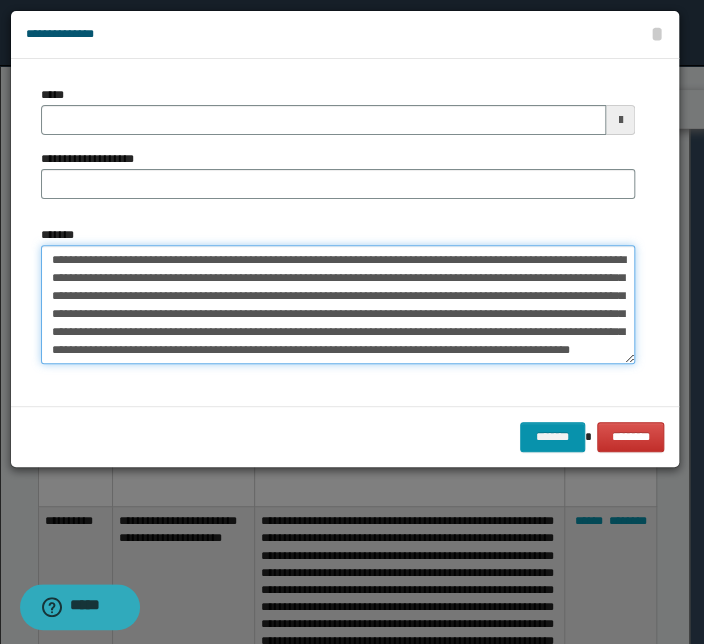 scroll, scrollTop: 0, scrollLeft: 0, axis: both 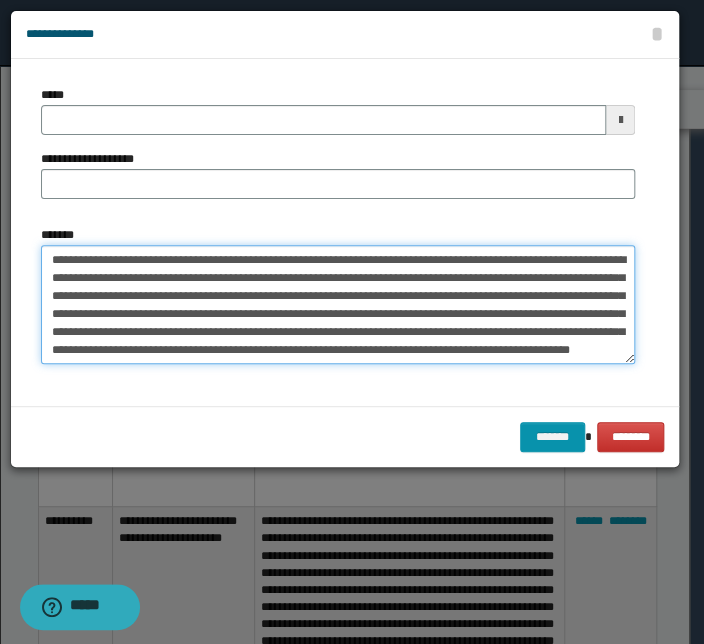 drag, startPoint x: 424, startPoint y: 260, endPoint x: -1, endPoint y: 239, distance: 425.5185 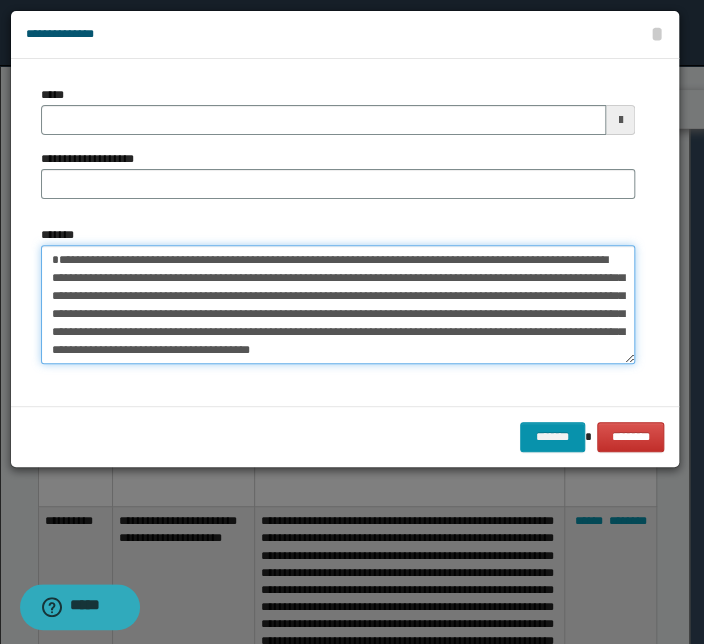 type 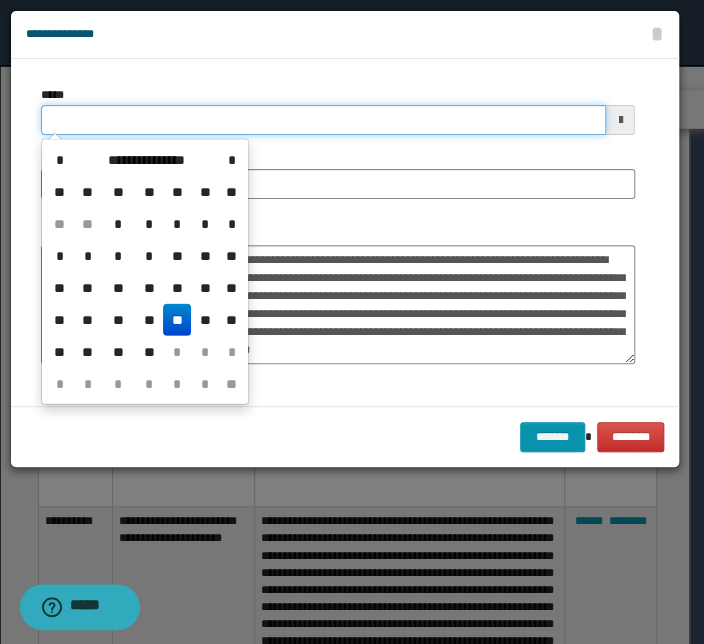 click on "*****" at bounding box center (323, 120) 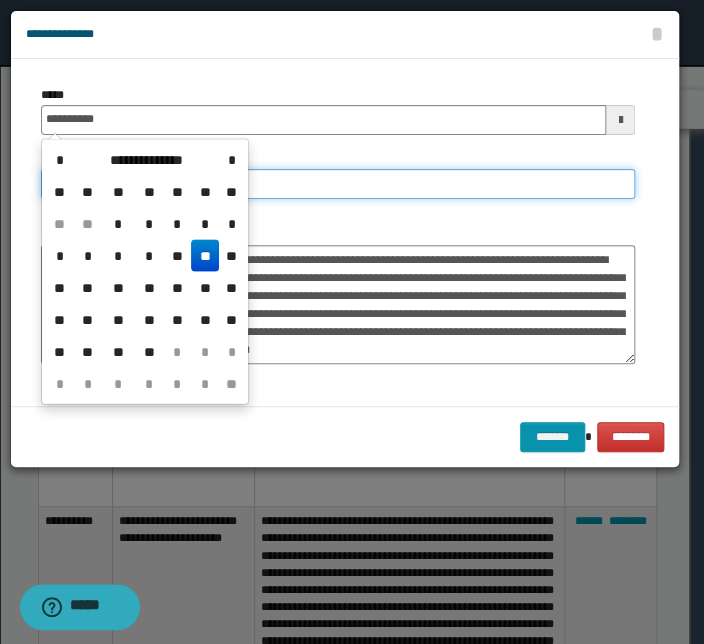 type on "**********" 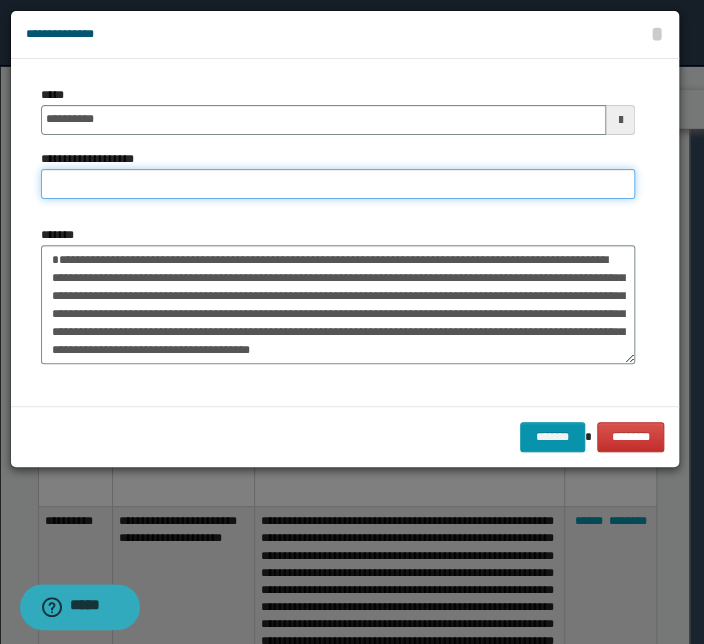 paste on "**********" 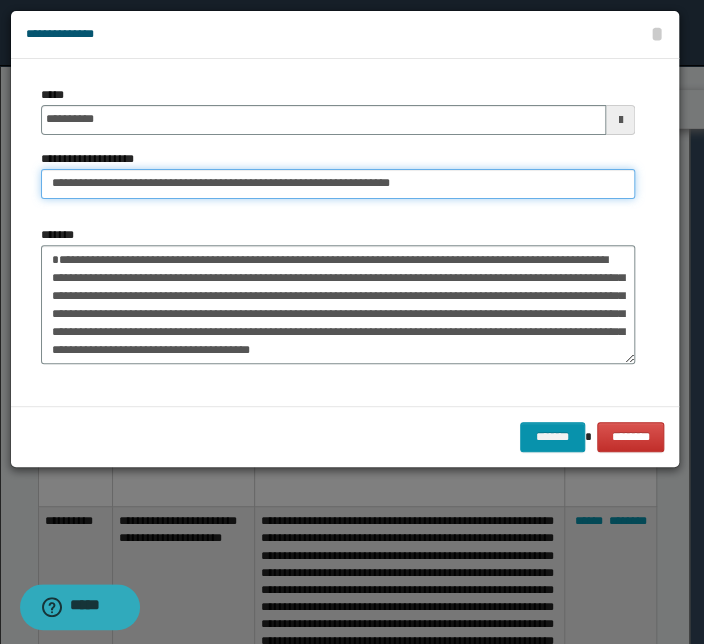 drag, startPoint x: 116, startPoint y: 188, endPoint x: -70, endPoint y: 184, distance: 186.043 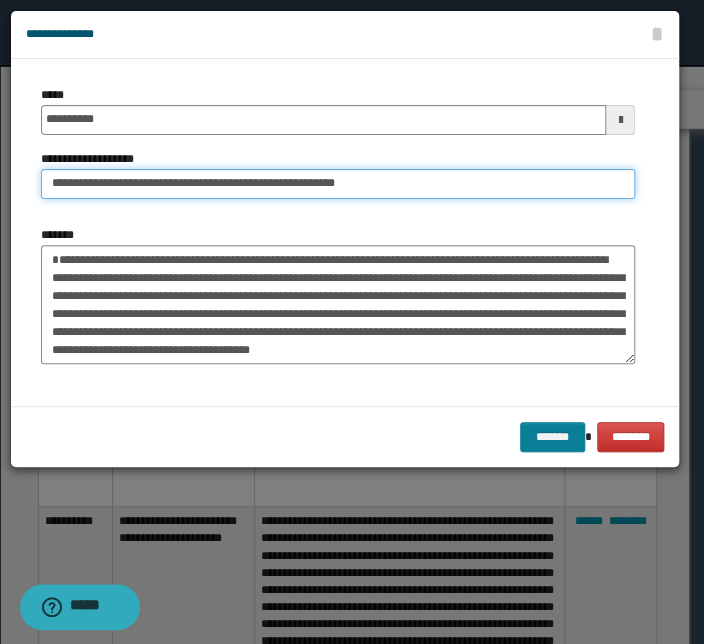 type on "**********" 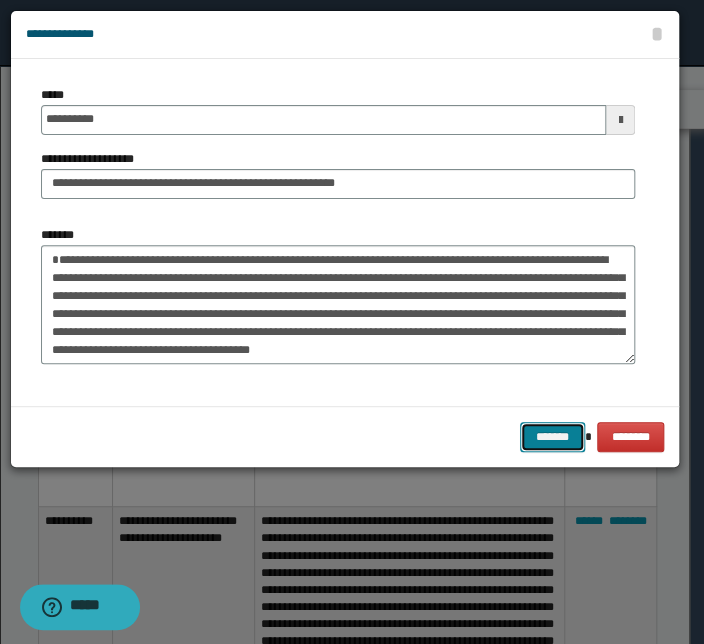 click on "*******" at bounding box center (552, 437) 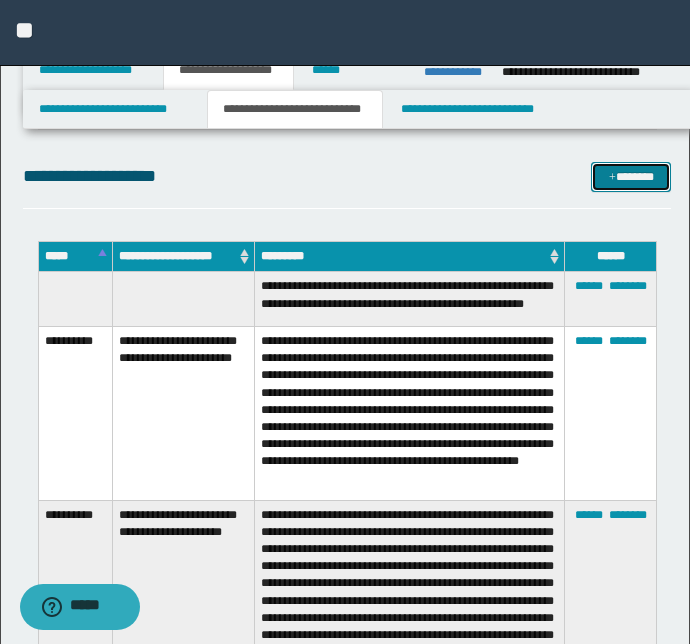 drag, startPoint x: 627, startPoint y: 179, endPoint x: 445, endPoint y: 196, distance: 182.79224 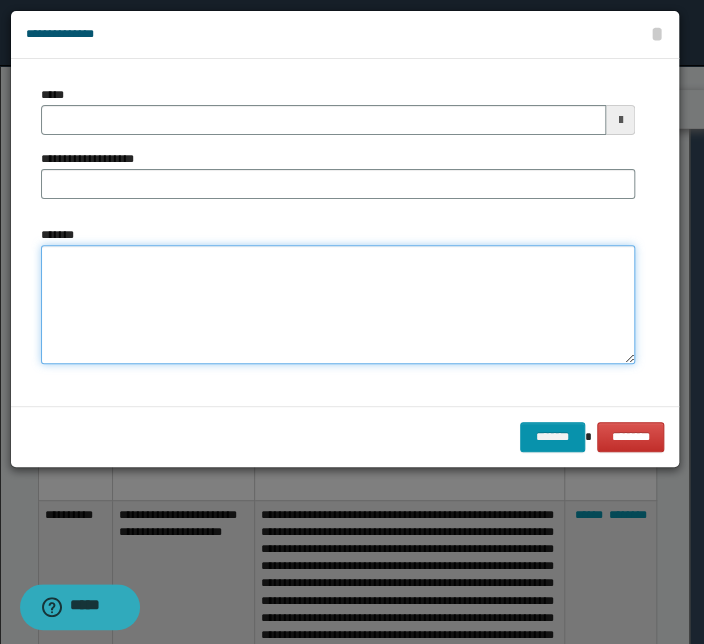 click on "*******" at bounding box center [338, 305] 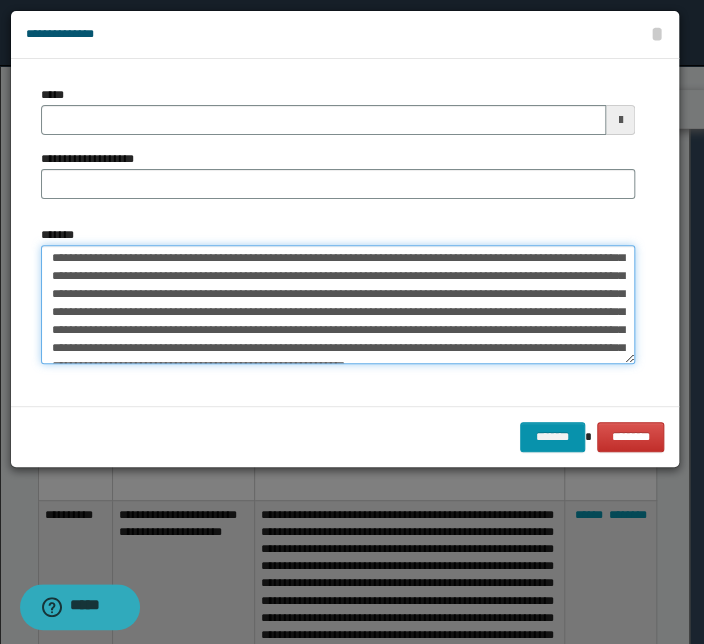 scroll, scrollTop: 0, scrollLeft: 0, axis: both 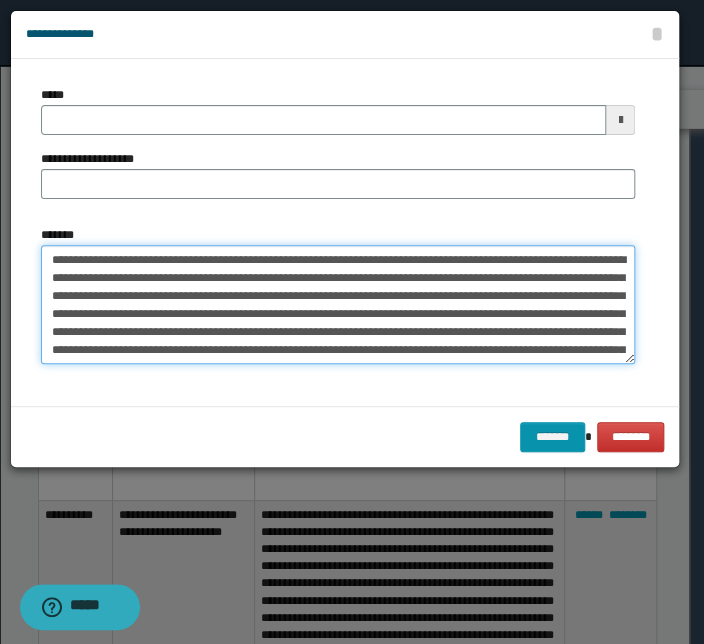 drag, startPoint x: 430, startPoint y: 260, endPoint x: -7, endPoint y: 224, distance: 438.48032 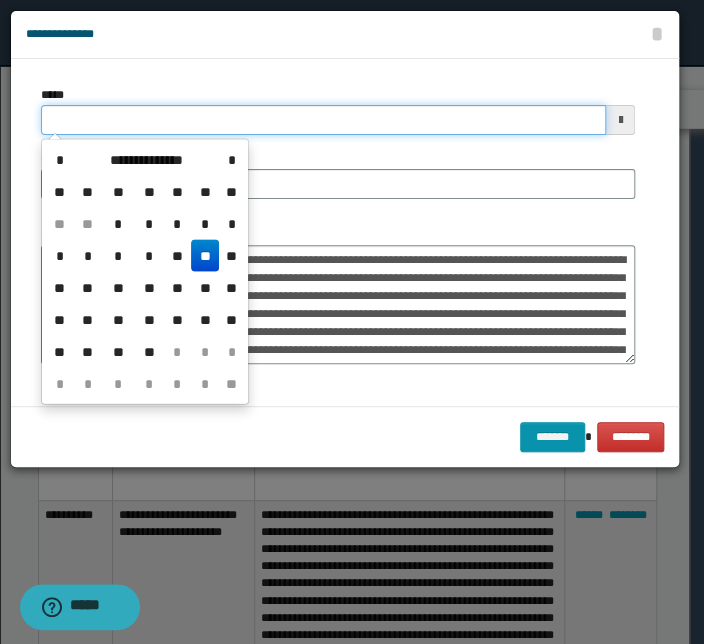 click on "*****" at bounding box center (323, 120) 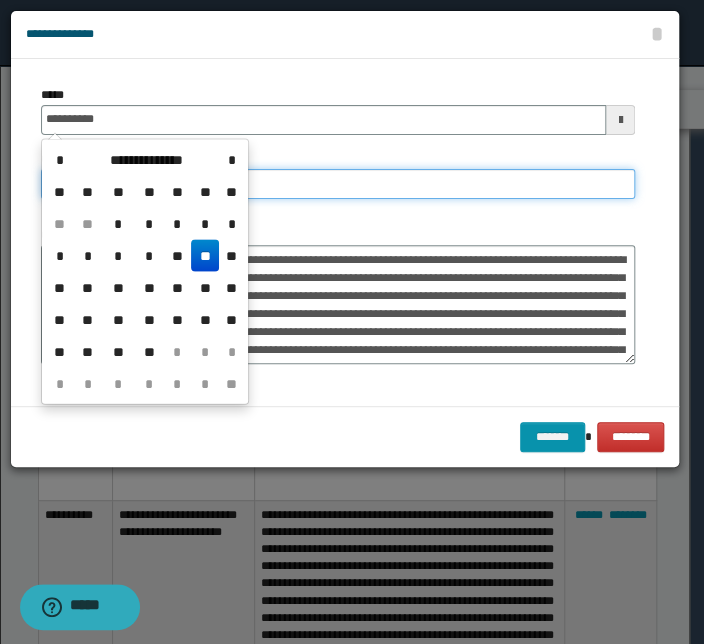 type on "**********" 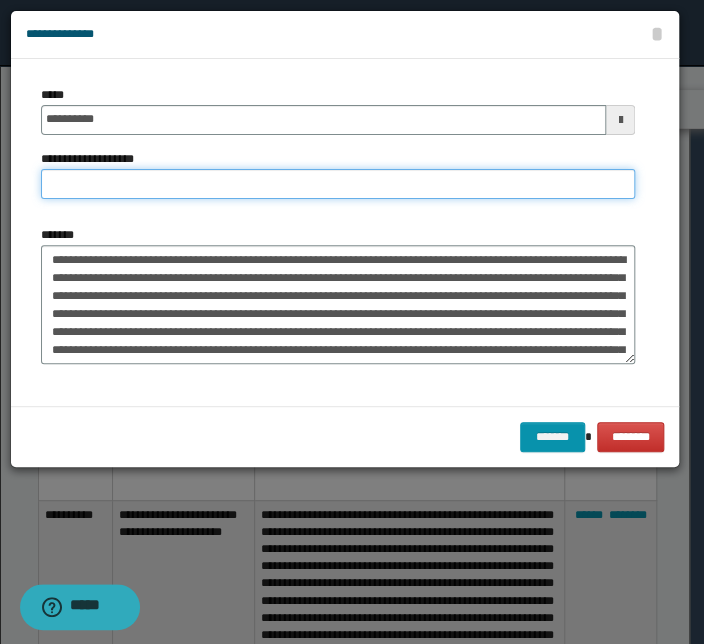 paste on "**********" 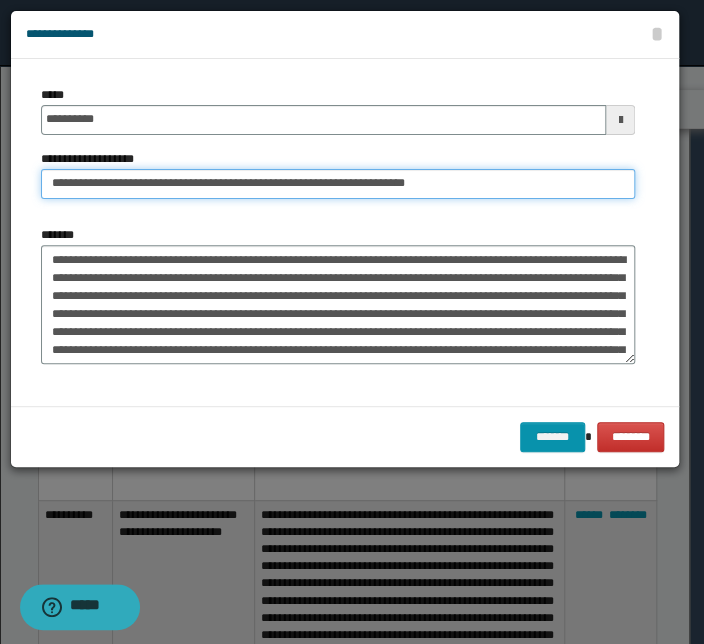drag, startPoint x: 85, startPoint y: 182, endPoint x: -117, endPoint y: 164, distance: 202.8004 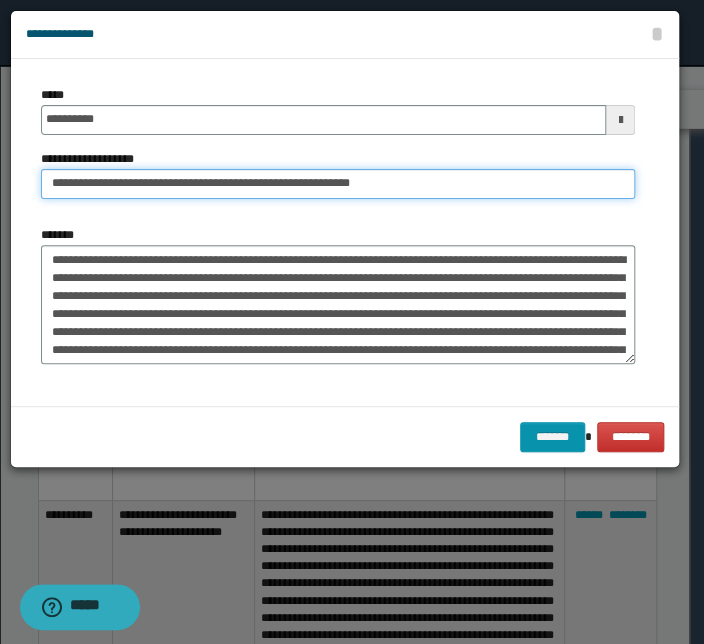 type on "**********" 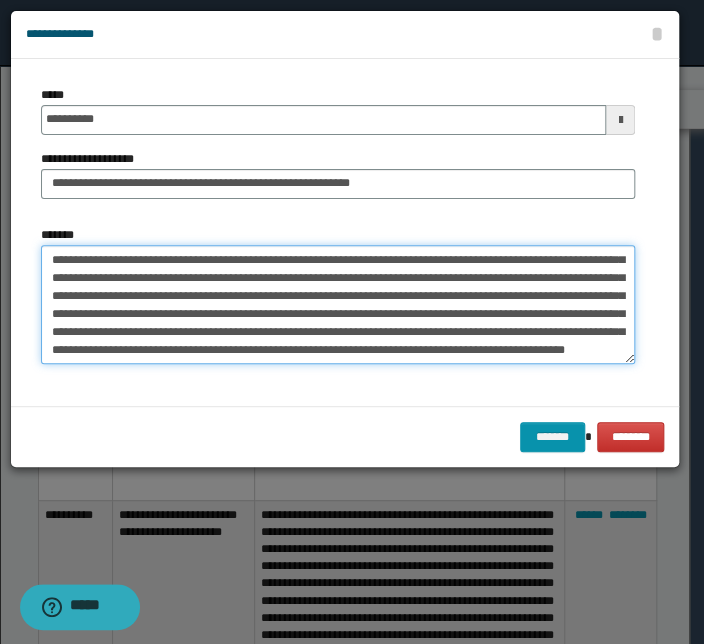 scroll, scrollTop: 35, scrollLeft: 0, axis: vertical 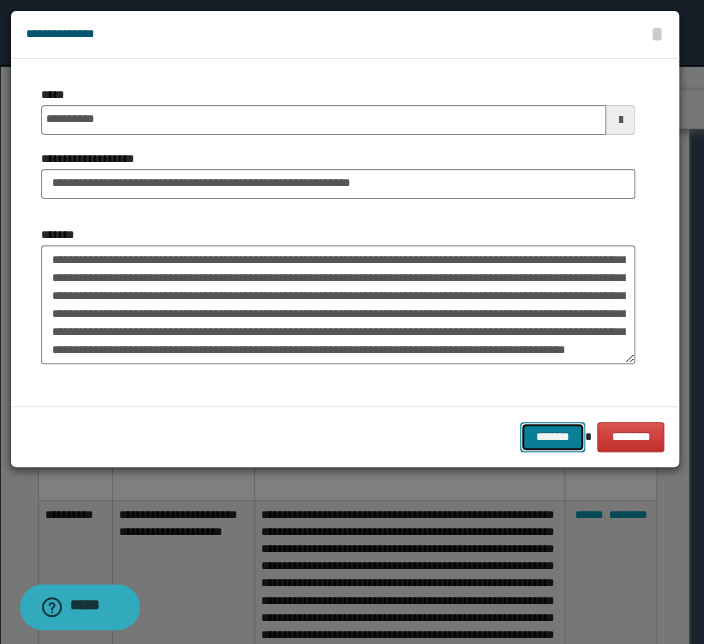 click on "*******" at bounding box center [552, 437] 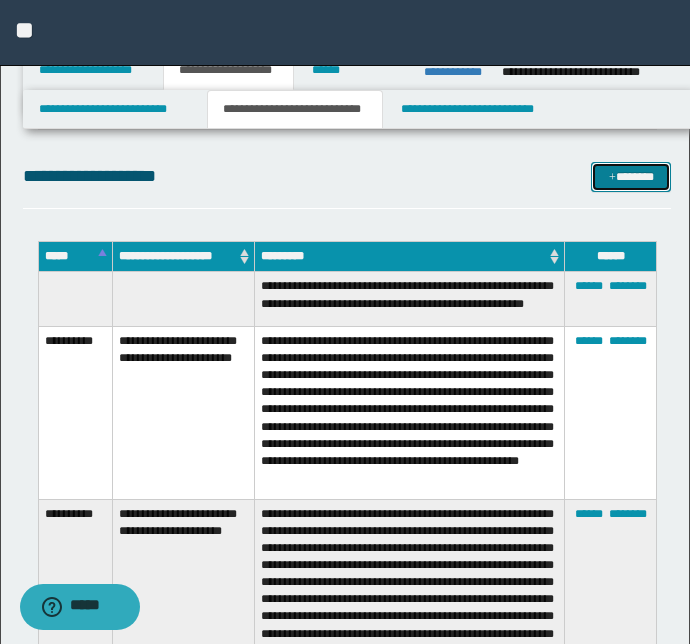 click on "*******" at bounding box center [631, 177] 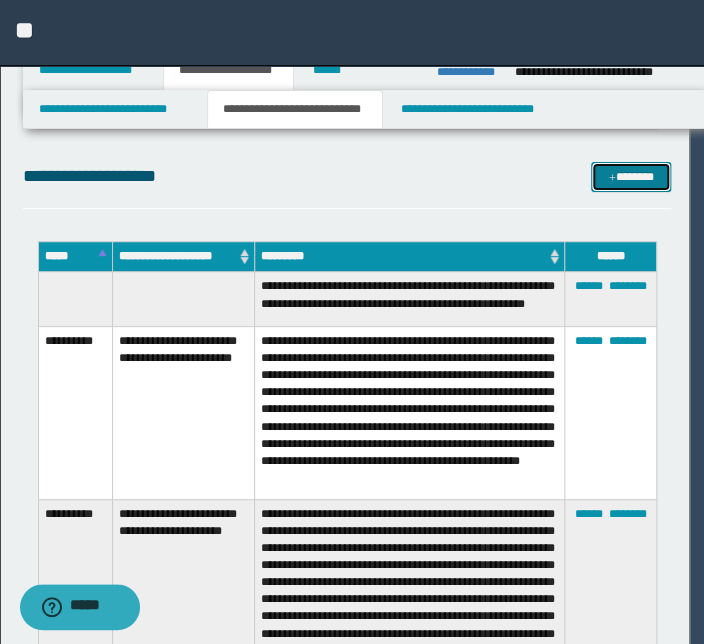 scroll, scrollTop: 0, scrollLeft: 0, axis: both 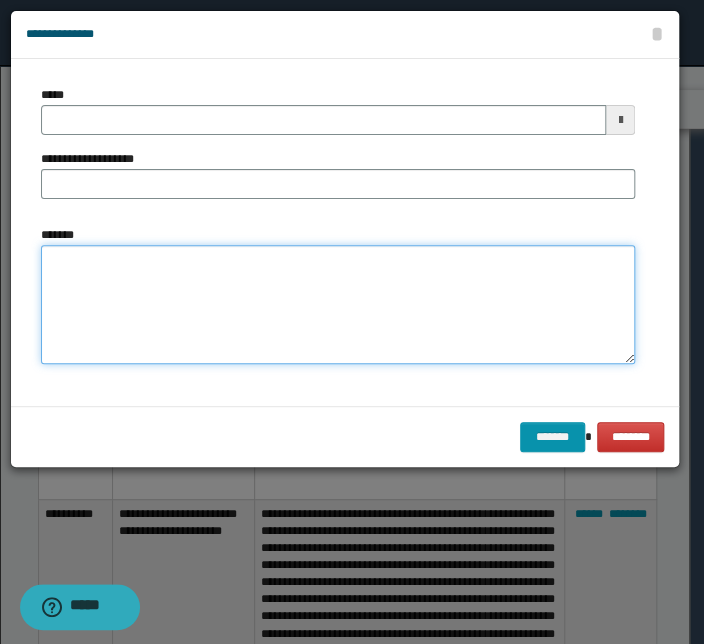 click on "*******" at bounding box center (338, 305) 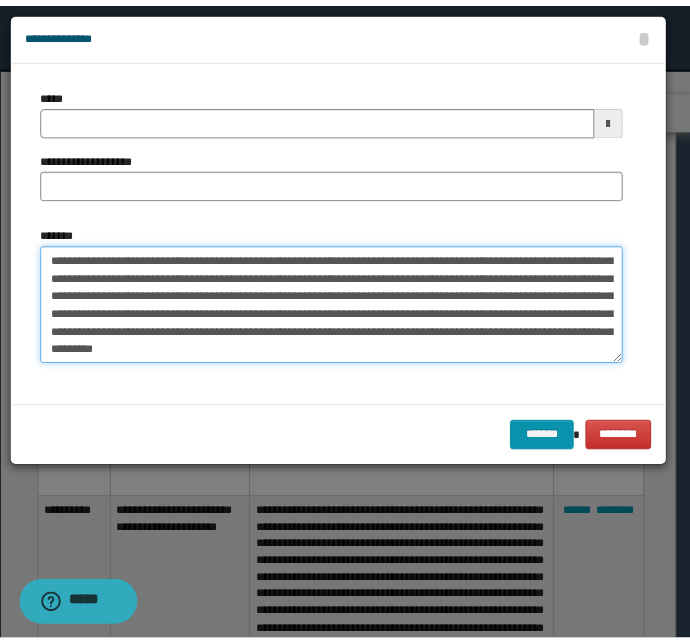 scroll, scrollTop: 0, scrollLeft: 0, axis: both 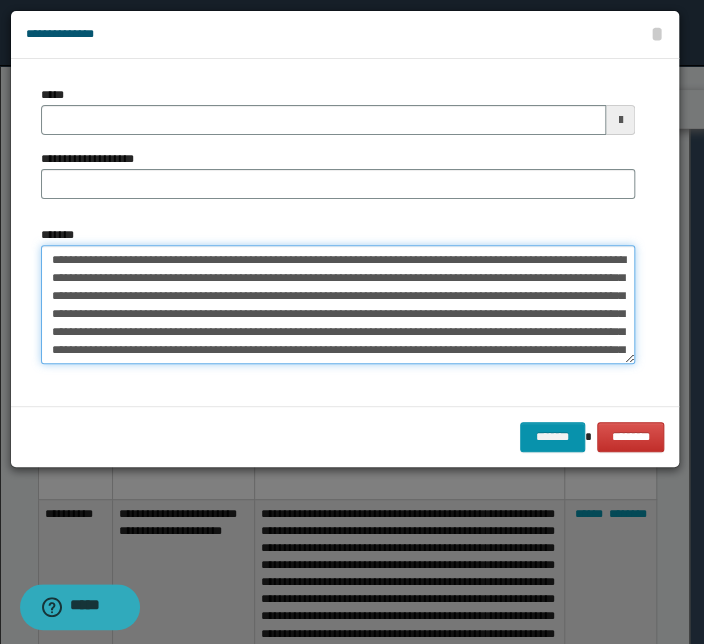drag, startPoint x: 414, startPoint y: 259, endPoint x: 29, endPoint y: 249, distance: 385.12985 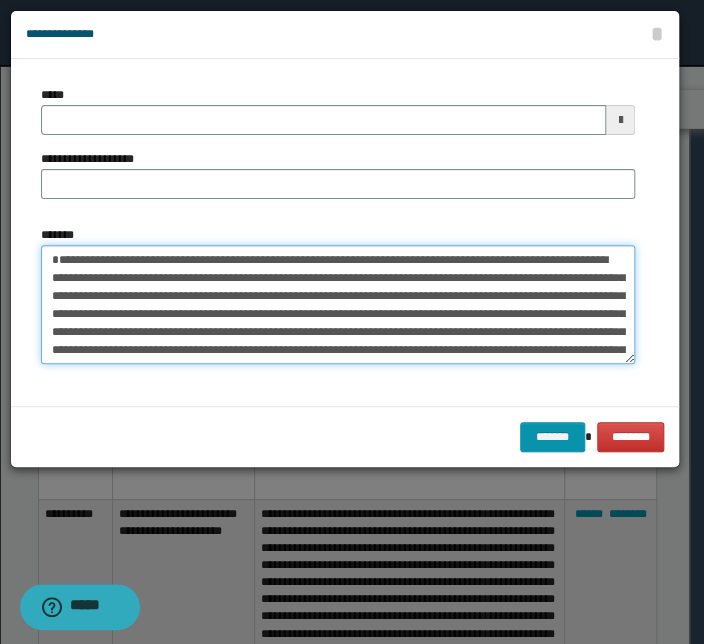 type 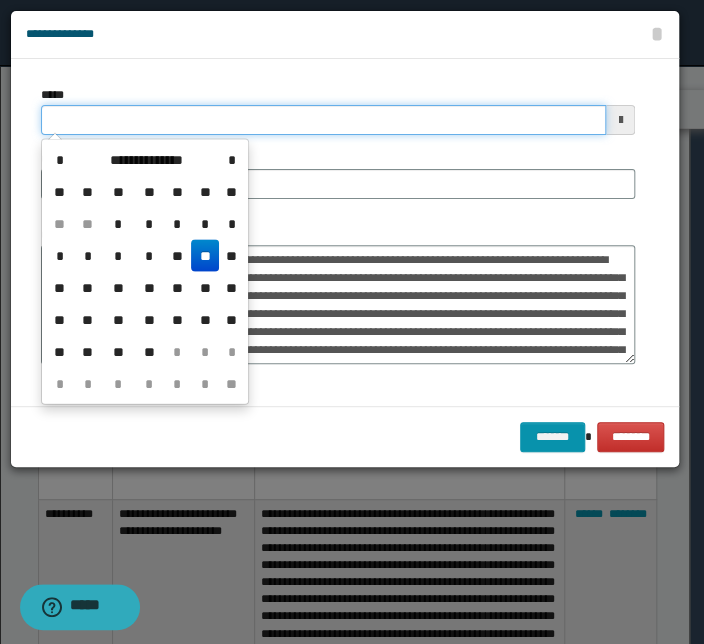 click on "*****" at bounding box center [323, 120] 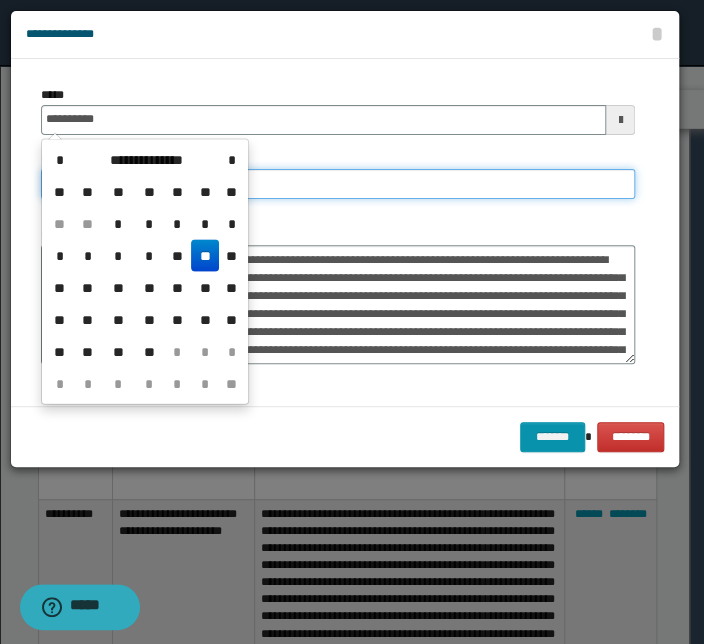 type on "**********" 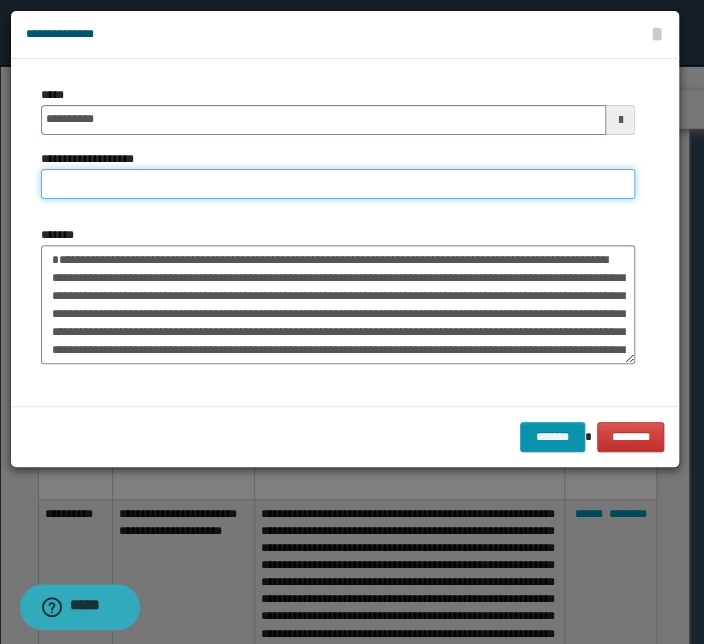 click on "**********" at bounding box center (338, 184) 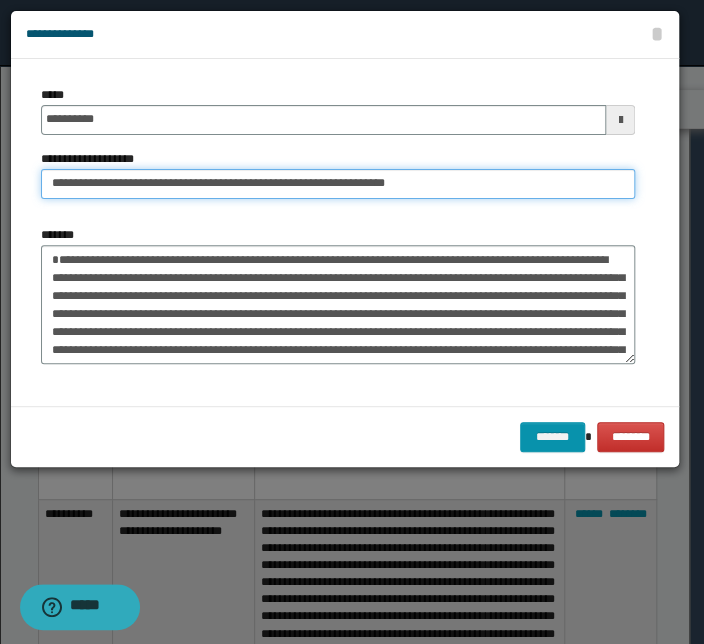 drag, startPoint x: 113, startPoint y: 183, endPoint x: -120, endPoint y: 182, distance: 233.00215 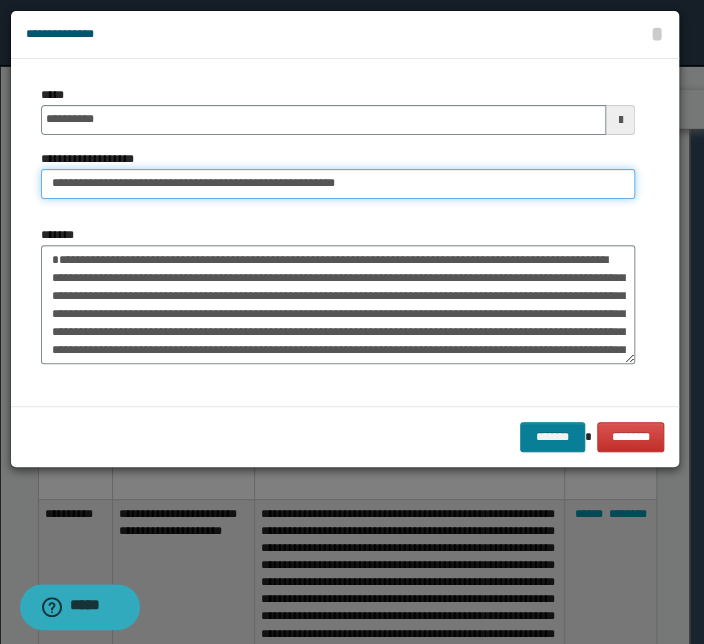 type on "**********" 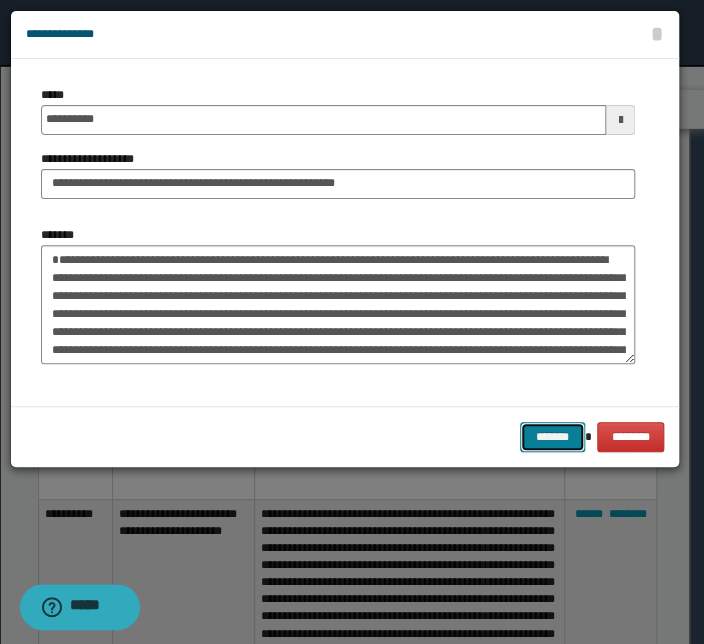 click on "*******" at bounding box center (552, 437) 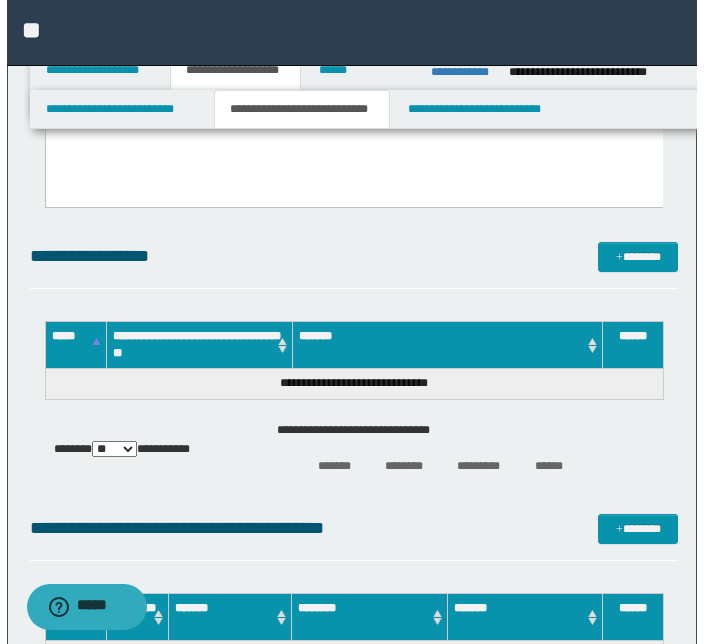 scroll, scrollTop: 2305, scrollLeft: 0, axis: vertical 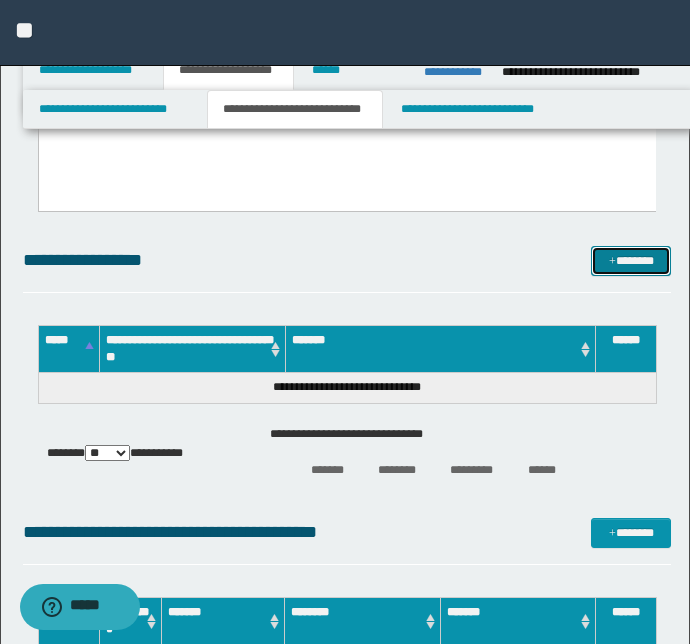 click on "*******" at bounding box center (631, 261) 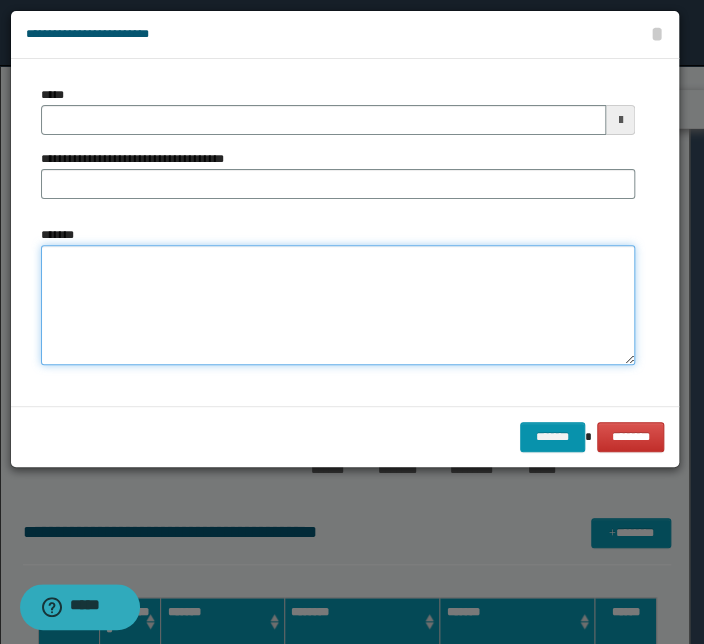 click on "*******" at bounding box center (338, 305) 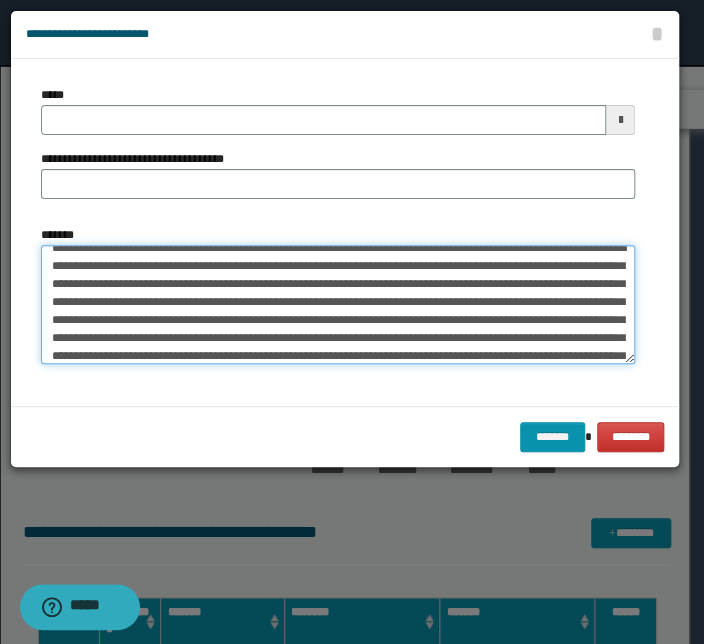 scroll, scrollTop: 0, scrollLeft: 0, axis: both 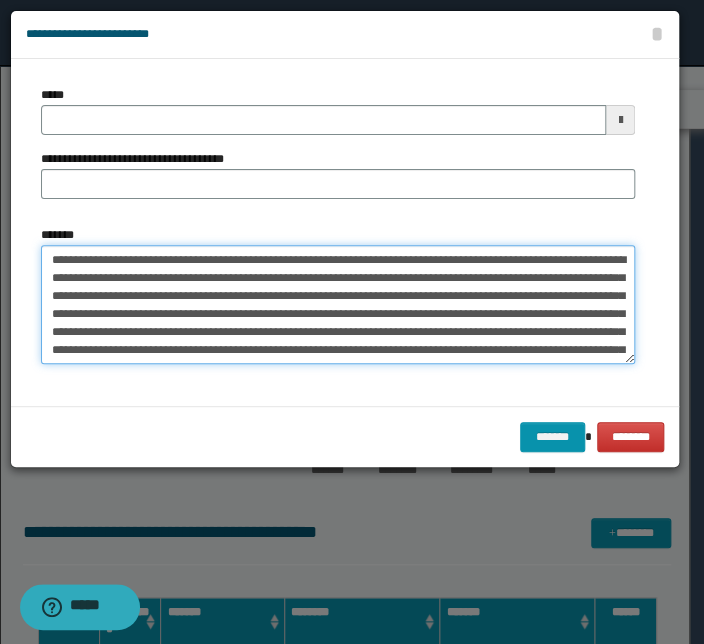 drag, startPoint x: 229, startPoint y: 258, endPoint x: 47, endPoint y: 252, distance: 182.09888 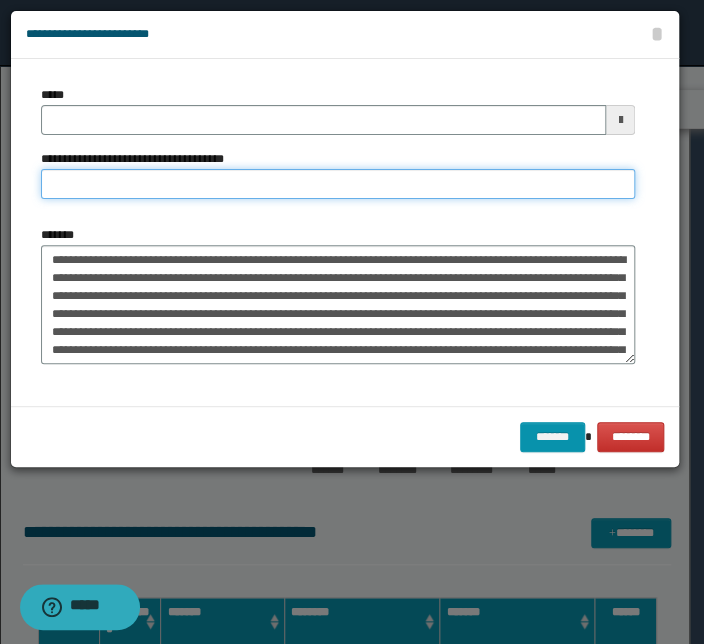 click on "**********" at bounding box center (338, 184) 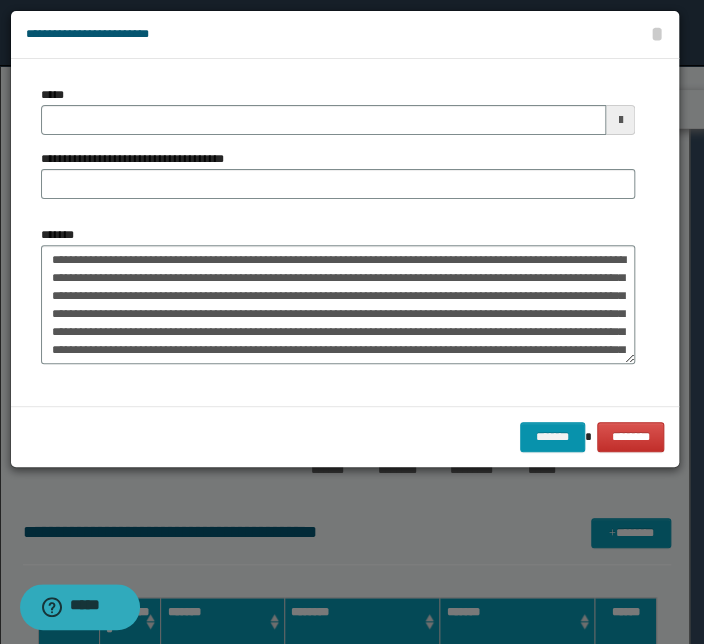 click on "**********" at bounding box center [338, 232] 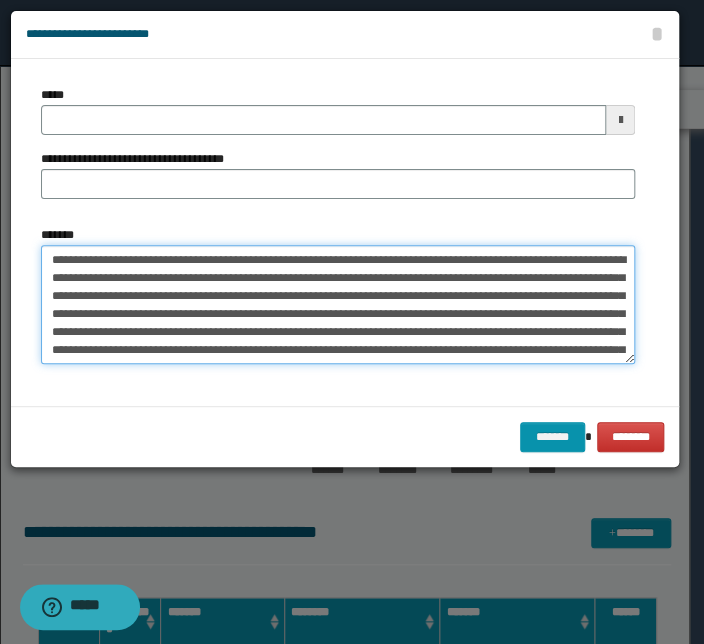 drag, startPoint x: 261, startPoint y: 260, endPoint x: -17, endPoint y: 249, distance: 278.21753 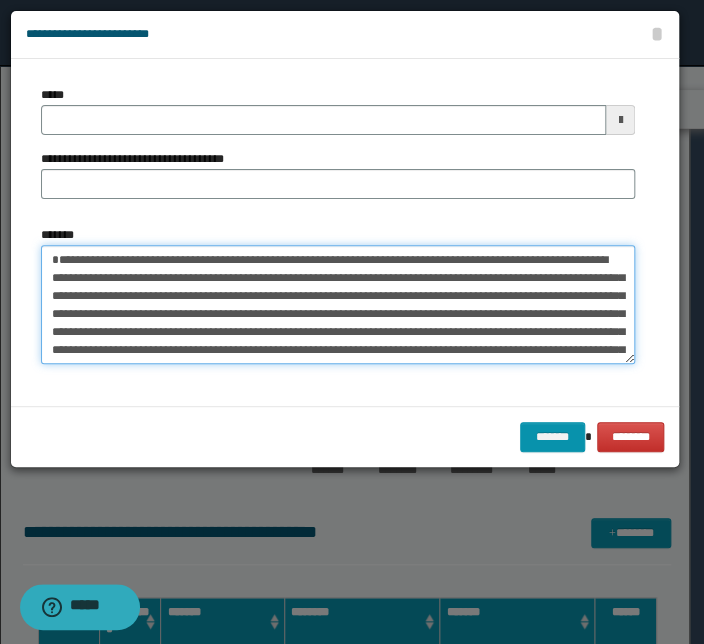 type 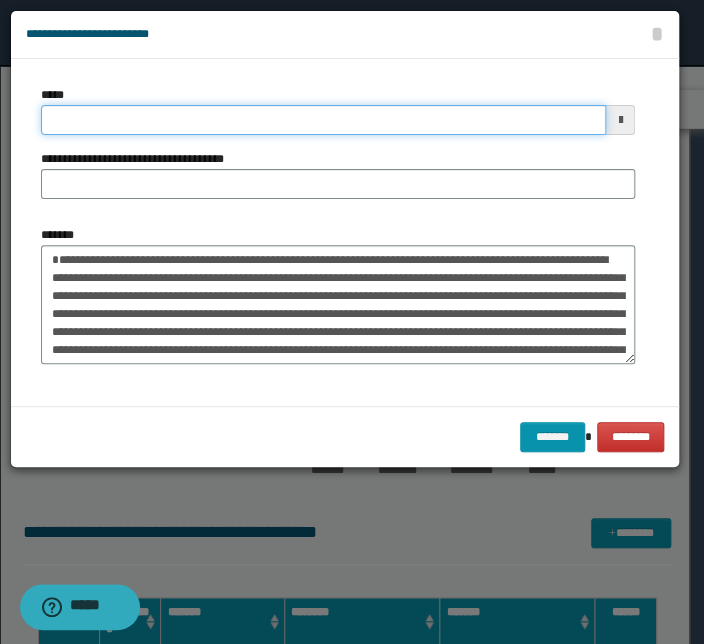 click on "*****" at bounding box center [323, 120] 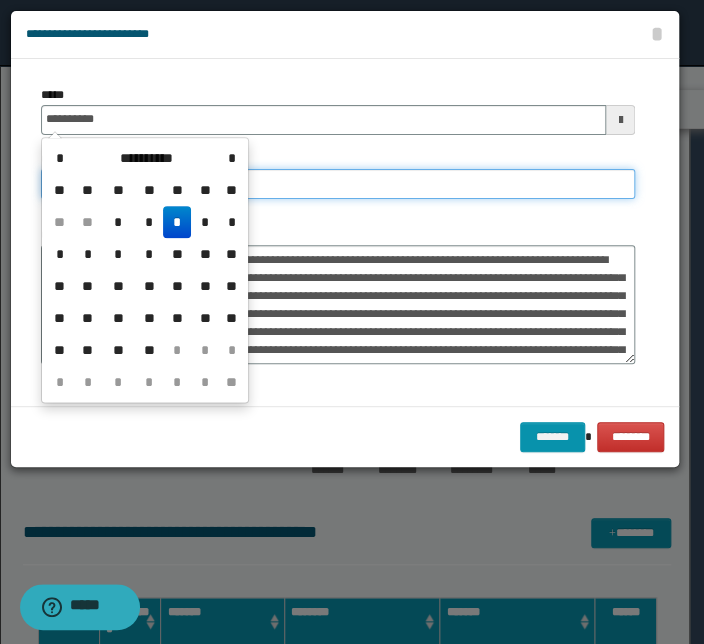 type on "**********" 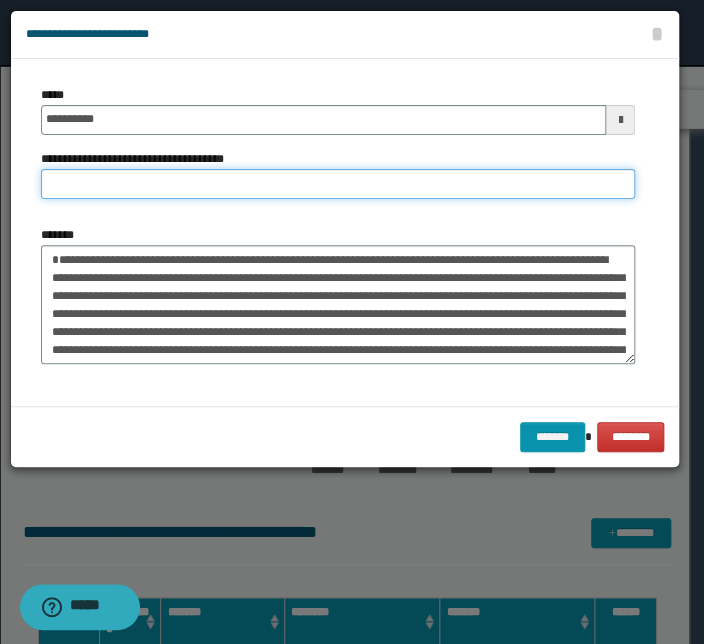 click on "**********" at bounding box center [338, 184] 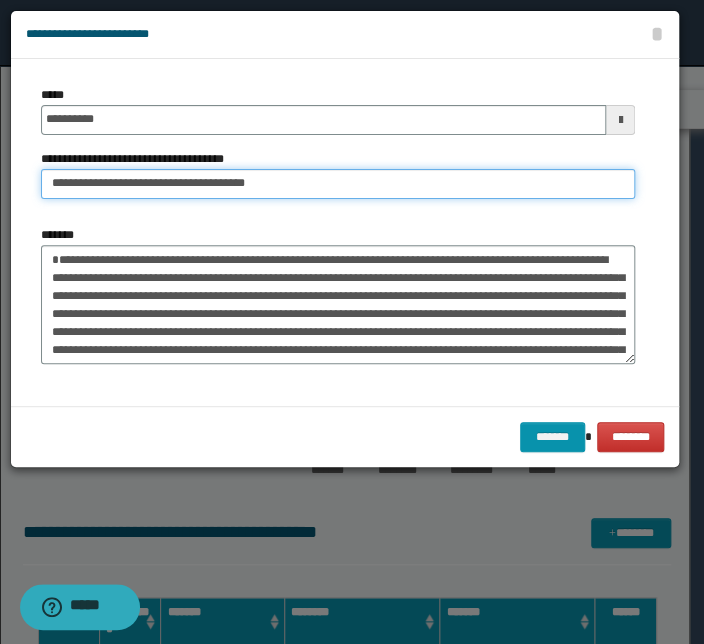 drag, startPoint x: 117, startPoint y: 187, endPoint x: -60, endPoint y: 180, distance: 177.13837 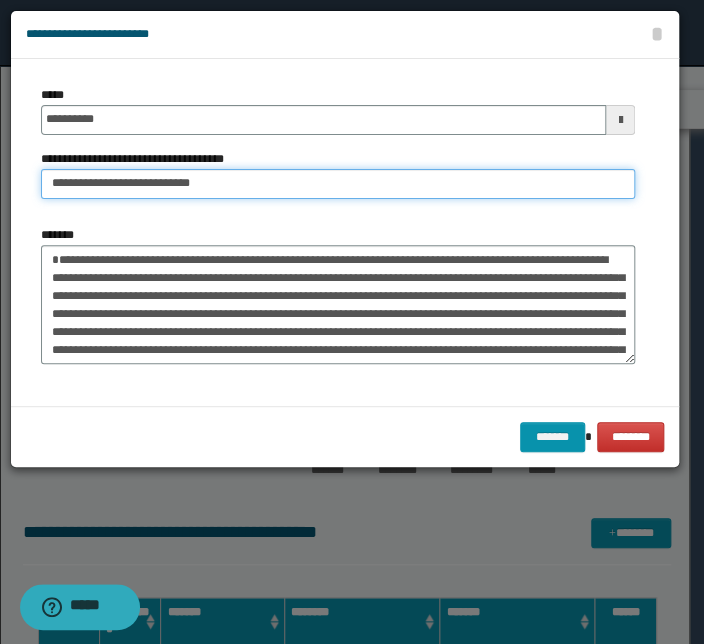 type on "**********" 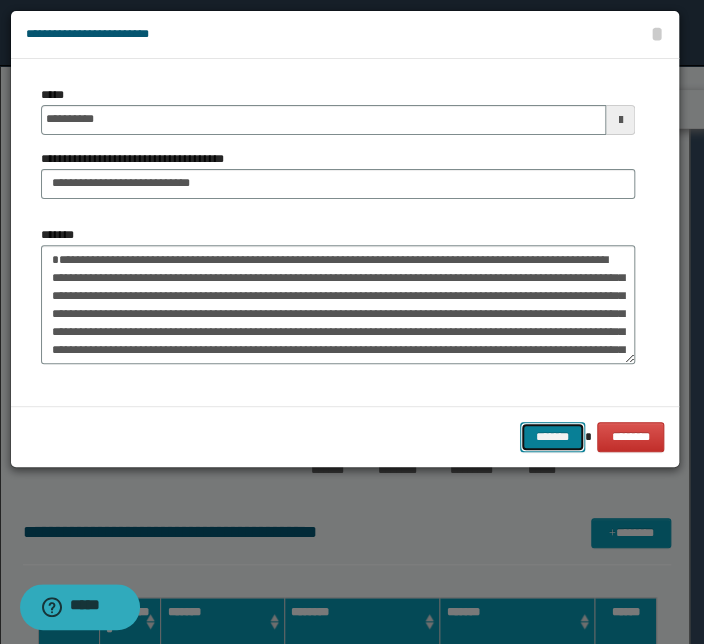 click on "*******" at bounding box center (552, 437) 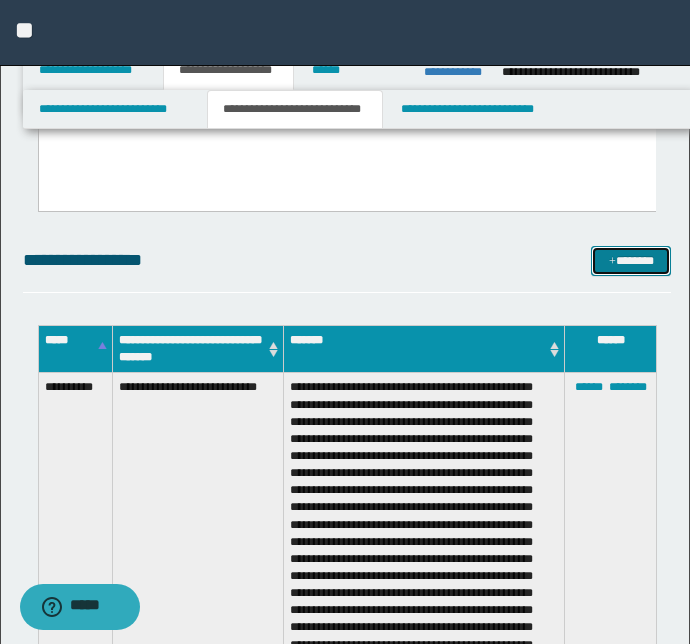 click on "*******" at bounding box center (631, 261) 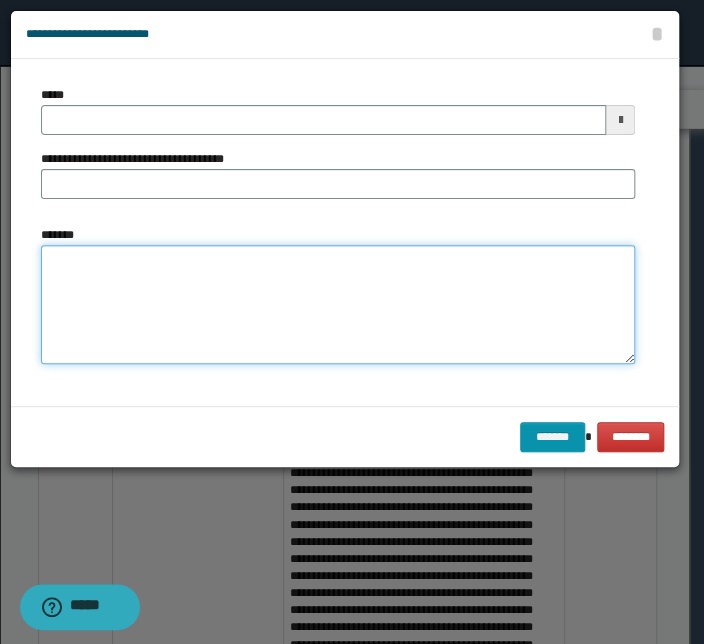 click on "*******" at bounding box center [338, 305] 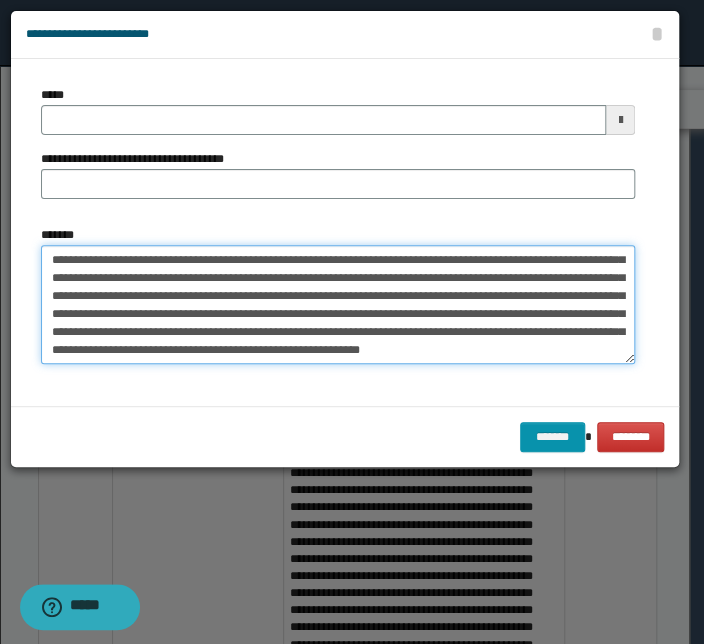 scroll, scrollTop: 0, scrollLeft: 0, axis: both 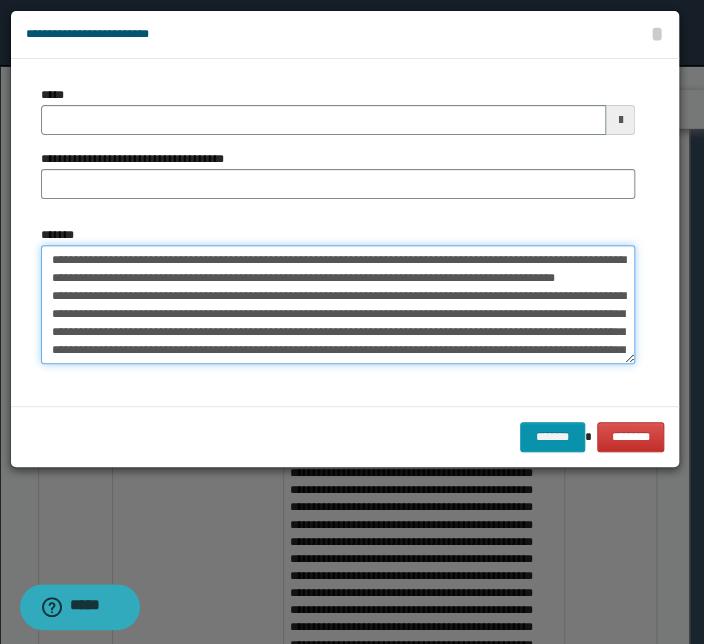 click on "**********" at bounding box center (338, 305) 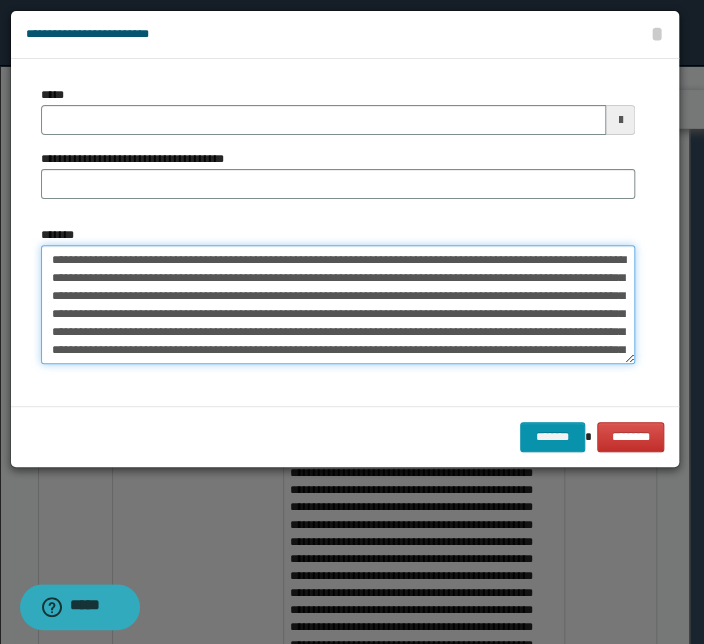 drag, startPoint x: 261, startPoint y: 260, endPoint x: -18, endPoint y: 251, distance: 279.1451 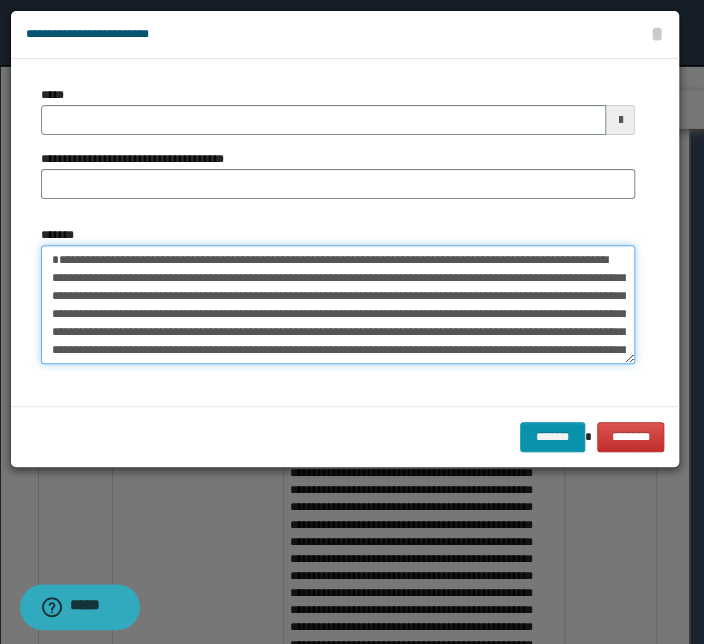type 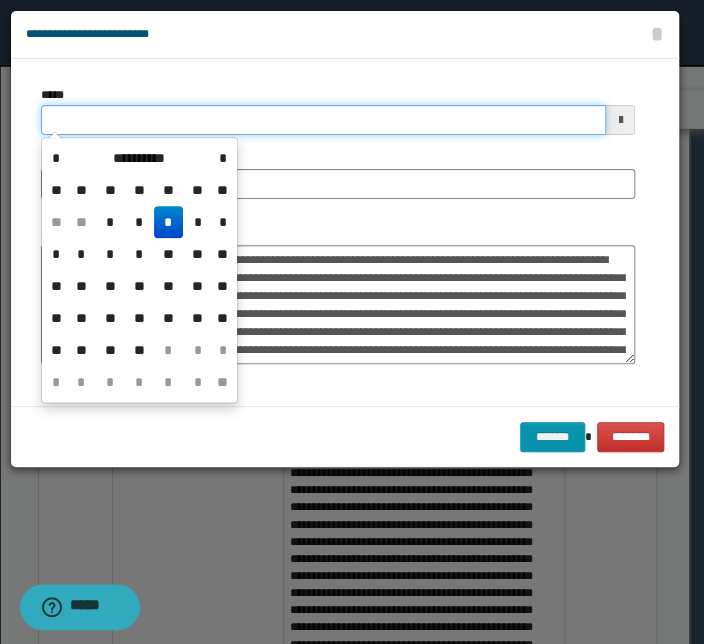 click on "*****" at bounding box center (323, 120) 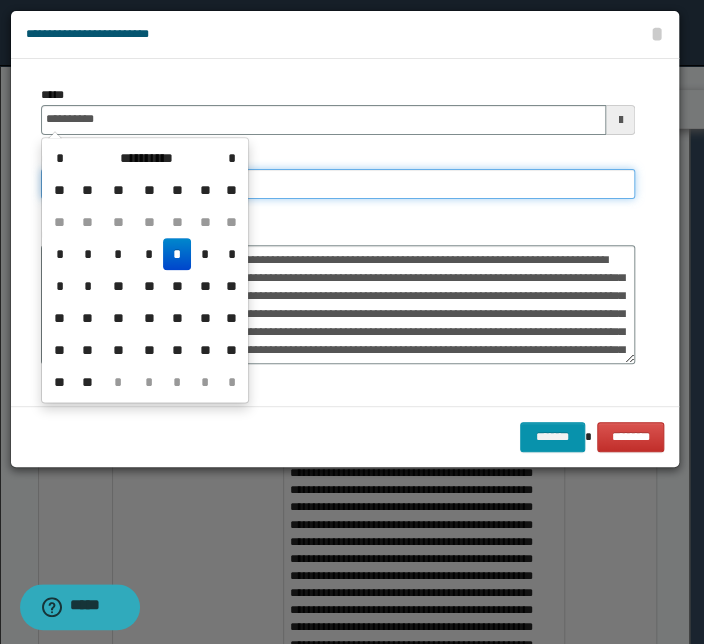 type on "**********" 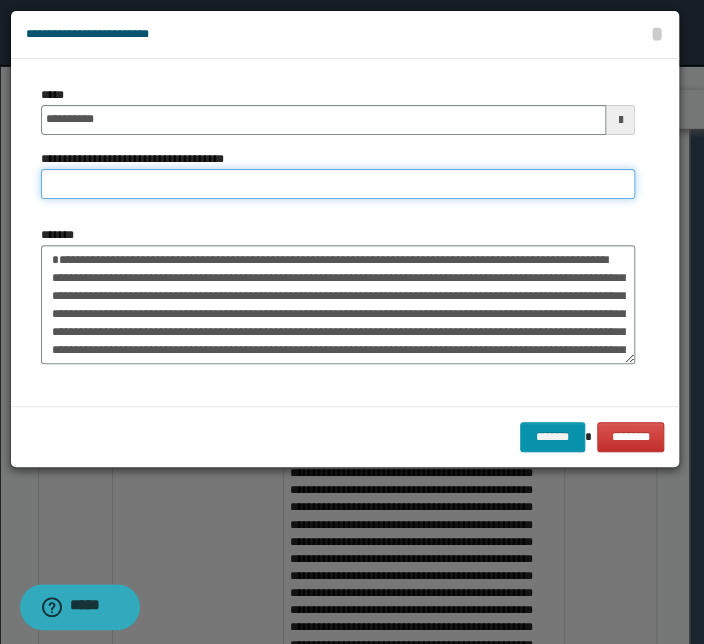 click on "**********" at bounding box center (338, 184) 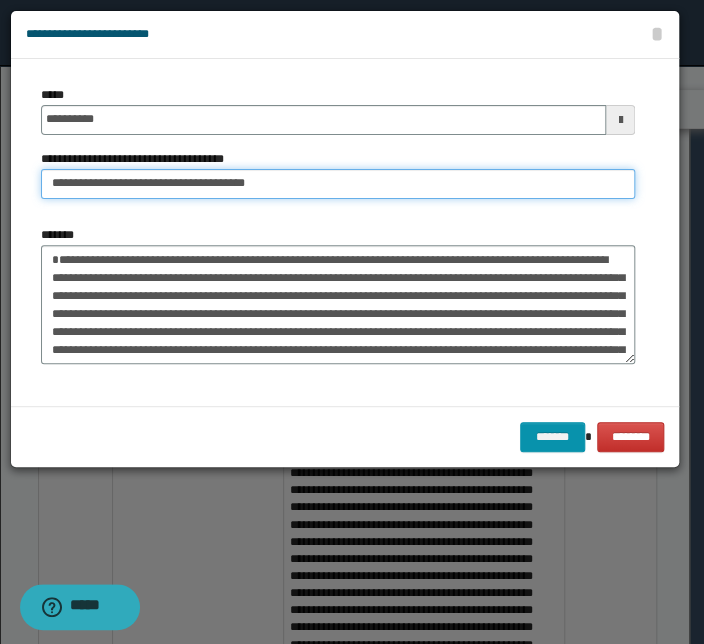 drag, startPoint x: 100, startPoint y: 185, endPoint x: -45, endPoint y: 184, distance: 145.00345 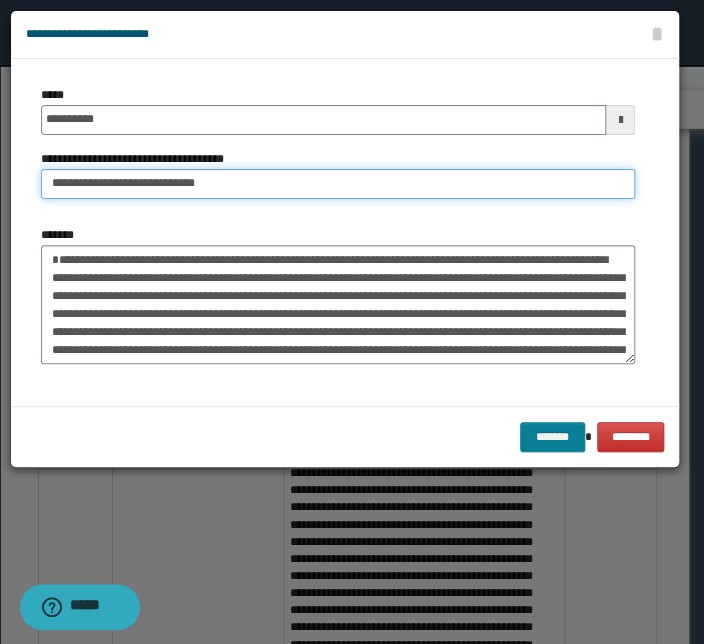 type on "**********" 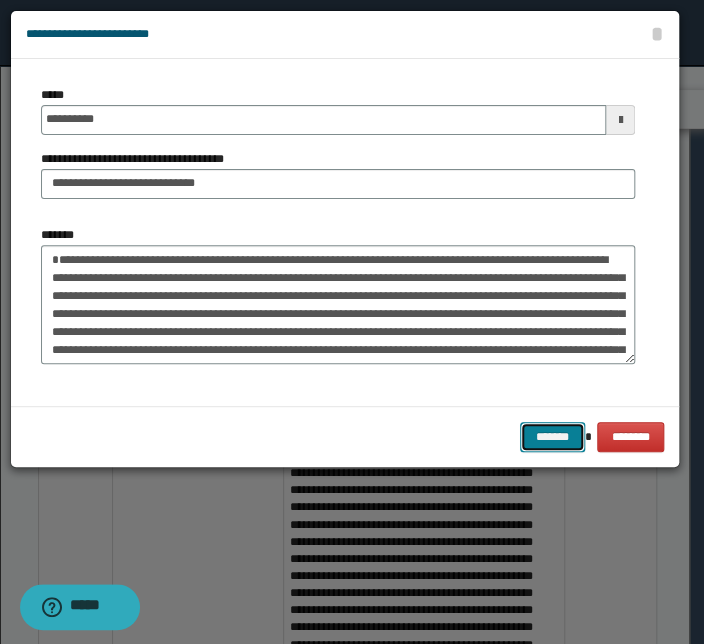 click on "*******" at bounding box center [552, 437] 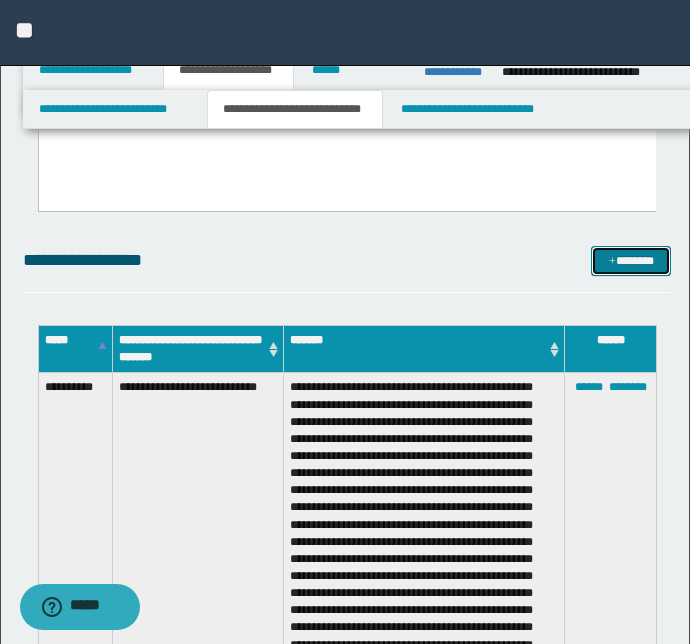 click on "*******" at bounding box center (631, 261) 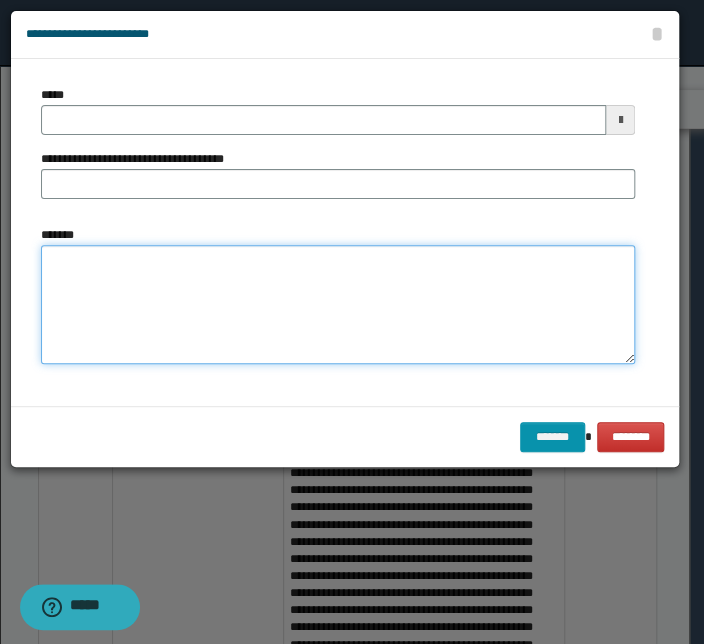 click on "*******" at bounding box center (338, 305) 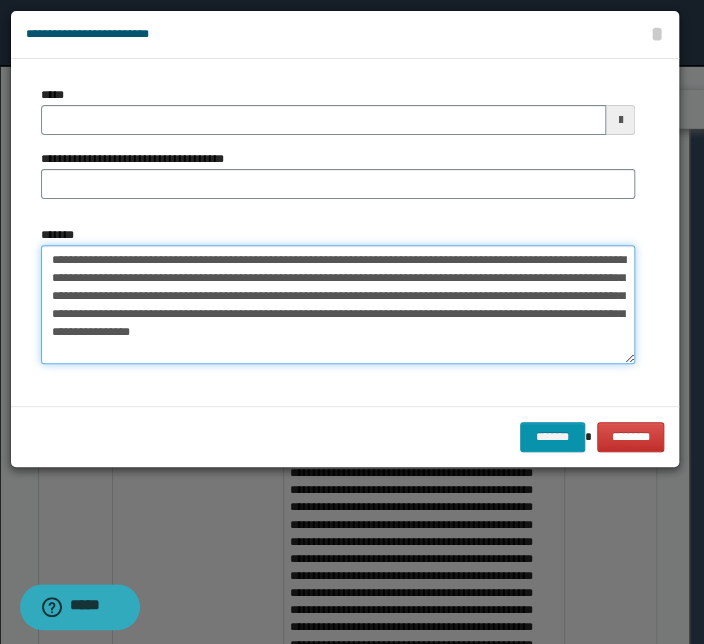 drag, startPoint x: 260, startPoint y: 260, endPoint x: 11, endPoint y: 261, distance: 249.00201 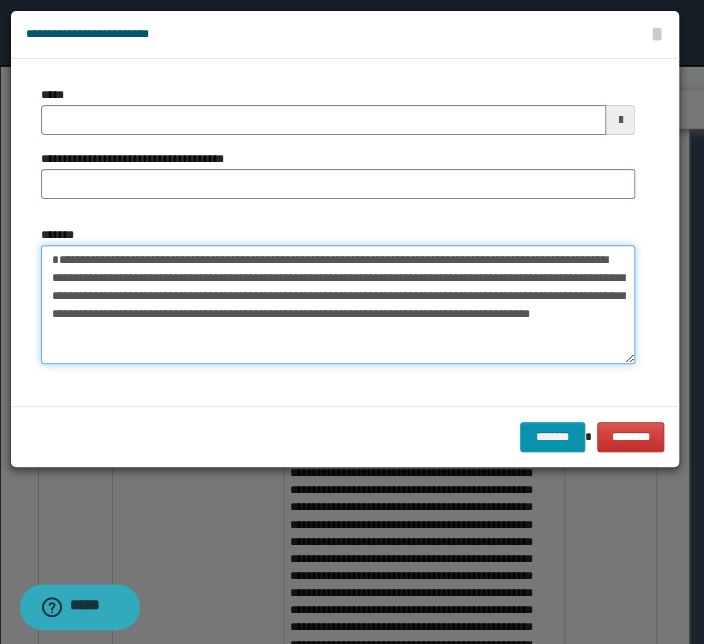 type 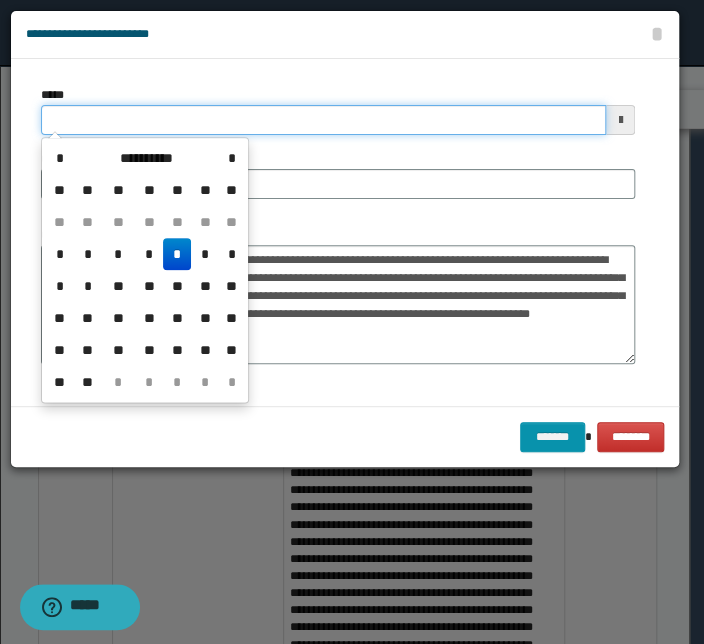 click on "*****" at bounding box center [323, 120] 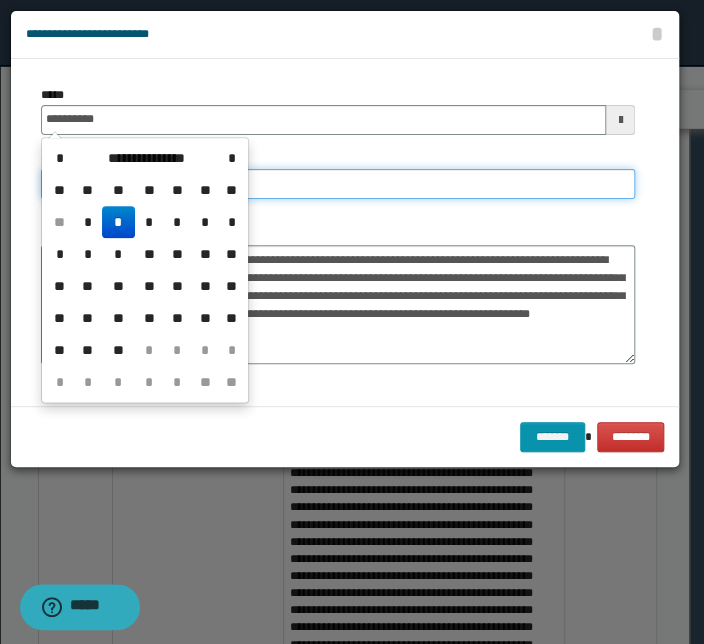type on "**********" 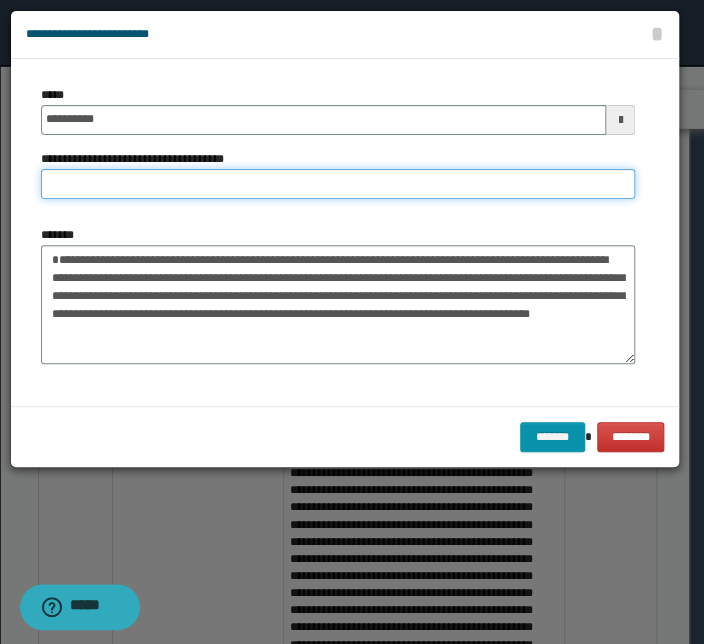 click on "**********" at bounding box center (338, 184) 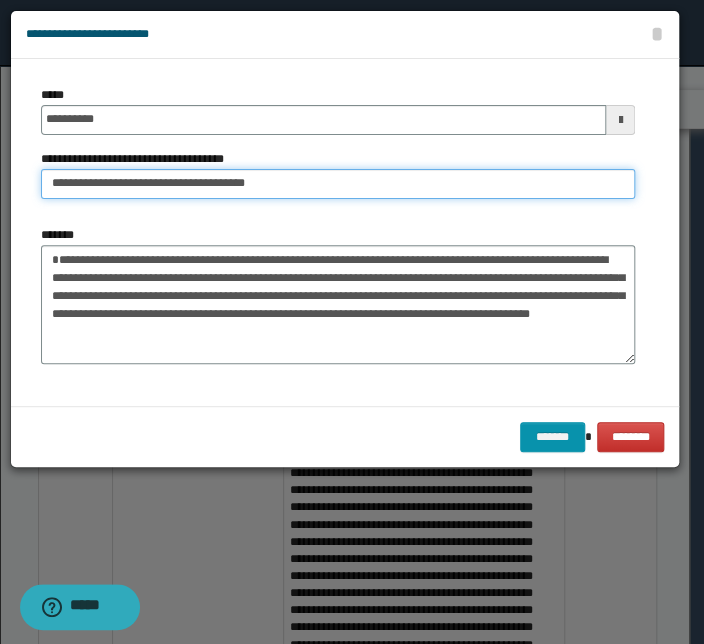 drag, startPoint x: 113, startPoint y: 184, endPoint x: -26, endPoint y: 188, distance: 139.05754 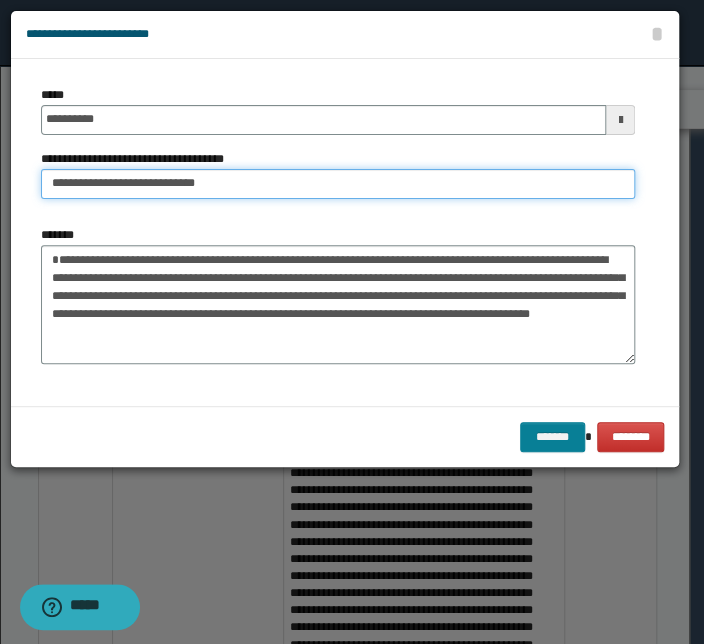 type on "**********" 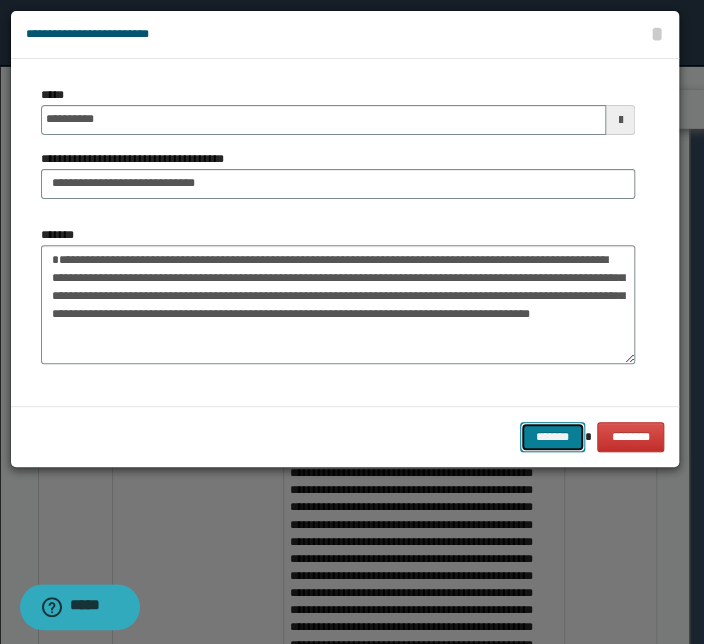 click on "*******" at bounding box center (552, 437) 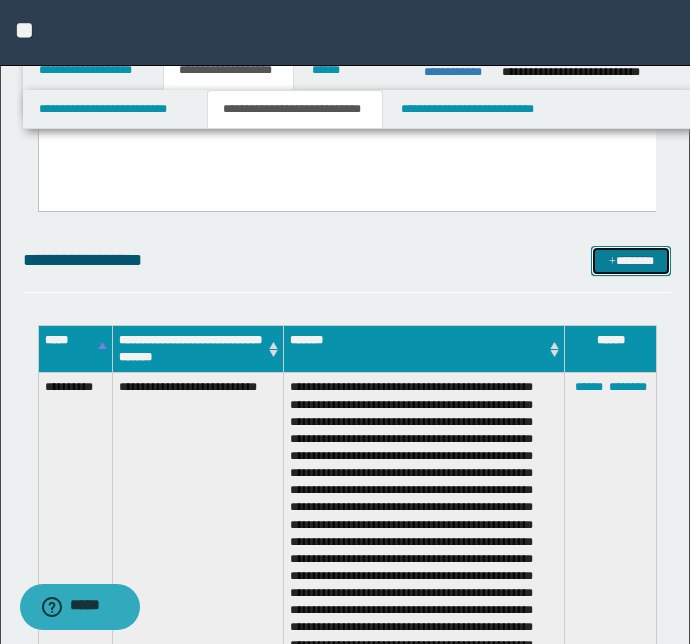 click on "*******" at bounding box center (631, 261) 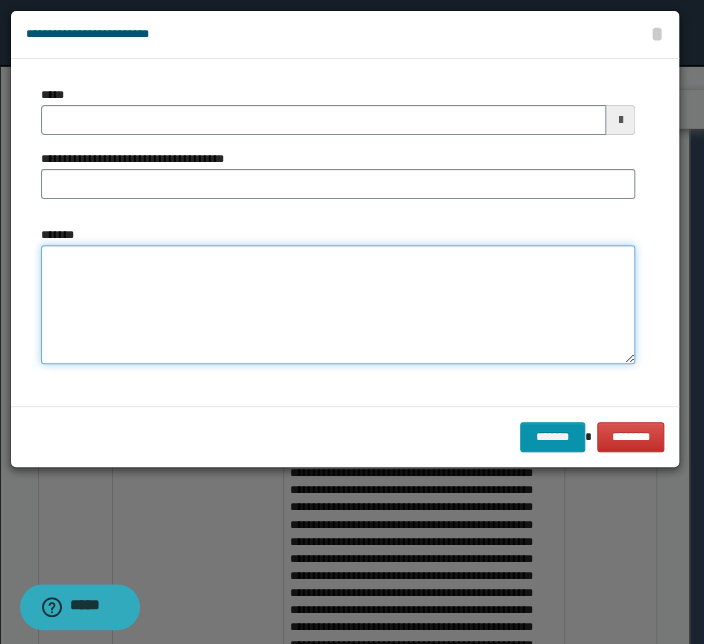 click on "*******" at bounding box center (338, 305) 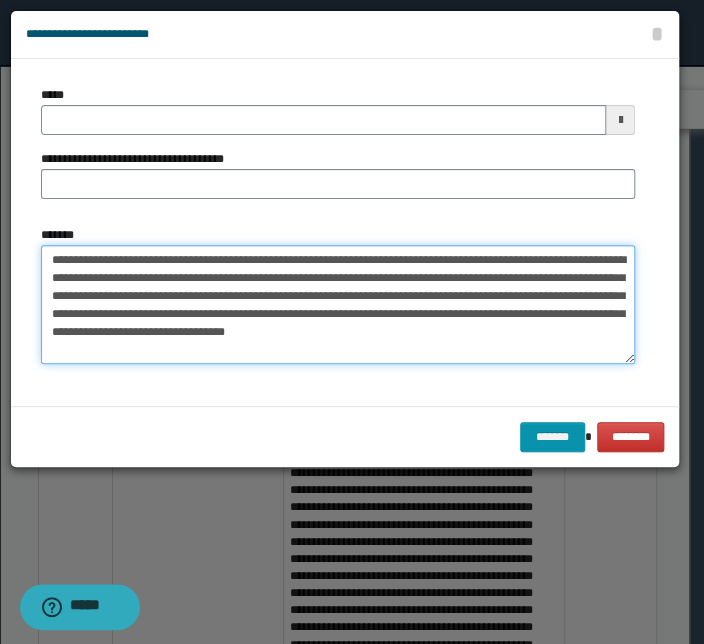 drag, startPoint x: 262, startPoint y: 261, endPoint x: -36, endPoint y: 258, distance: 298.0151 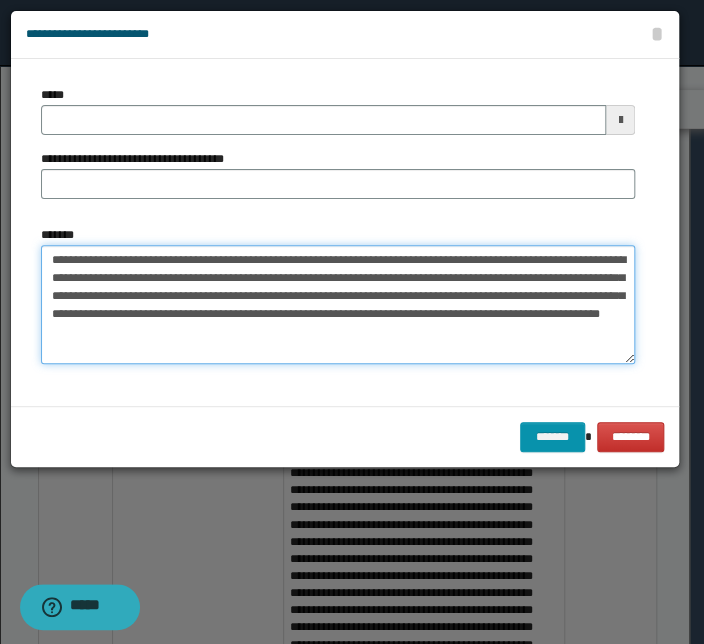type 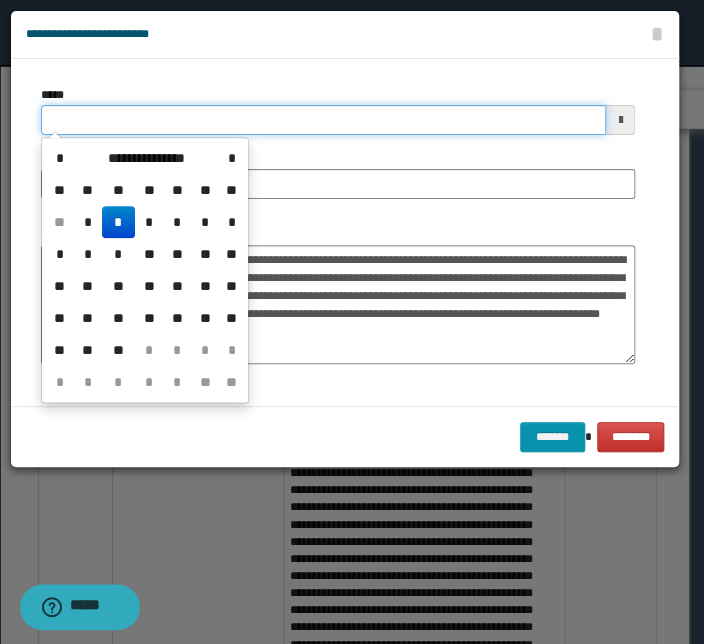 click on "*****" at bounding box center (323, 120) 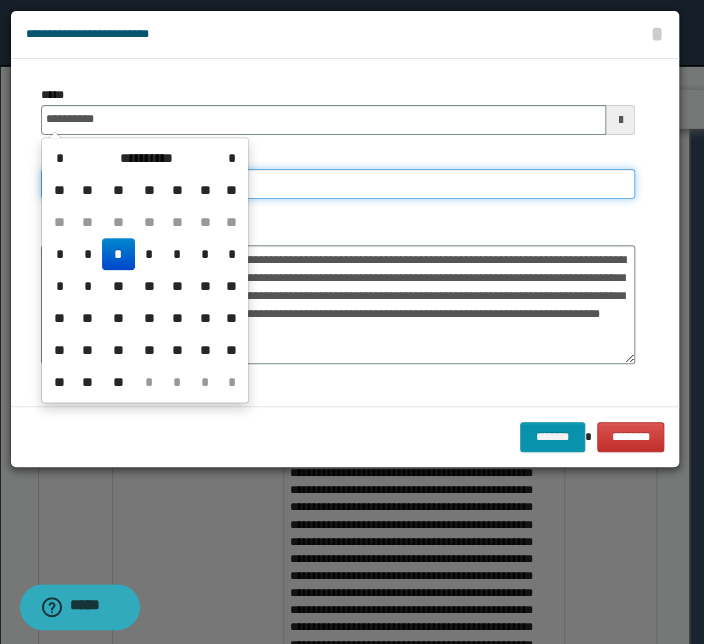 type on "**********" 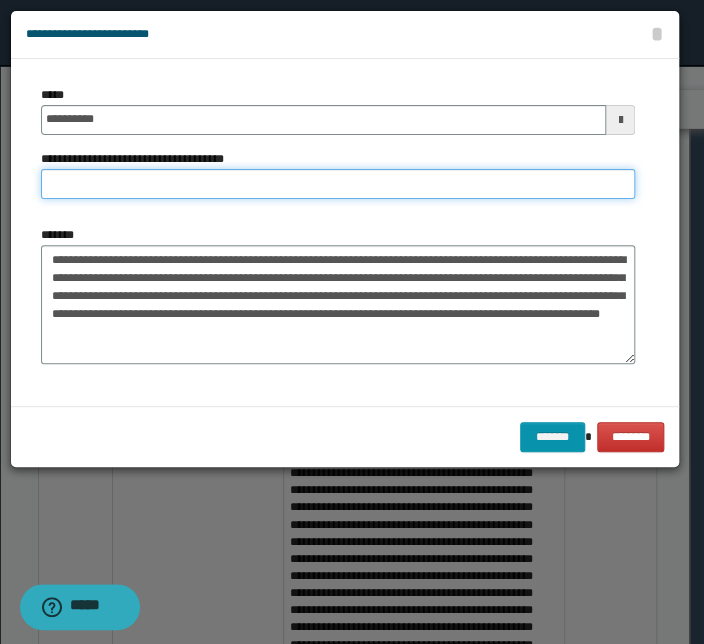 paste on "**********" 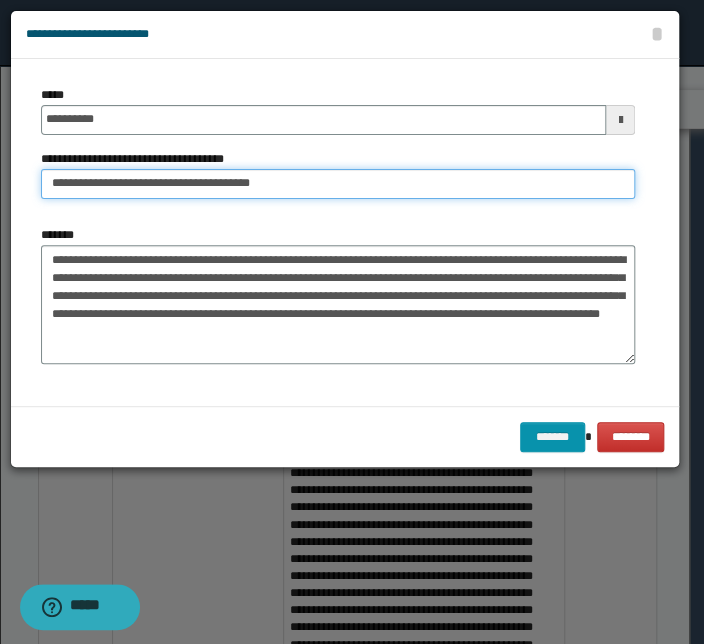 drag, startPoint x: 110, startPoint y: 183, endPoint x: -50, endPoint y: 183, distance: 160 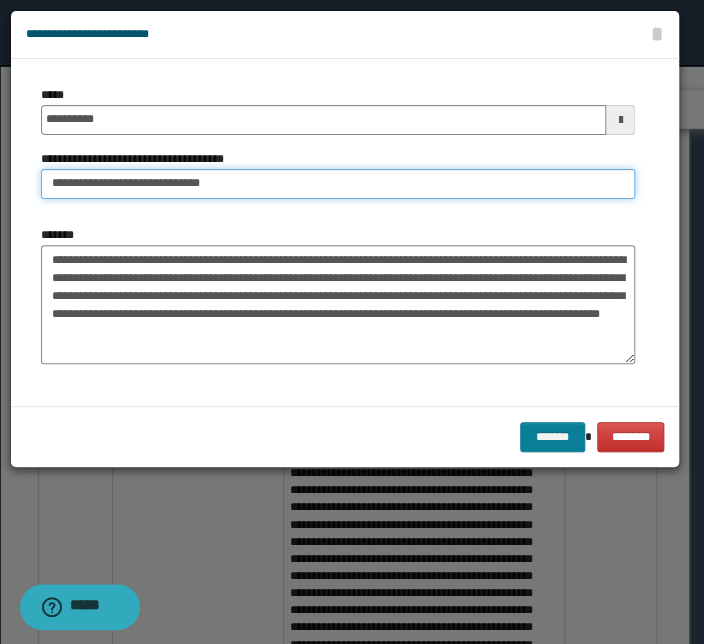 type on "**********" 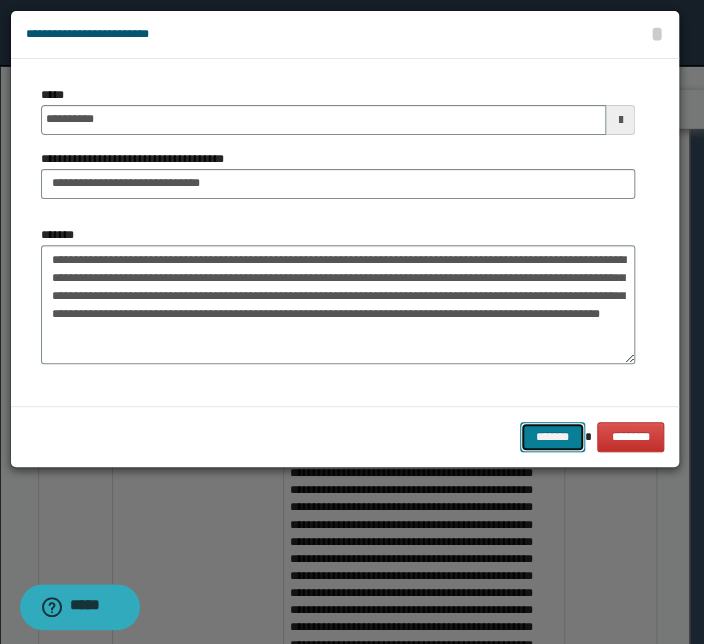 click on "*******" at bounding box center [552, 437] 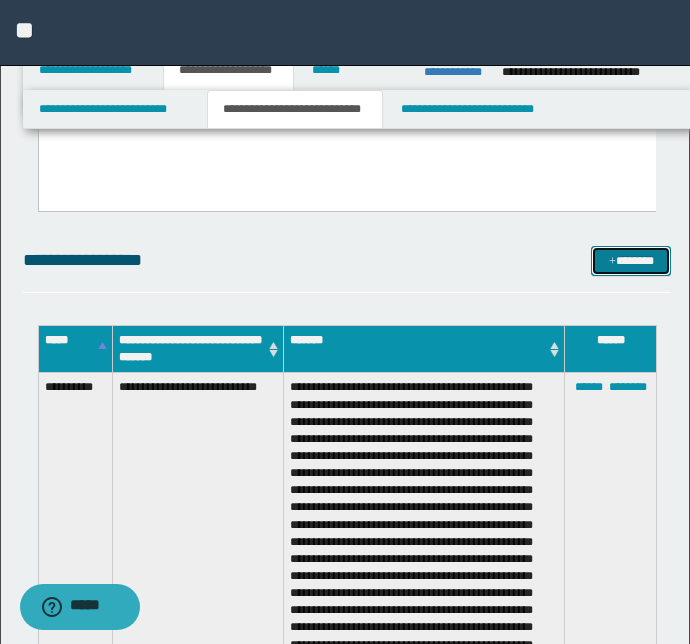 click at bounding box center [612, 262] 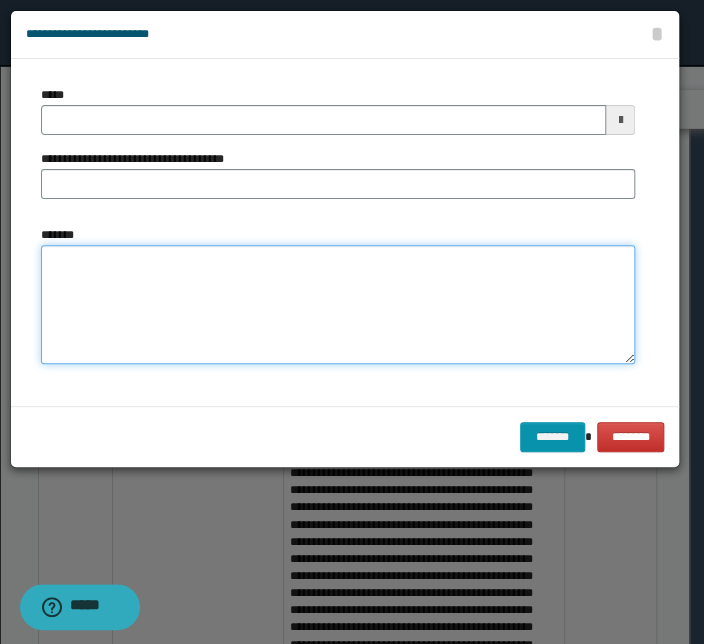 click on "*******" at bounding box center [338, 305] 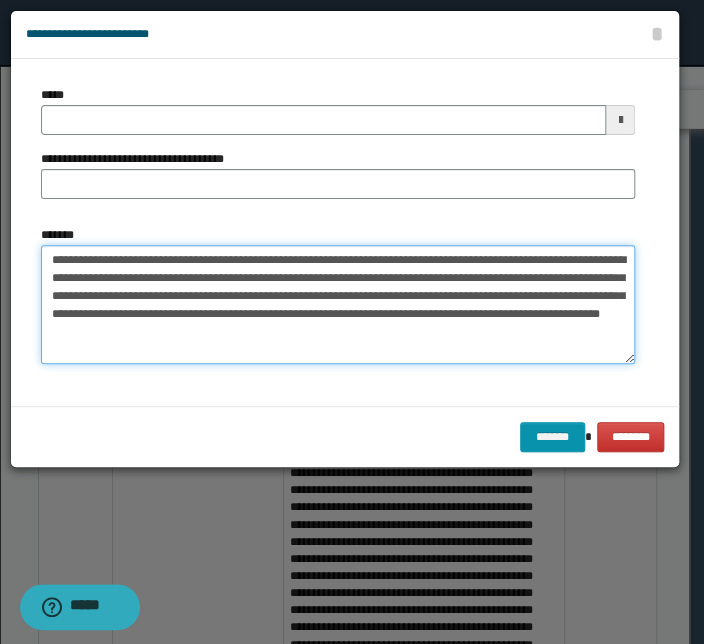drag, startPoint x: 262, startPoint y: 260, endPoint x: -21, endPoint y: 256, distance: 283.02826 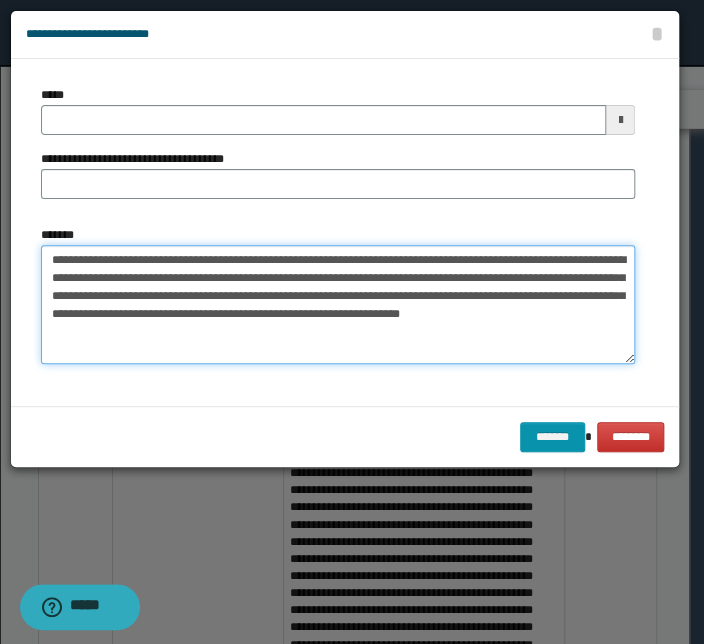 type 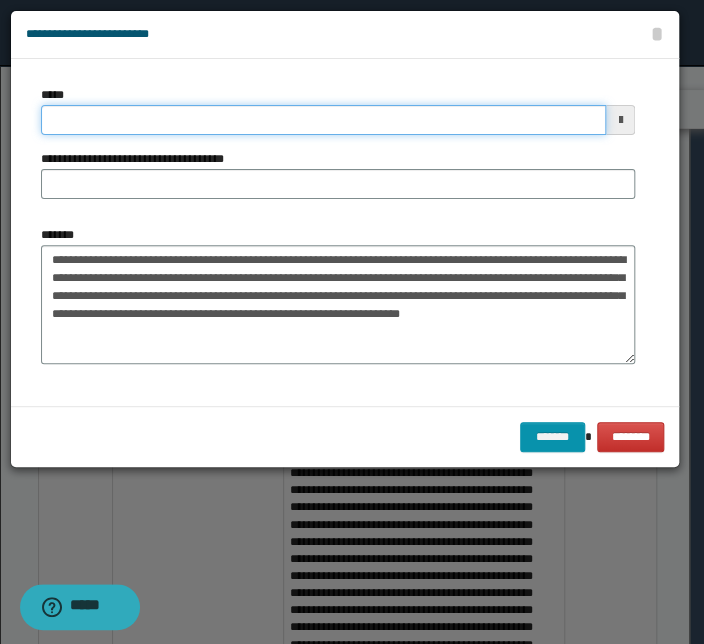 click on "*****" at bounding box center [323, 120] 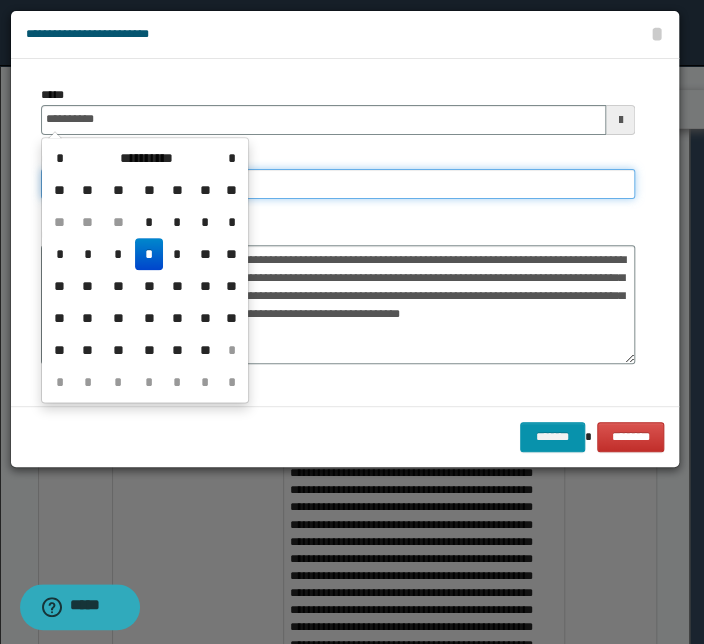 type on "**********" 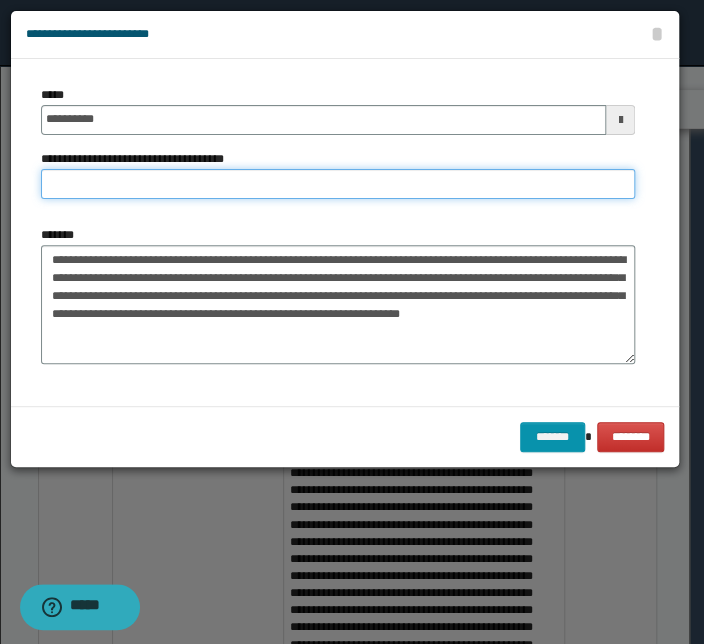 paste on "**********" 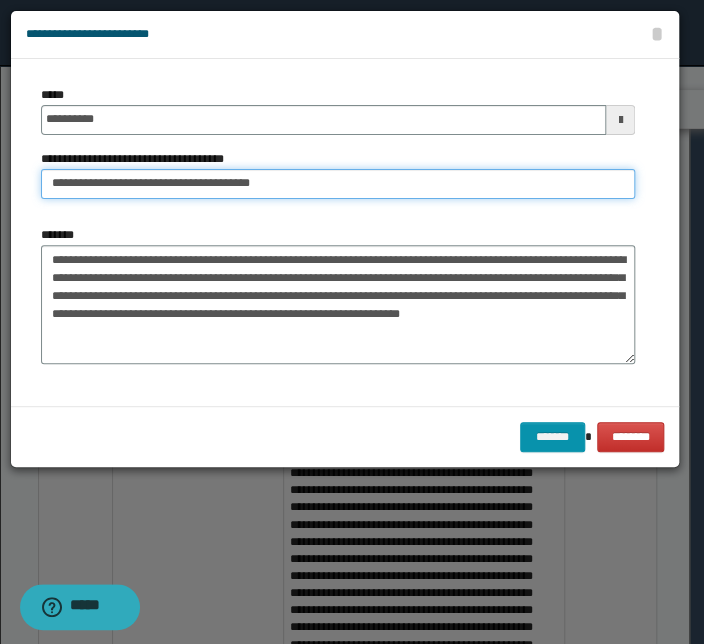 drag, startPoint x: 115, startPoint y: 185, endPoint x: -36, endPoint y: 182, distance: 151.0298 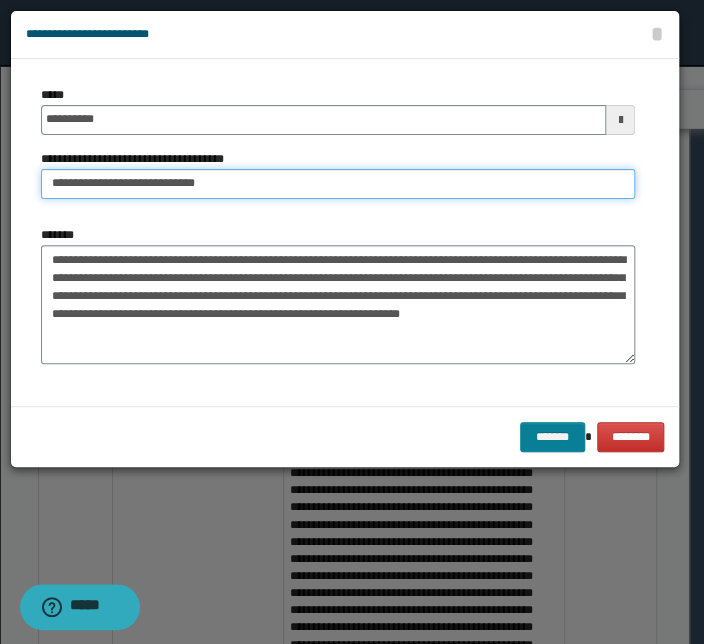 type on "**********" 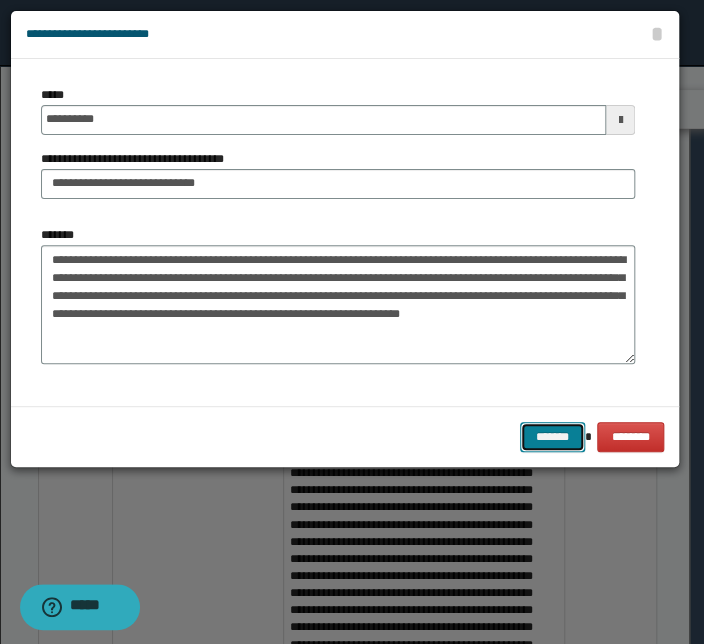 click on "*******" at bounding box center [552, 437] 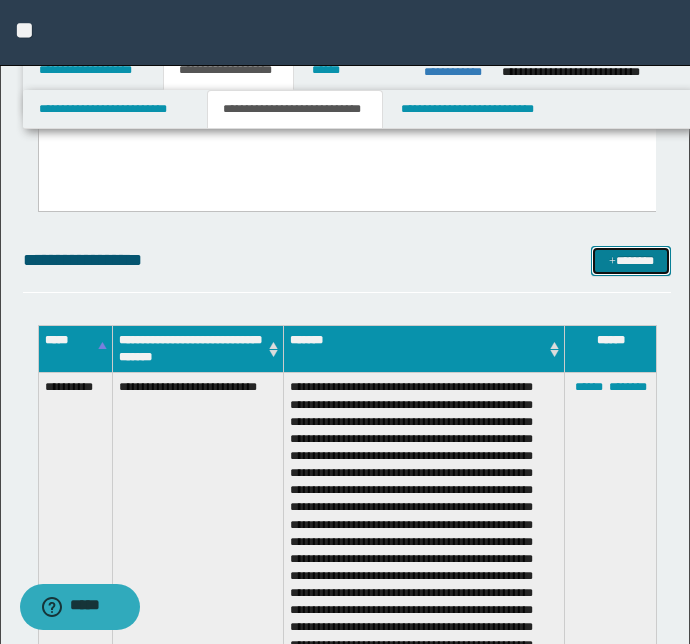click on "*******" at bounding box center [631, 261] 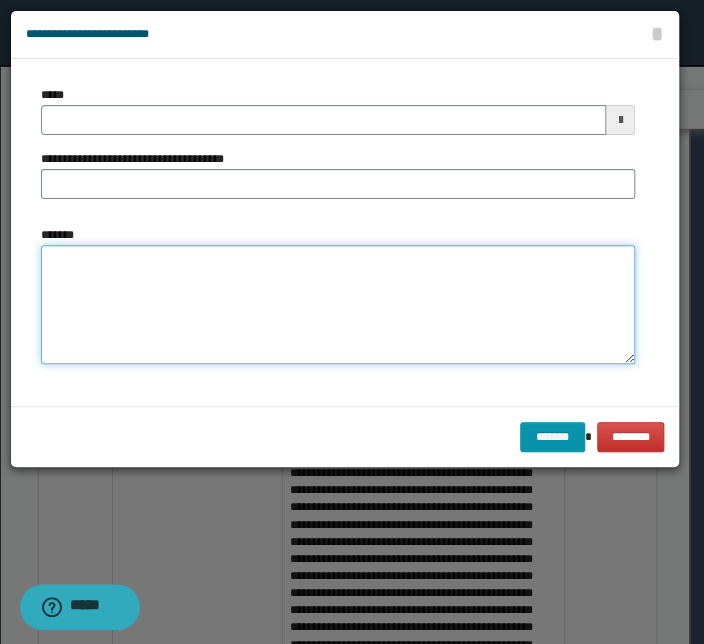click on "*******" at bounding box center (338, 305) 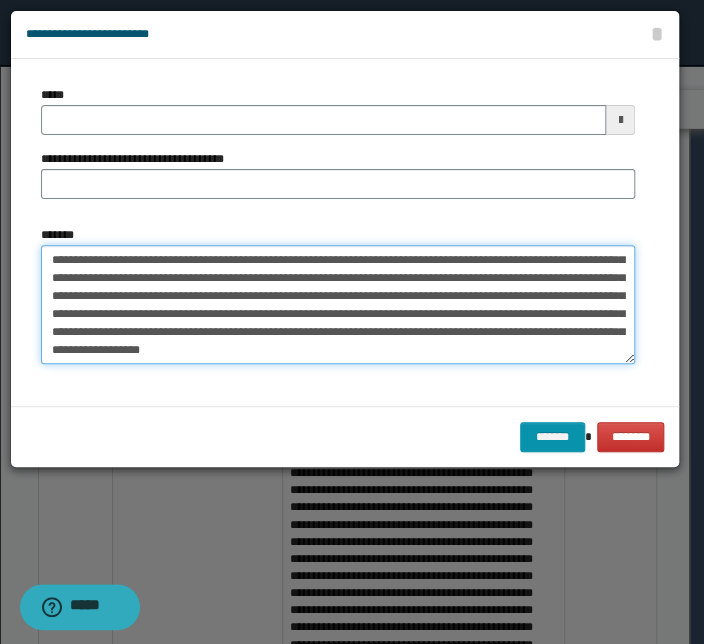 scroll, scrollTop: 0, scrollLeft: 0, axis: both 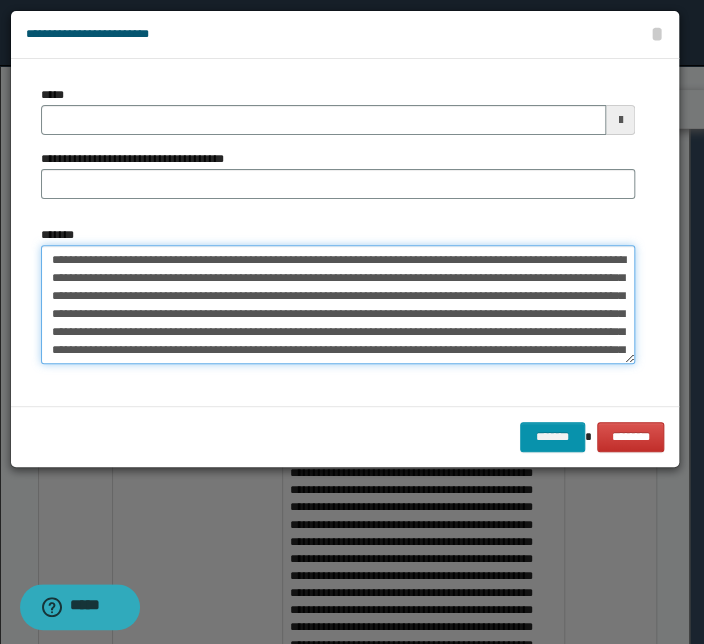 drag, startPoint x: 260, startPoint y: 261, endPoint x: -31, endPoint y: 258, distance: 291.01547 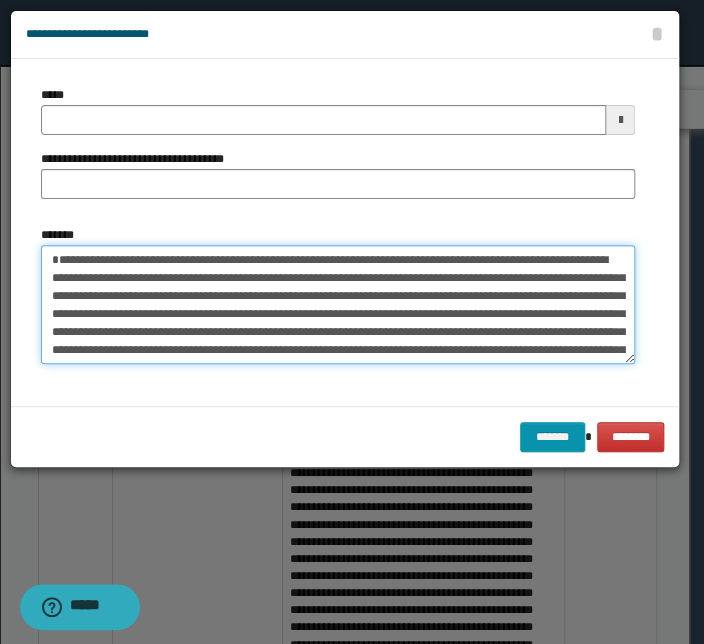 type 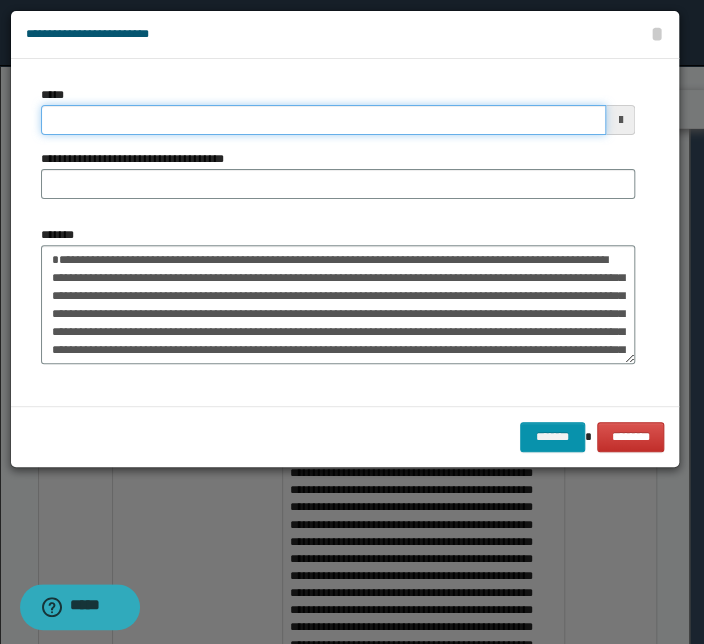 click on "*****" at bounding box center (323, 120) 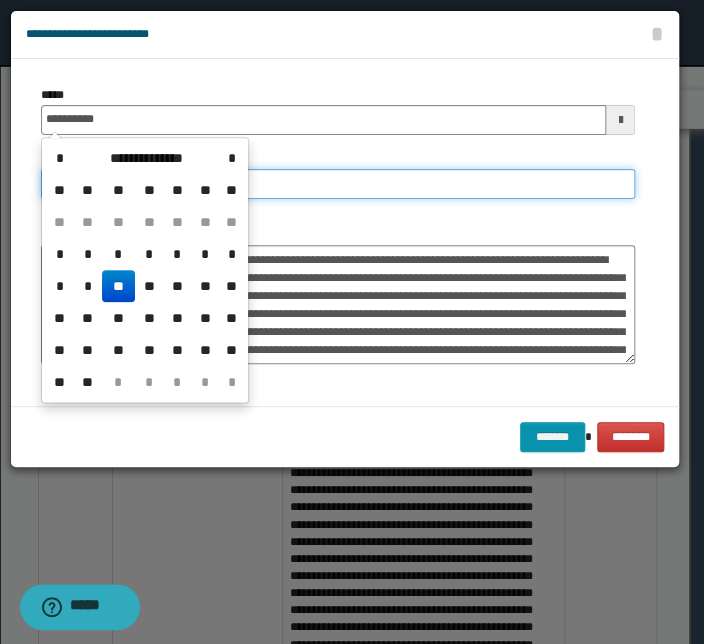 type on "**********" 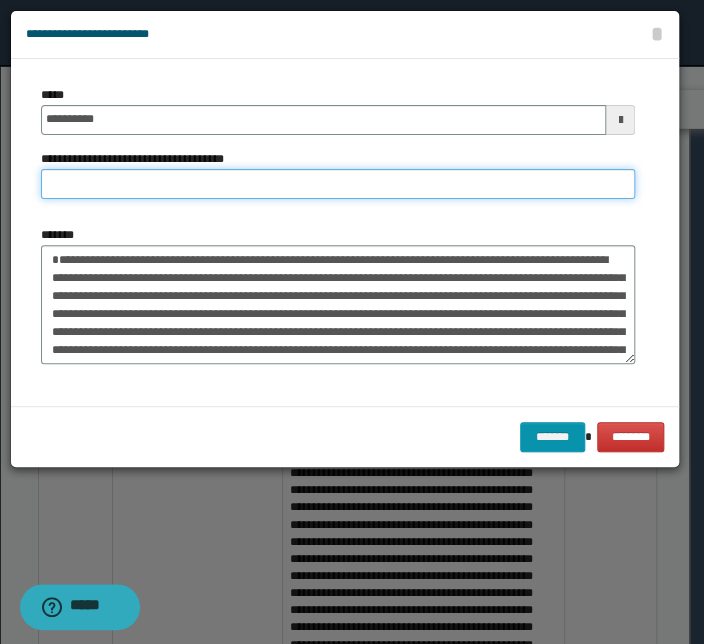 paste on "**********" 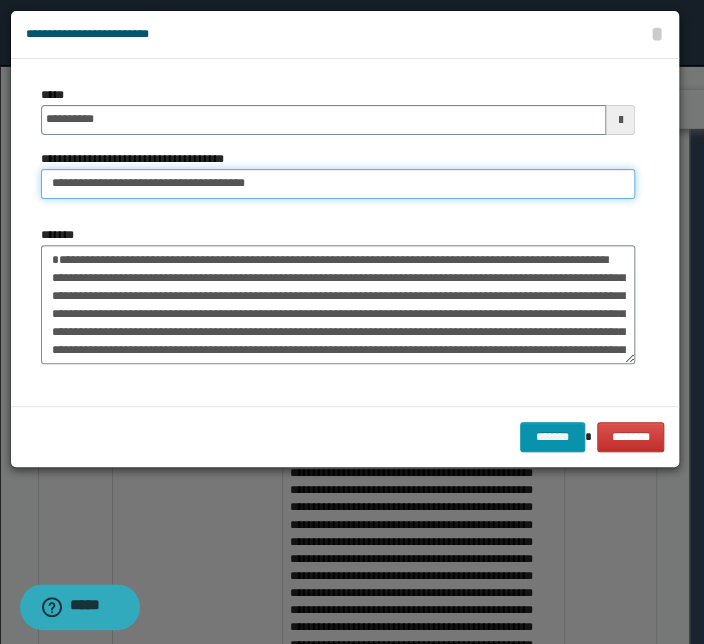 drag, startPoint x: 111, startPoint y: 190, endPoint x: -21, endPoint y: 180, distance: 132.37825 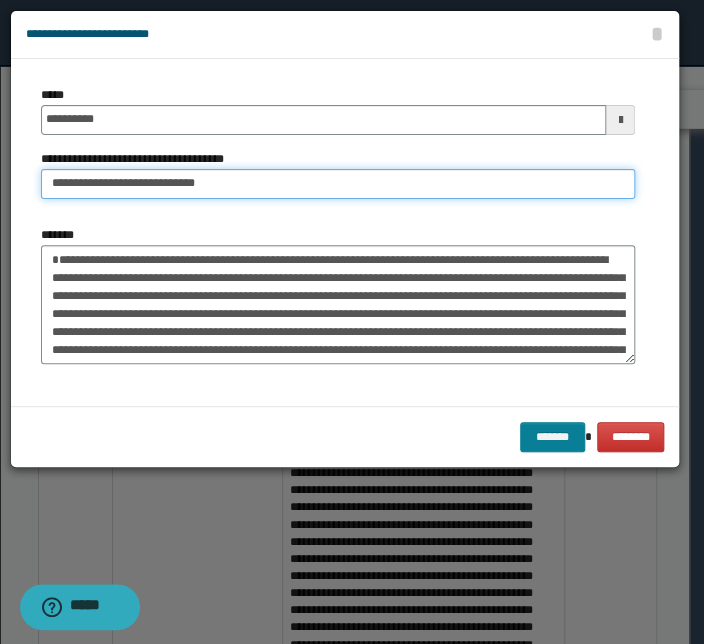 type on "**********" 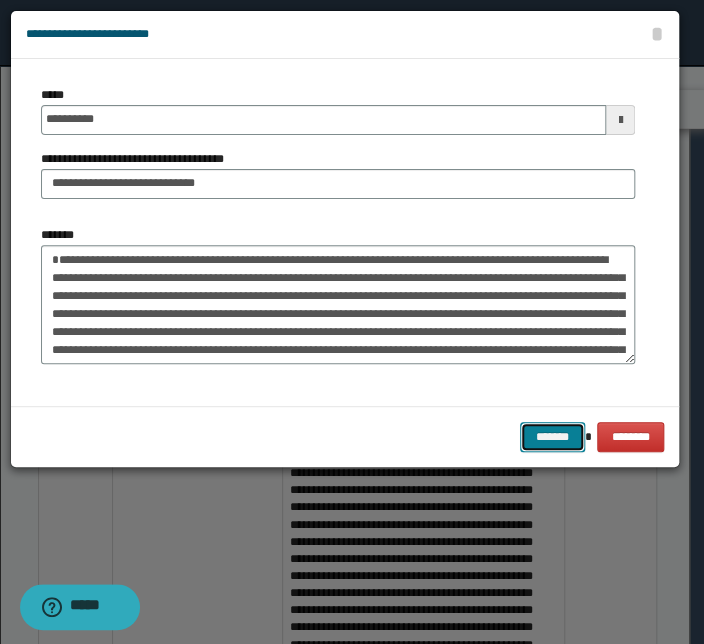 click on "*******" at bounding box center (552, 437) 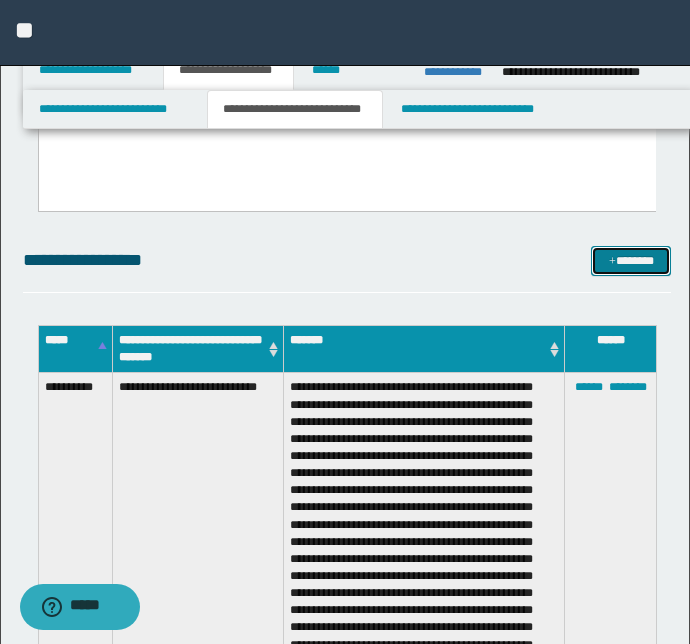 click on "*******" at bounding box center (631, 261) 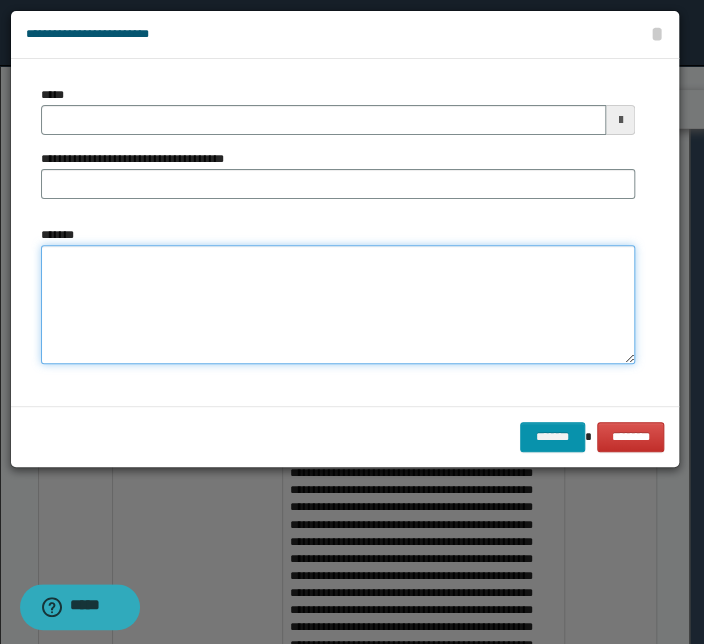 click on "*******" at bounding box center (338, 305) 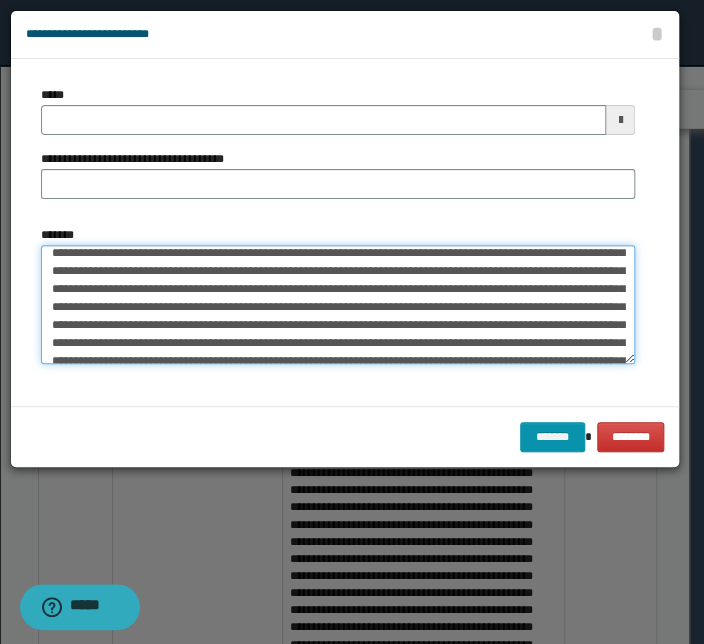 scroll, scrollTop: 0, scrollLeft: 0, axis: both 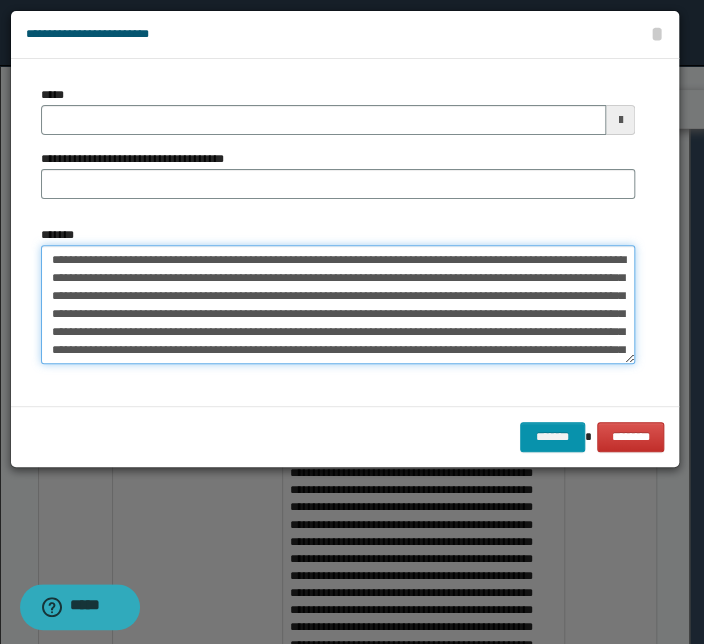 drag, startPoint x: 260, startPoint y: 261, endPoint x: 8, endPoint y: 245, distance: 252.50743 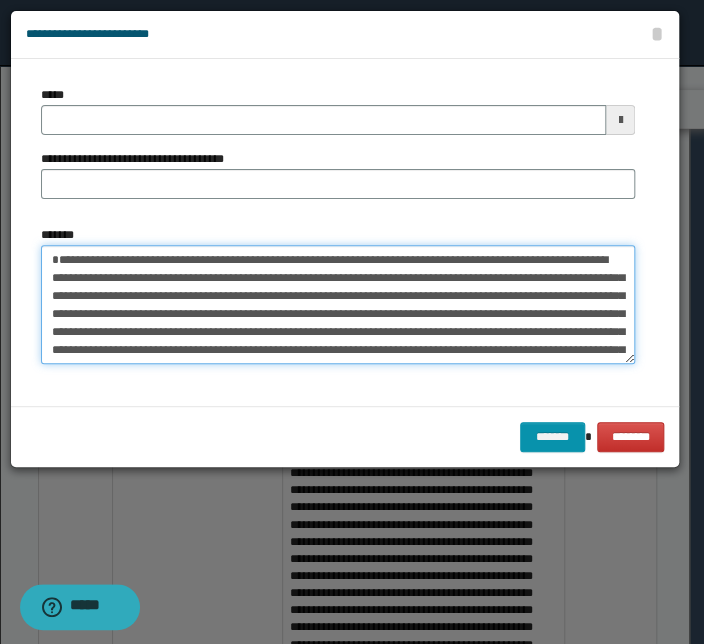 type 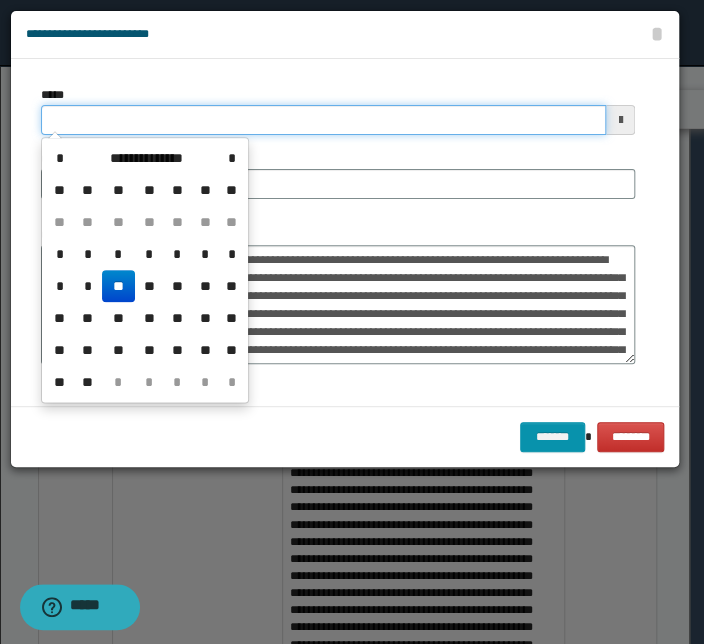 click on "*****" at bounding box center (323, 120) 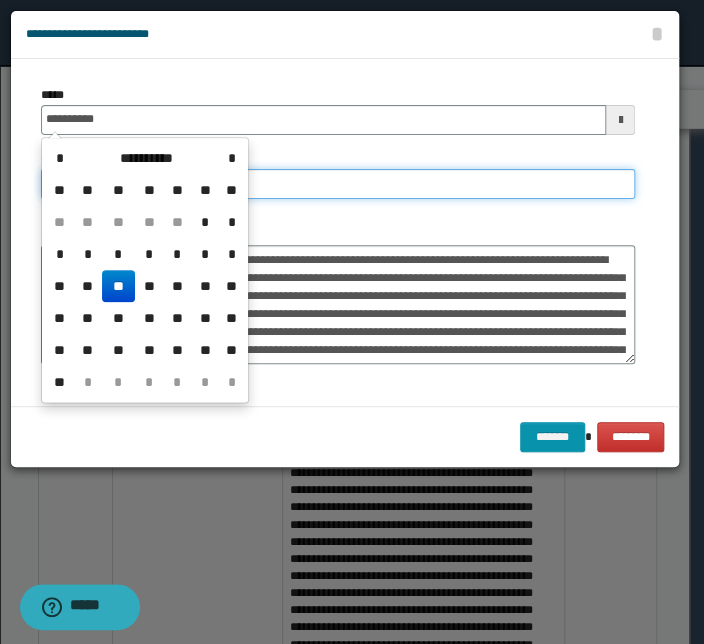type on "**********" 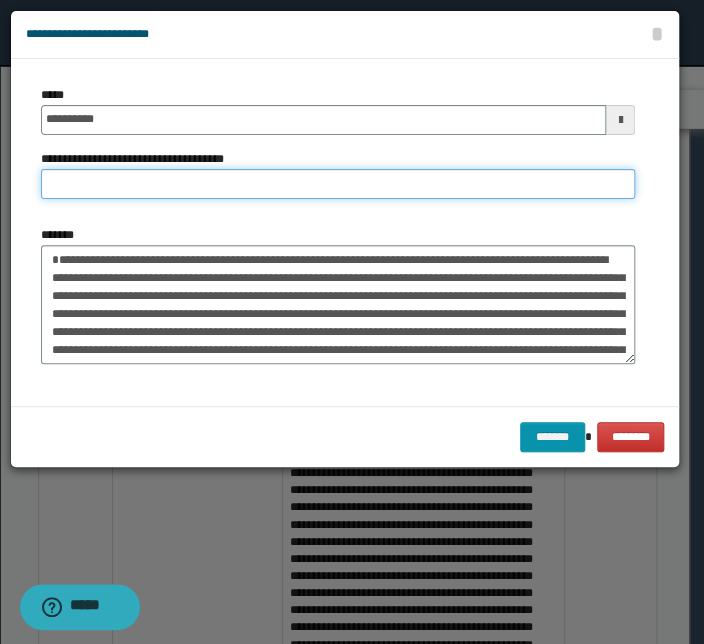 click on "**********" at bounding box center [338, 184] 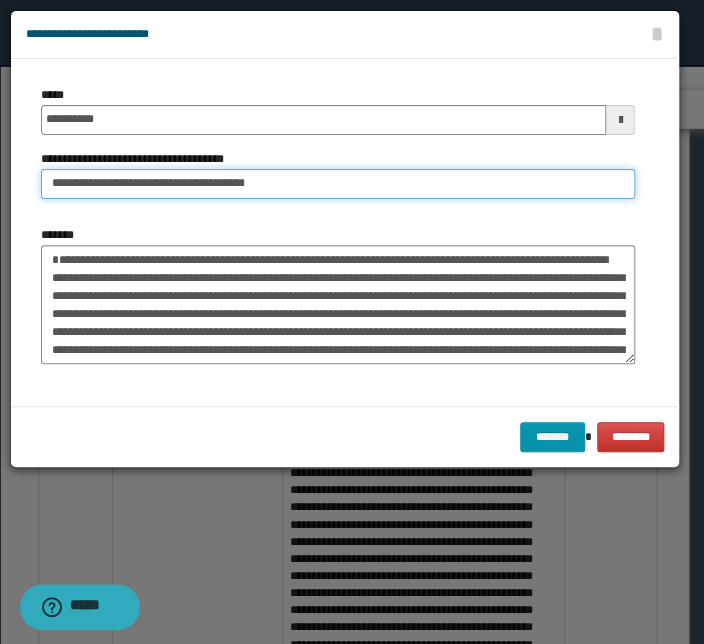 drag, startPoint x: 115, startPoint y: 184, endPoint x: -71, endPoint y: 180, distance: 186.043 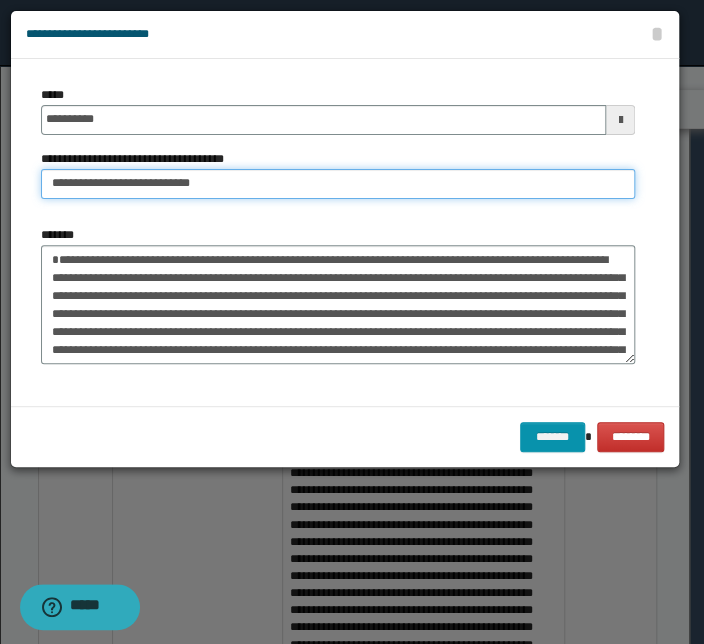 type on "**********" 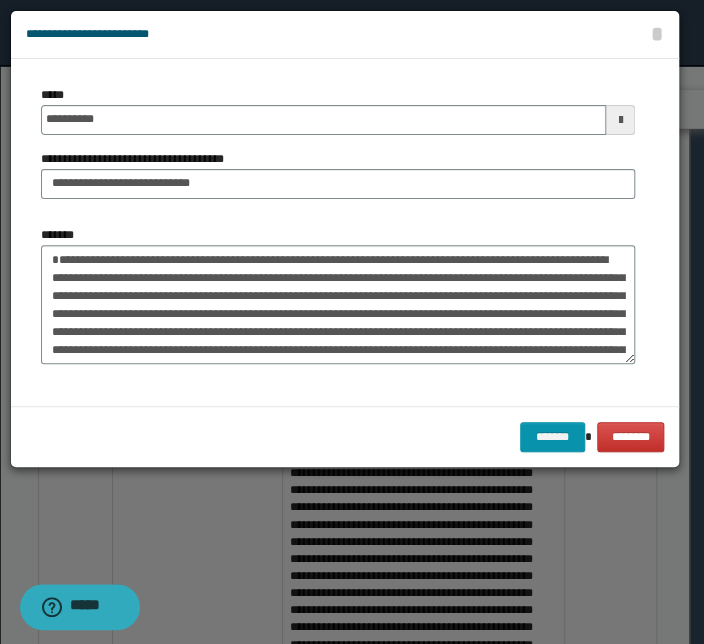 click on "**********" at bounding box center [338, 150] 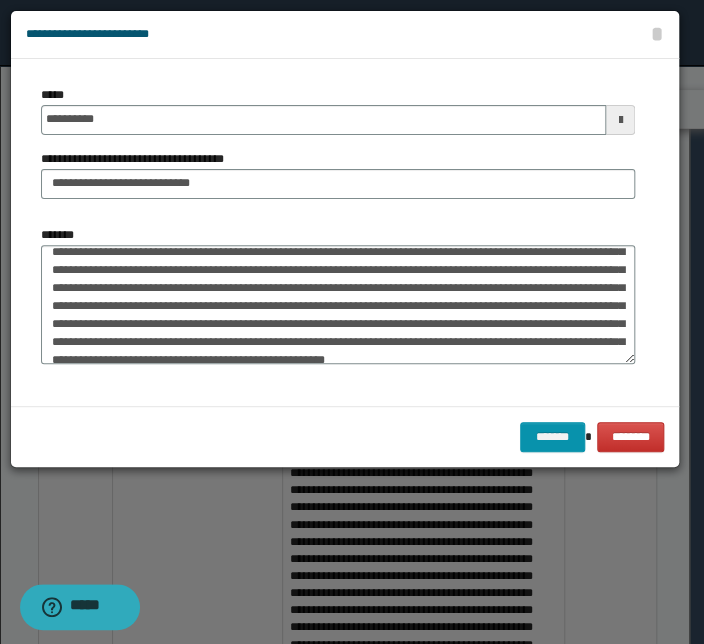 scroll, scrollTop: 90, scrollLeft: 0, axis: vertical 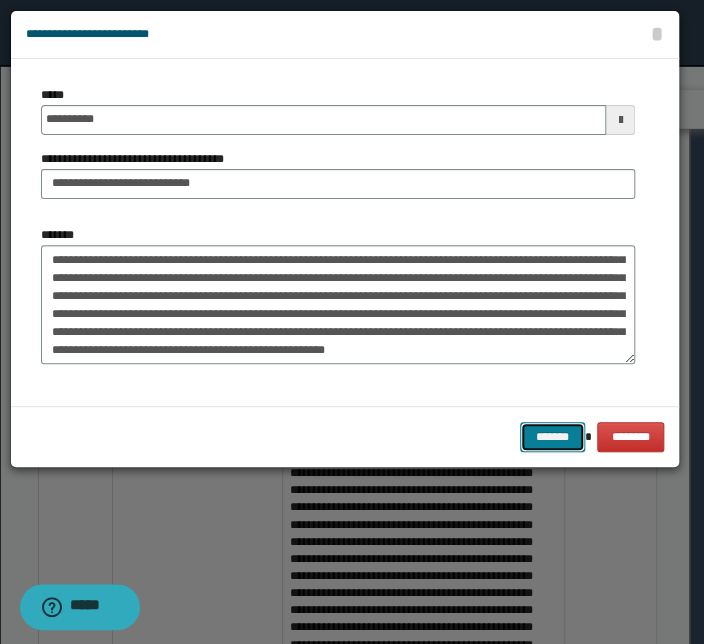 click on "*******" at bounding box center [552, 437] 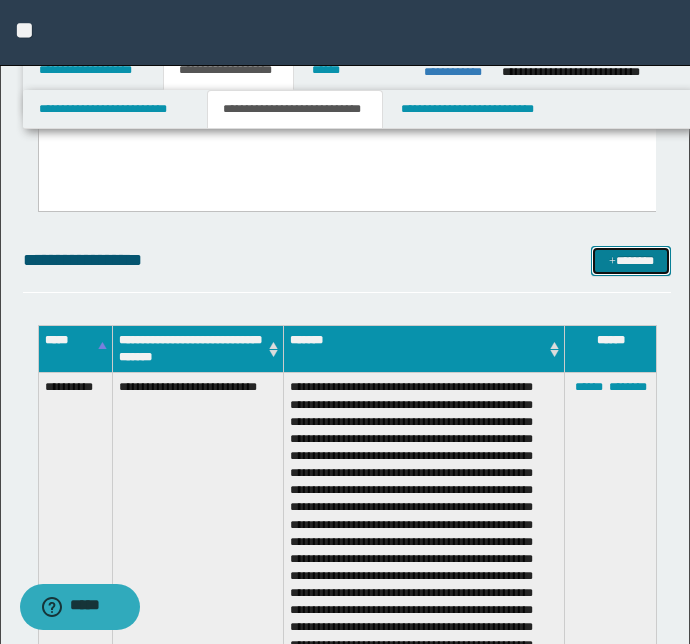 click on "*******" at bounding box center (631, 261) 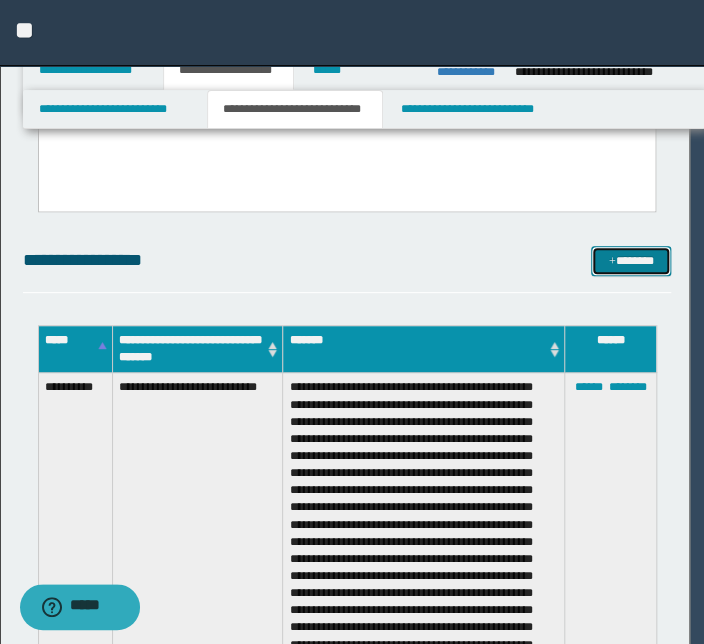 scroll, scrollTop: 0, scrollLeft: 0, axis: both 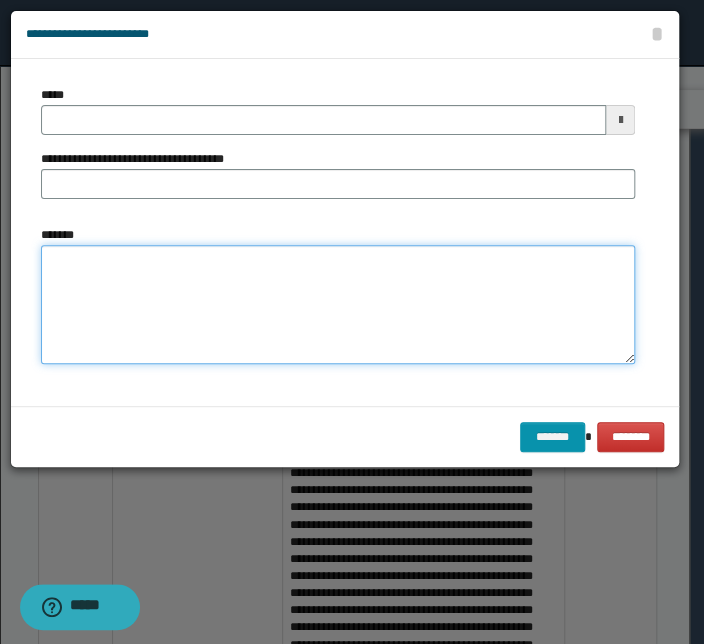 click on "*******" at bounding box center (338, 305) 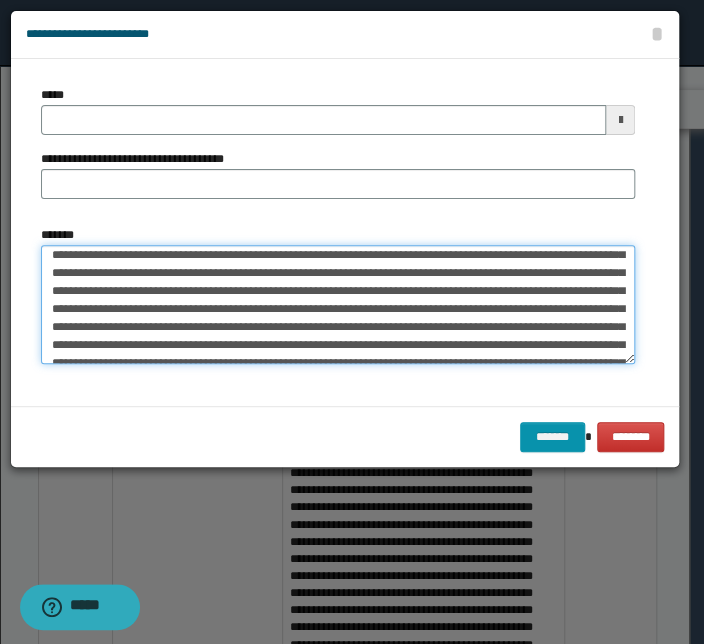 scroll, scrollTop: 0, scrollLeft: 0, axis: both 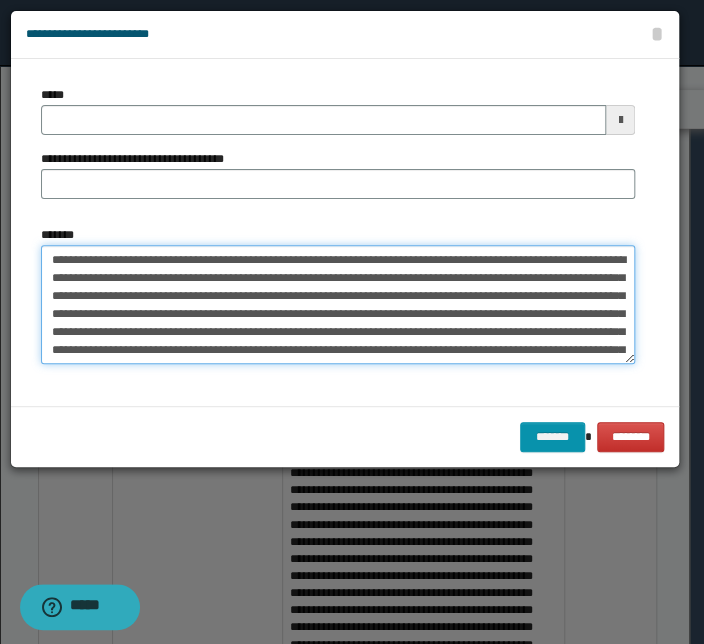 drag, startPoint x: 260, startPoint y: 258, endPoint x: -50, endPoint y: 243, distance: 310.3627 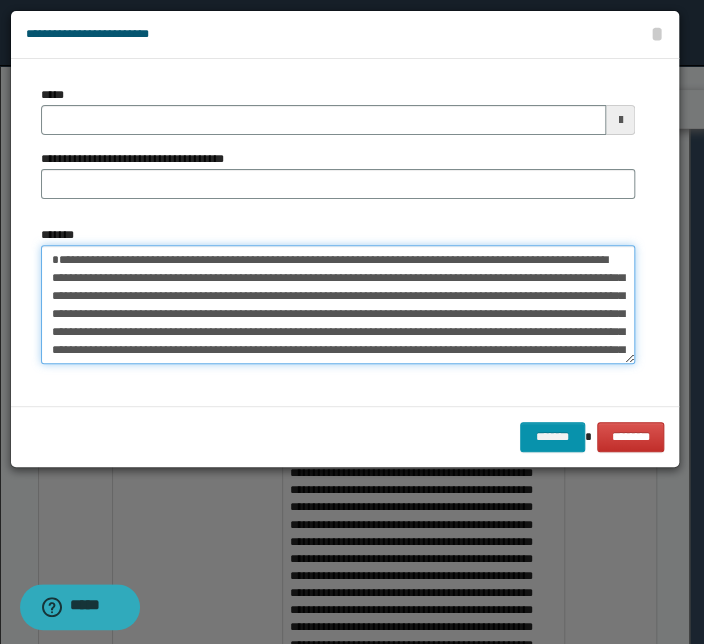 type 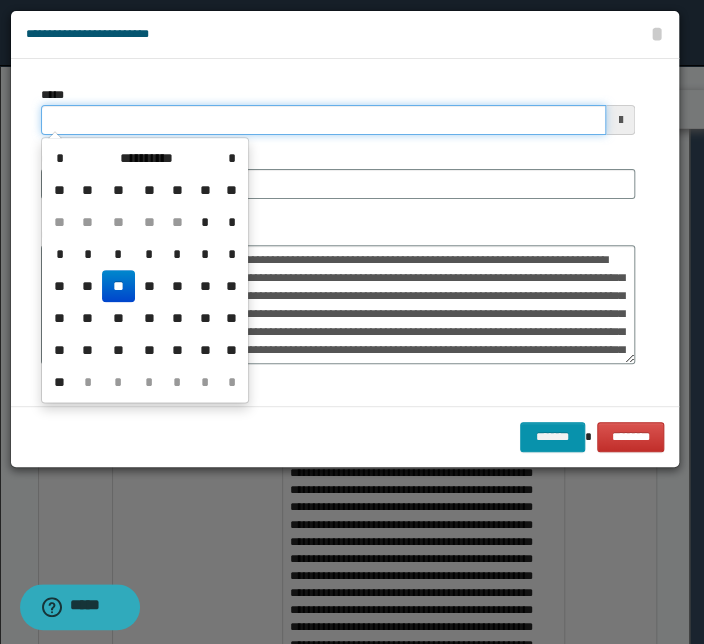 click on "*****" at bounding box center (323, 120) 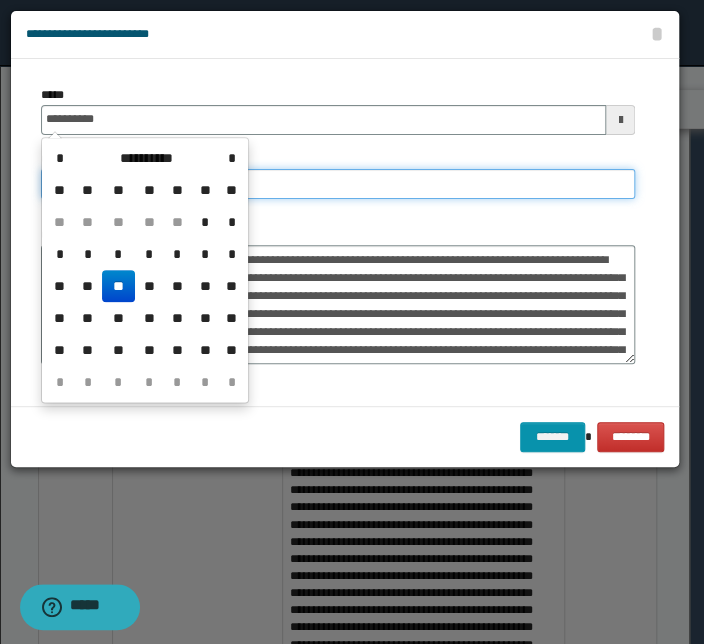 type on "**********" 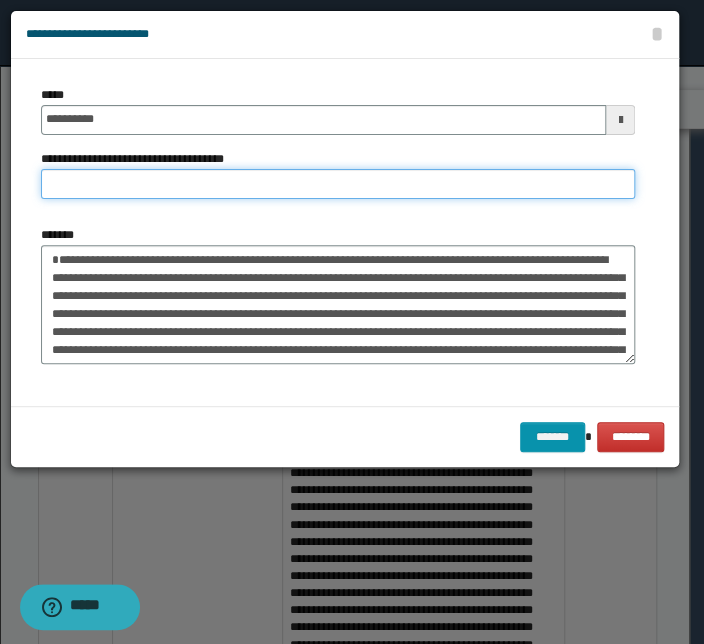 click on "**********" at bounding box center [338, 184] 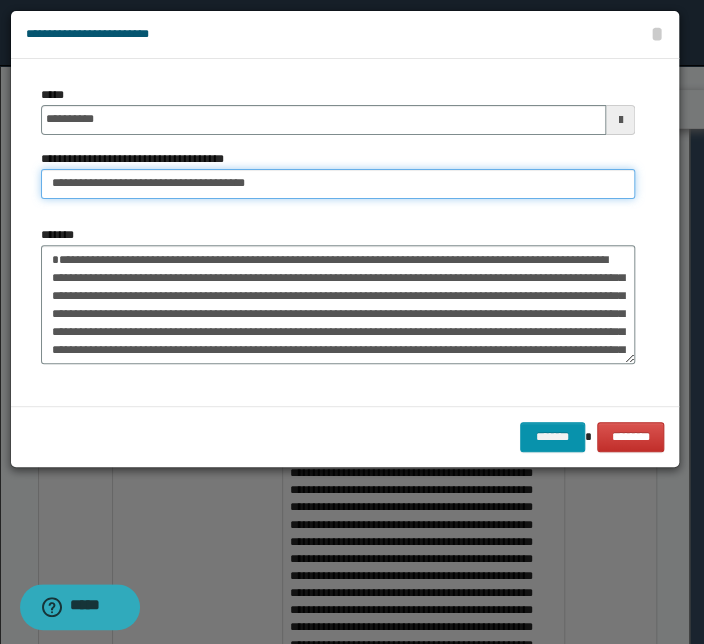 drag, startPoint x: 114, startPoint y: 183, endPoint x: -105, endPoint y: 172, distance: 219.27608 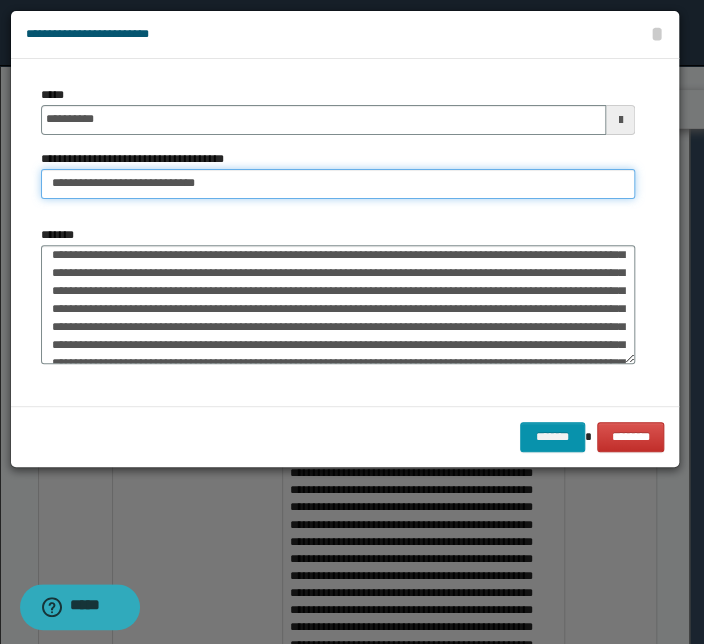 scroll, scrollTop: 108, scrollLeft: 0, axis: vertical 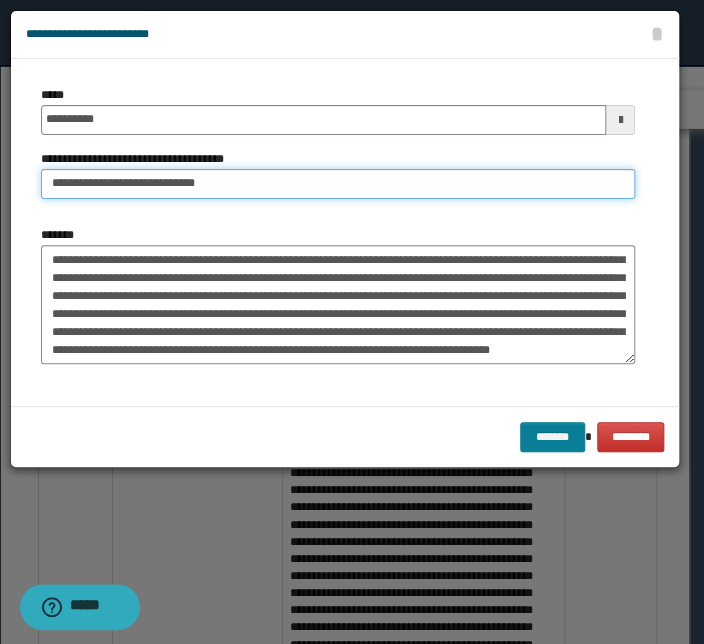 type on "**********" 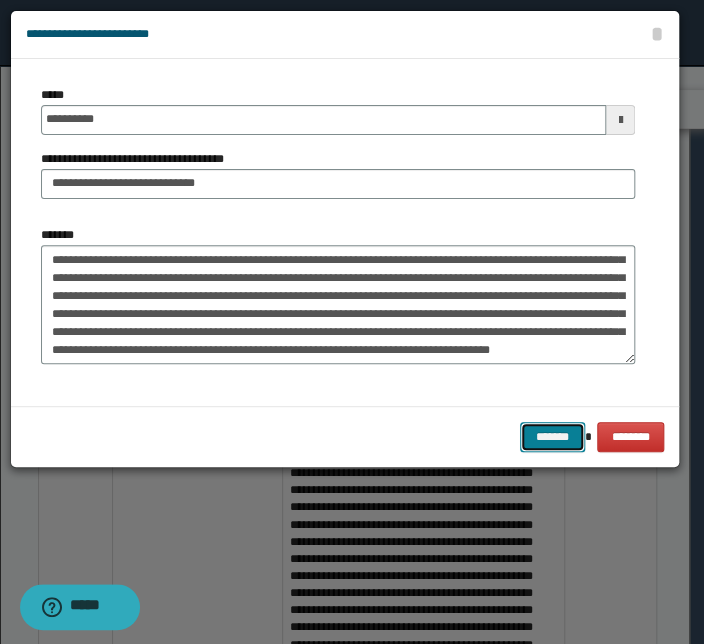 click on "*******" at bounding box center [552, 437] 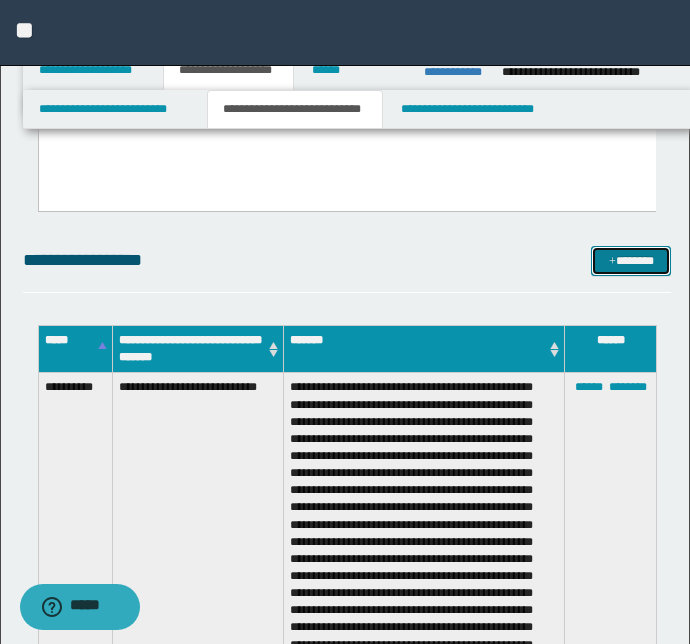 click at bounding box center [612, 262] 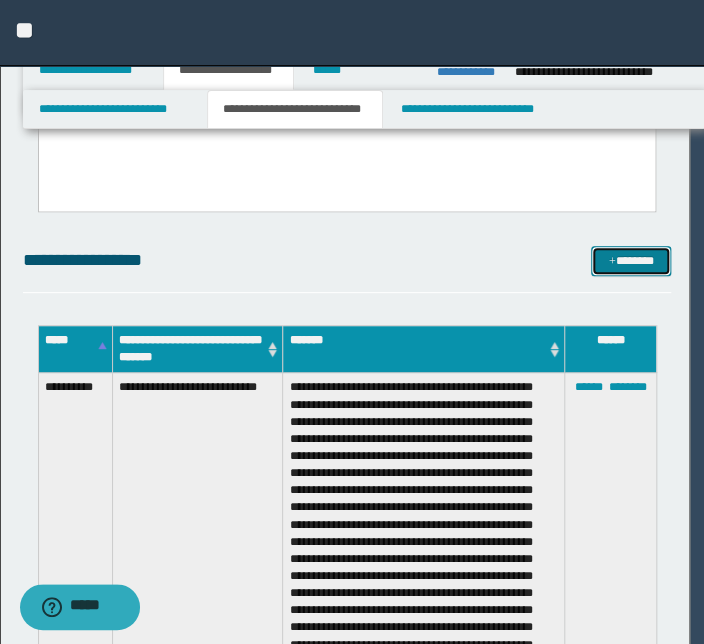 scroll, scrollTop: 0, scrollLeft: 0, axis: both 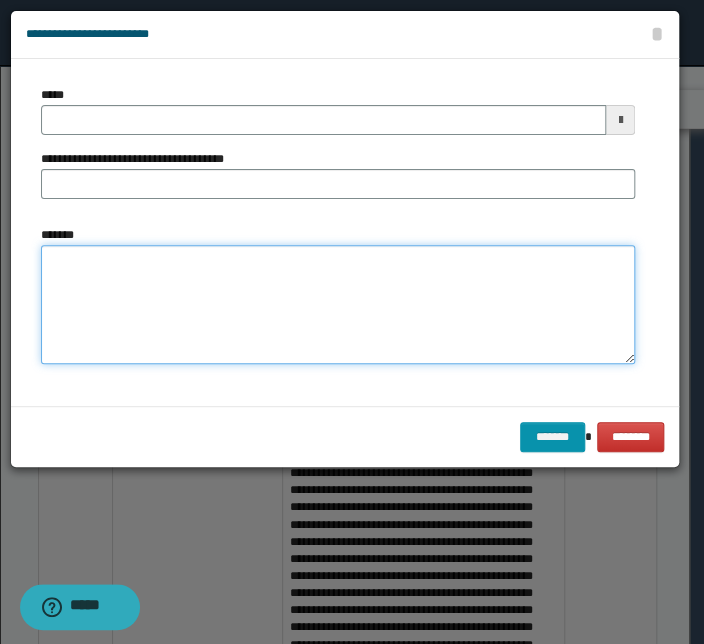 click on "*******" at bounding box center (338, 305) 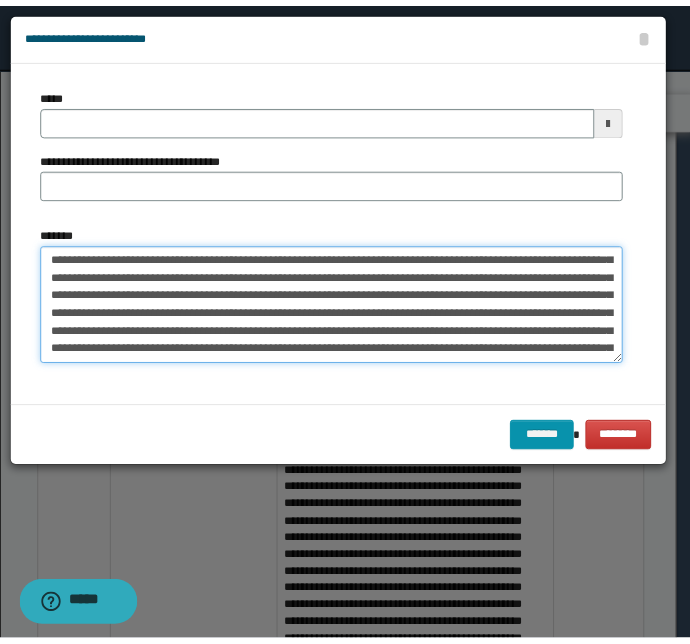scroll, scrollTop: 0, scrollLeft: 0, axis: both 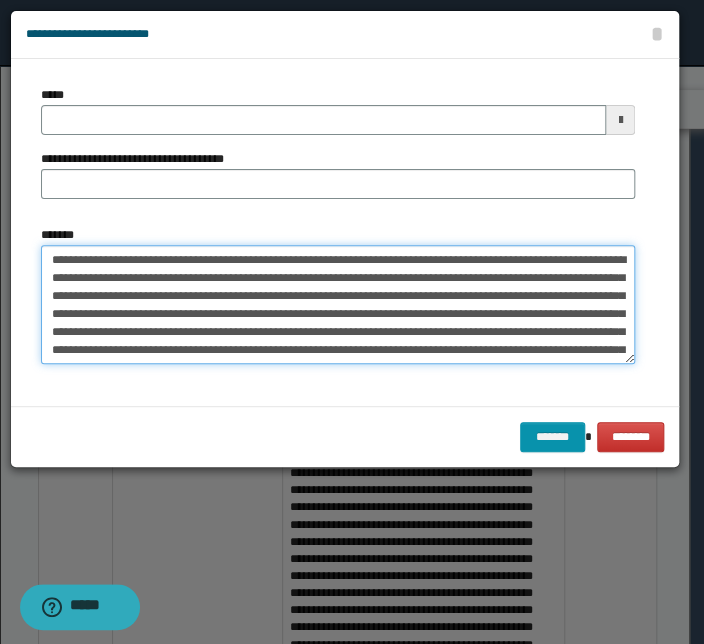 drag, startPoint x: 260, startPoint y: 260, endPoint x: 27, endPoint y: 251, distance: 233.17375 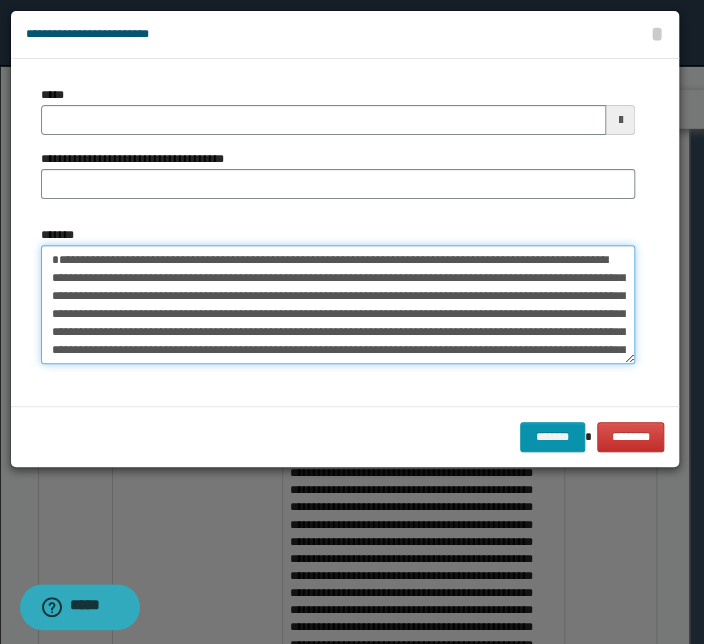 type 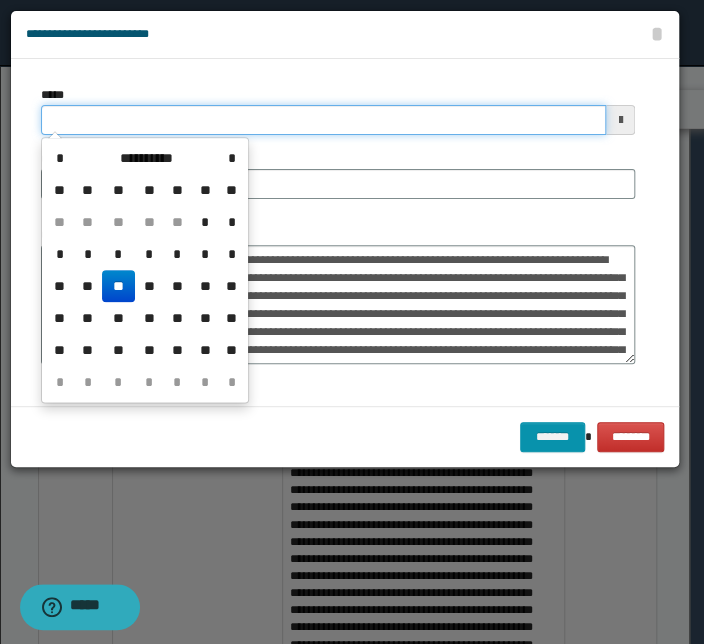 click on "*****" at bounding box center (323, 120) 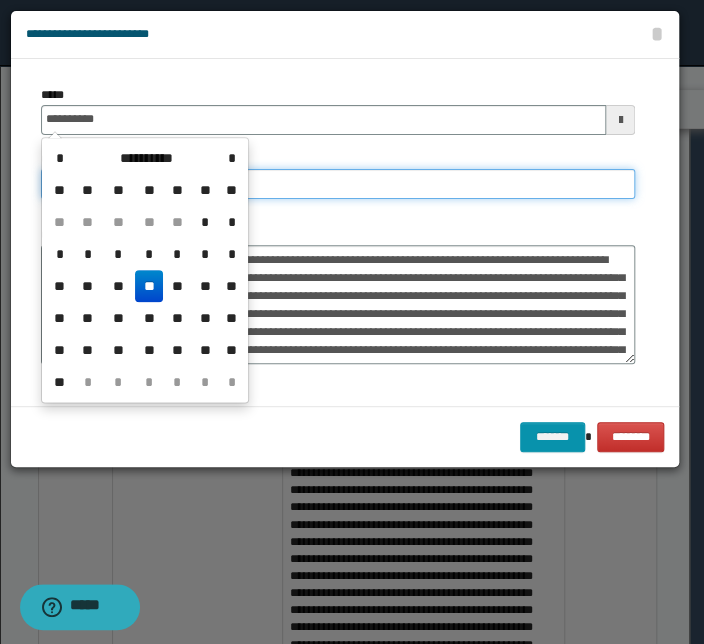 type on "**********" 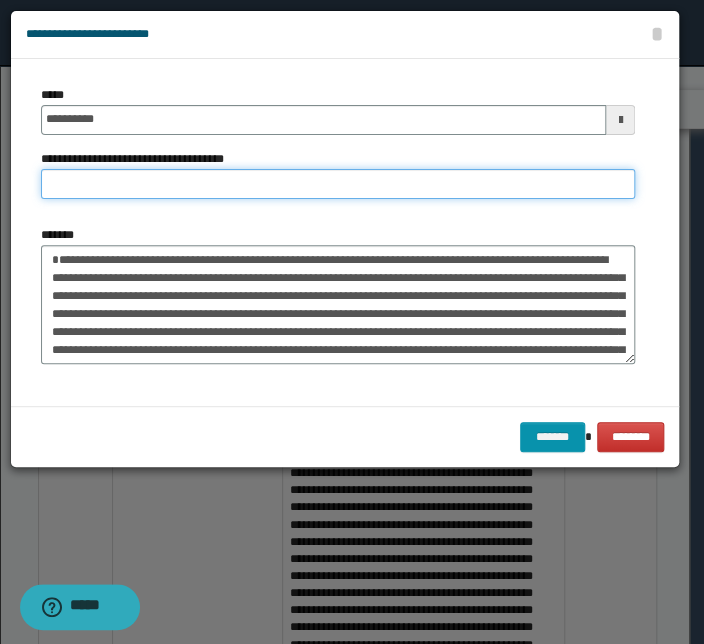 paste on "**********" 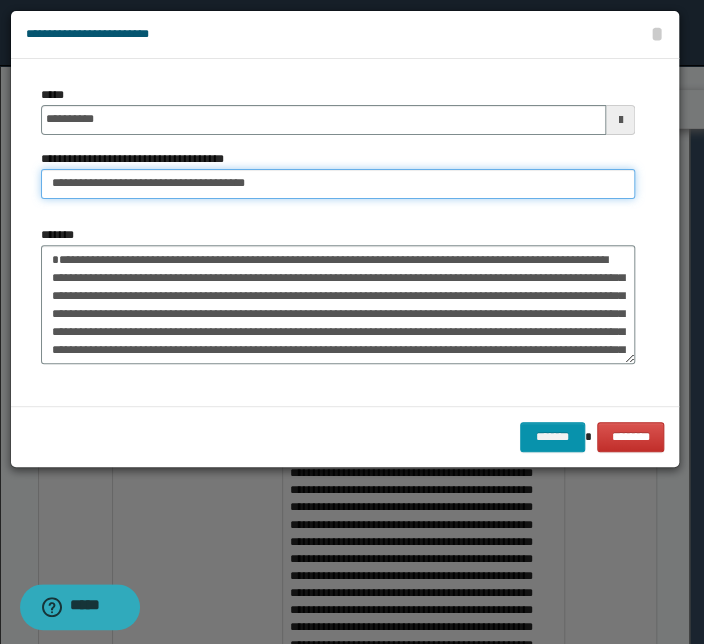 drag, startPoint x: 112, startPoint y: 185, endPoint x: -76, endPoint y: 179, distance: 188.09572 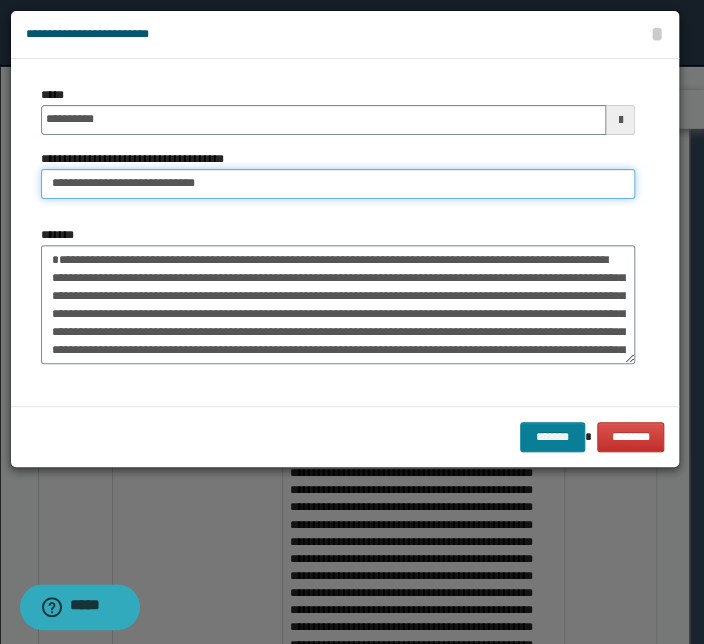 type on "**********" 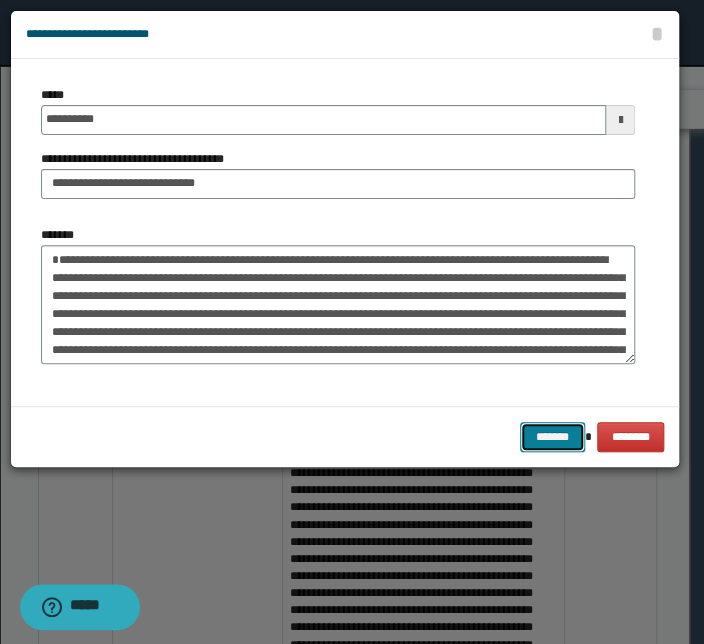 click on "*******" at bounding box center (552, 437) 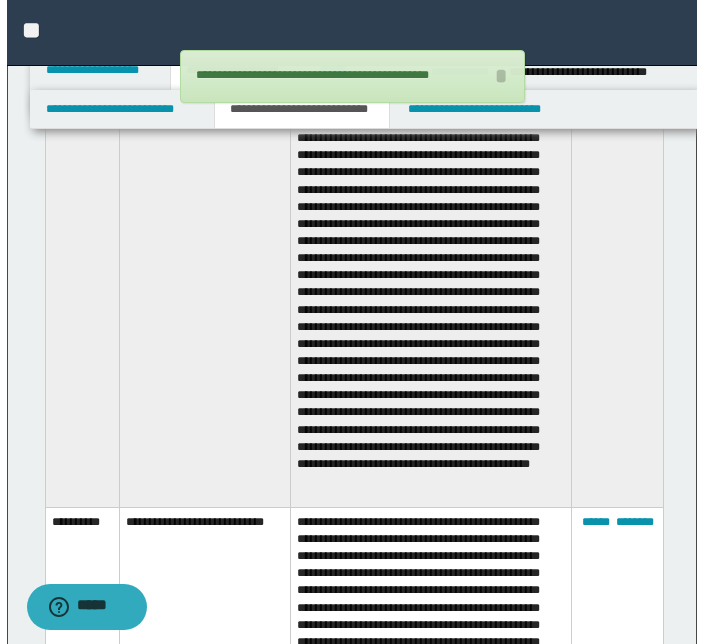 scroll, scrollTop: 3032, scrollLeft: 0, axis: vertical 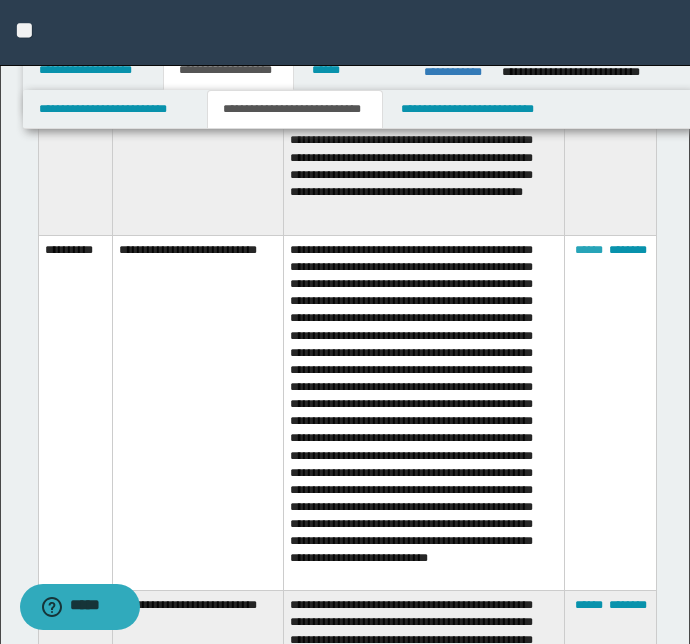 click on "******" at bounding box center (589, 250) 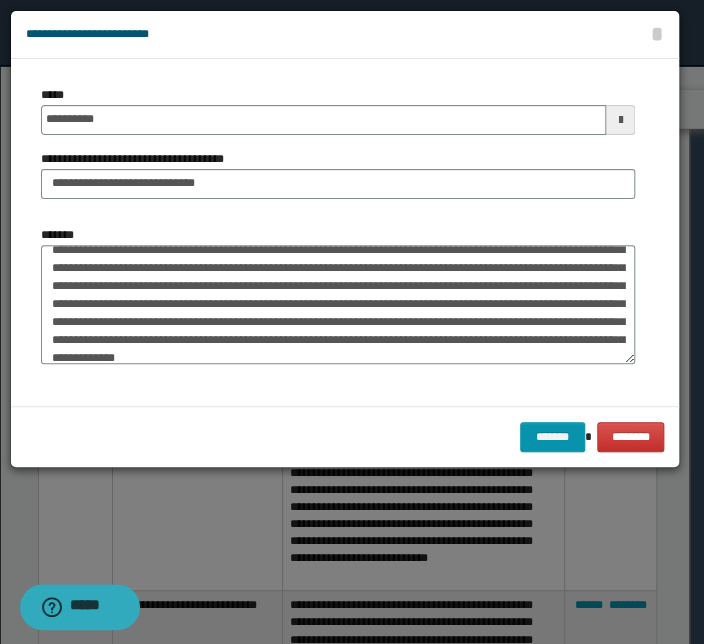 scroll, scrollTop: 71, scrollLeft: 0, axis: vertical 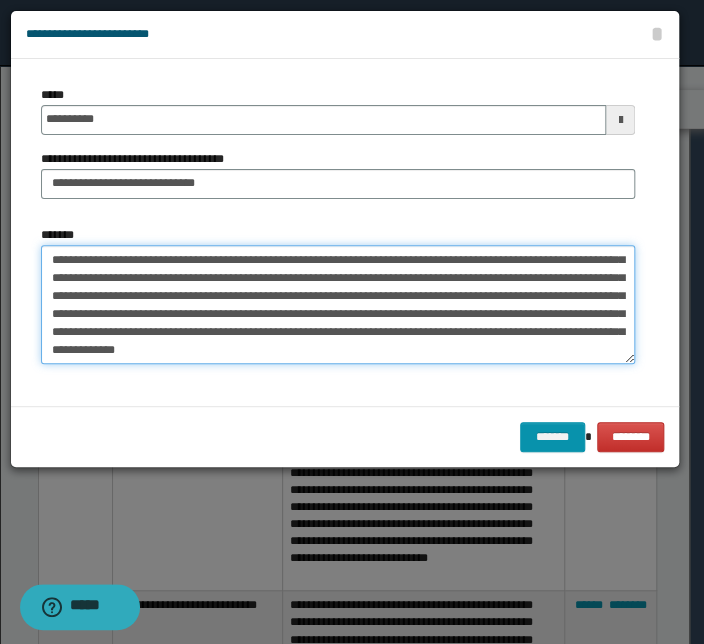 click on "**********" at bounding box center (338, 305) 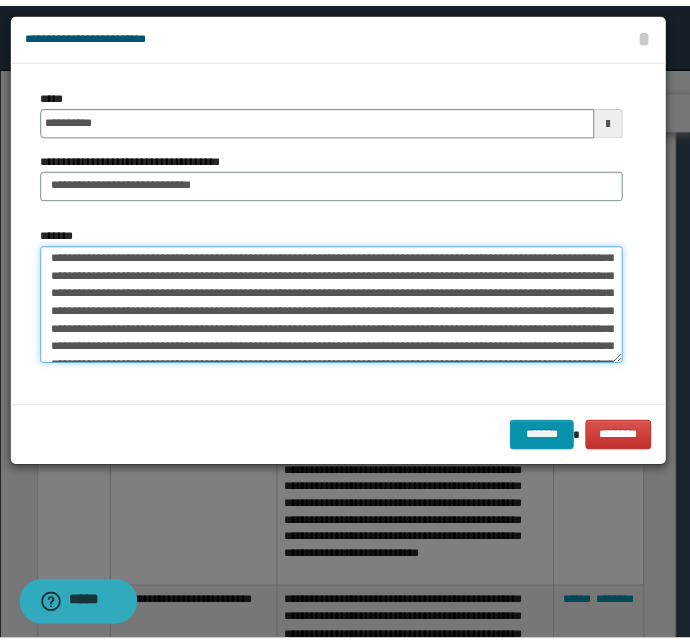 scroll, scrollTop: 0, scrollLeft: 0, axis: both 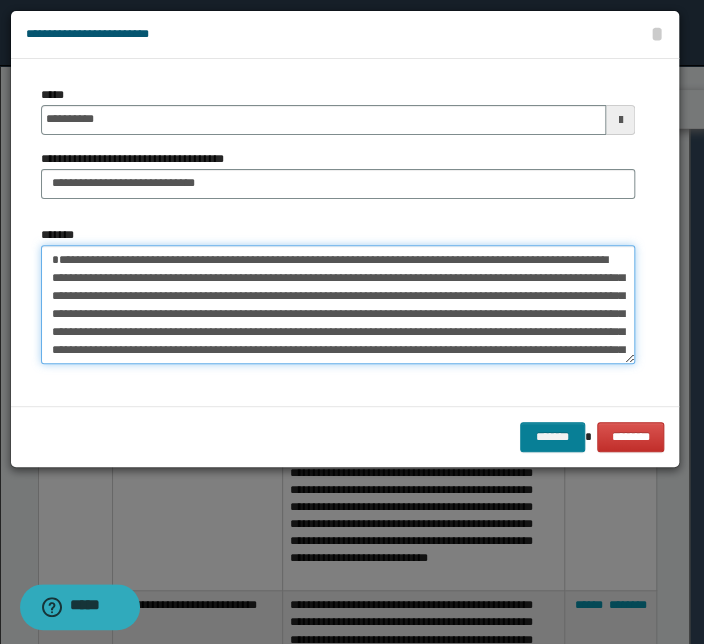 type on "**********" 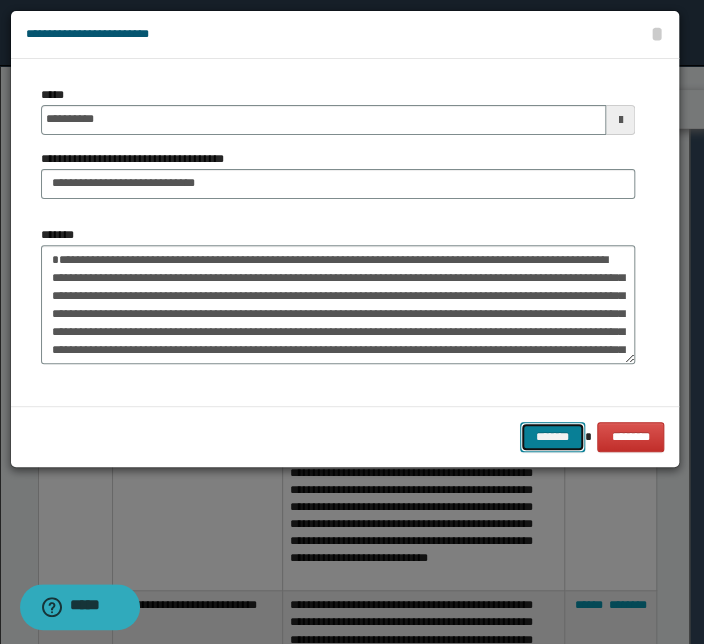 click on "*******" at bounding box center [552, 437] 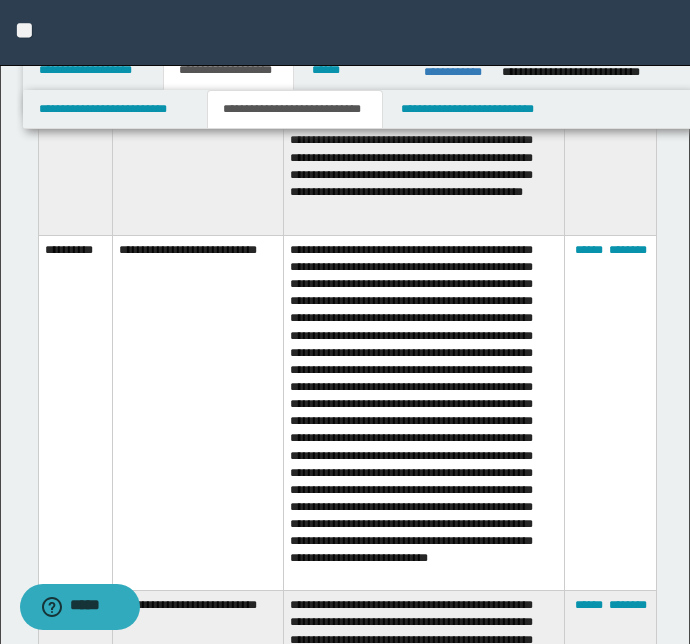 click on "**********" at bounding box center [75, -60] 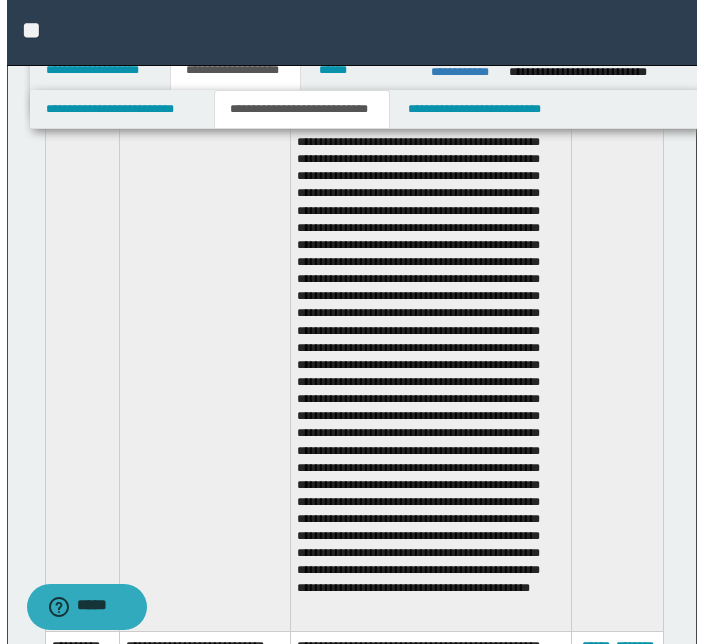 scroll, scrollTop: 3214, scrollLeft: 0, axis: vertical 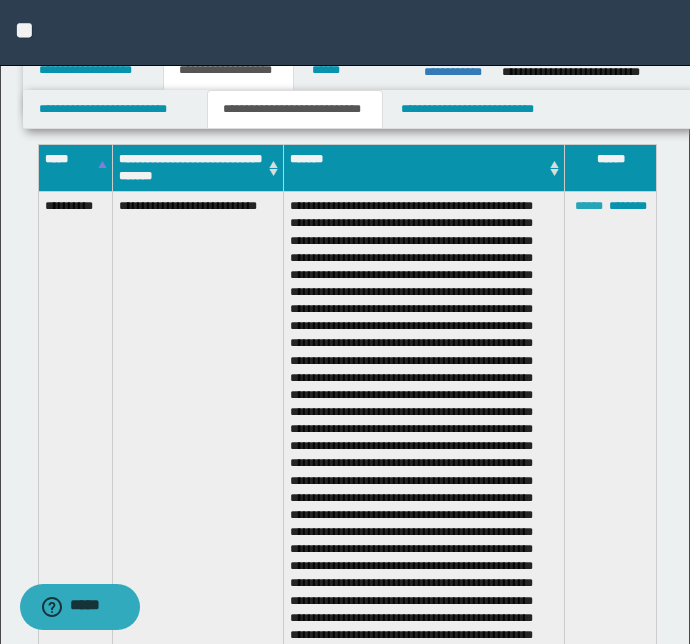 click on "******" at bounding box center (589, 206) 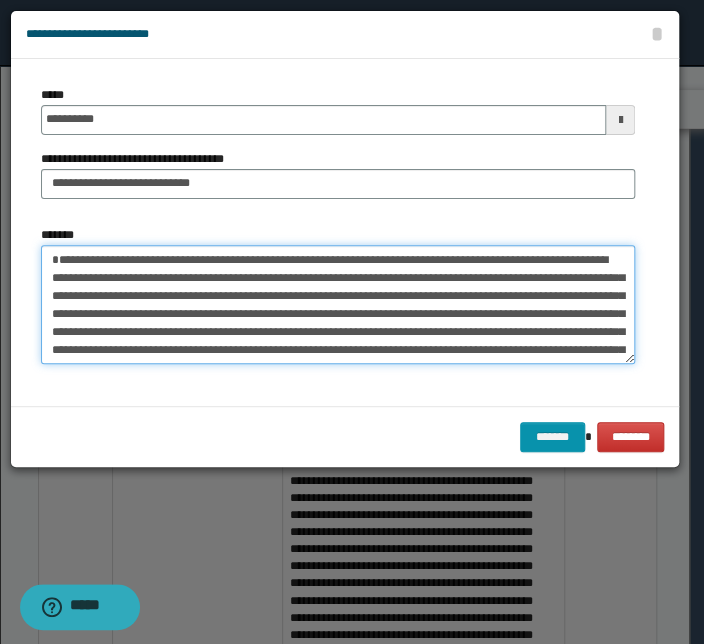 click on "*******" at bounding box center (338, 305) 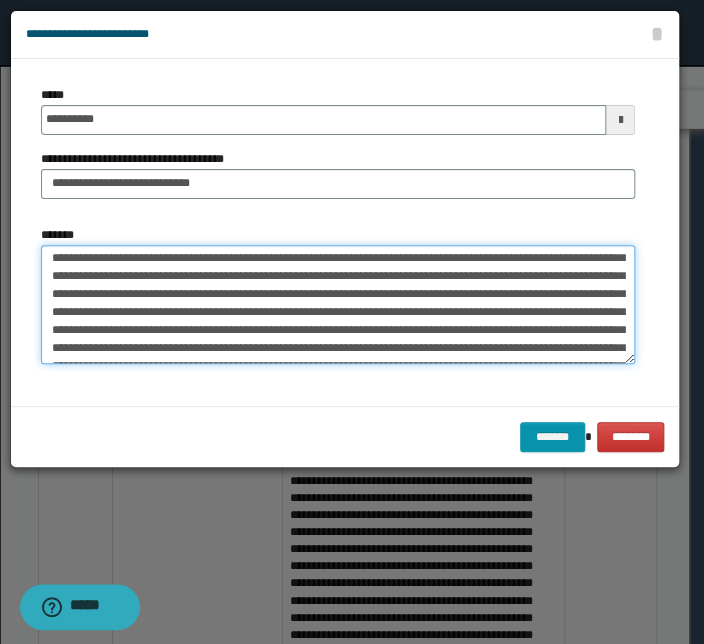 scroll, scrollTop: 0, scrollLeft: 0, axis: both 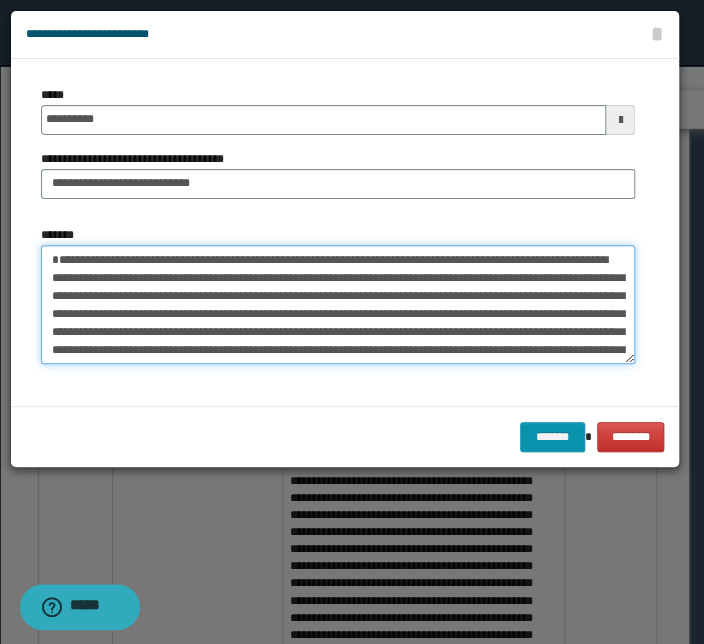drag, startPoint x: 330, startPoint y: 341, endPoint x: -65, endPoint y: 212, distance: 415.53098 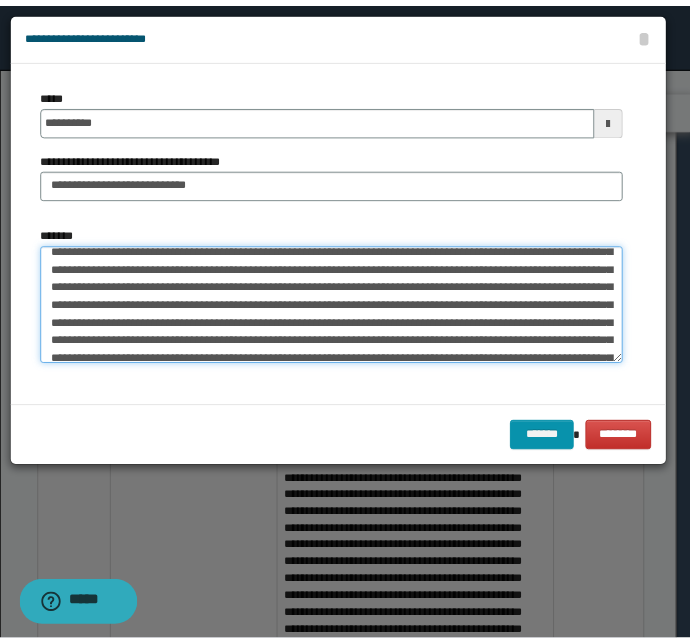 scroll, scrollTop: 0, scrollLeft: 0, axis: both 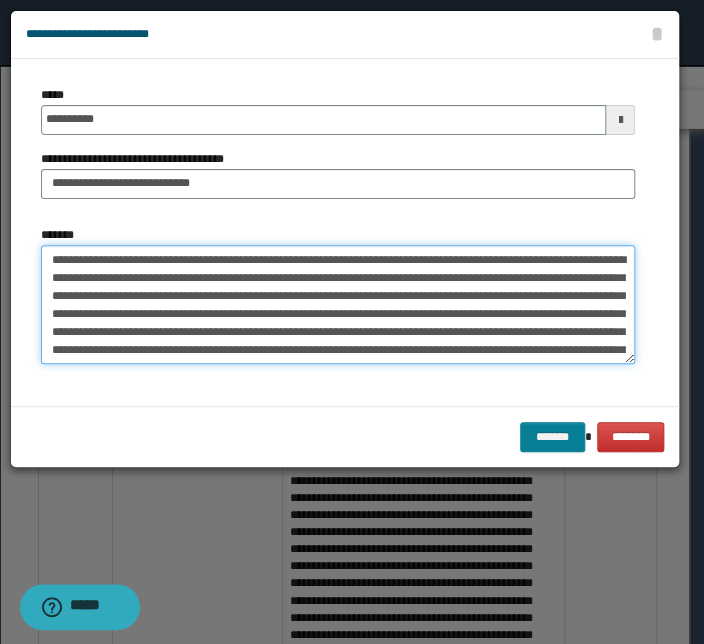 type on "**********" 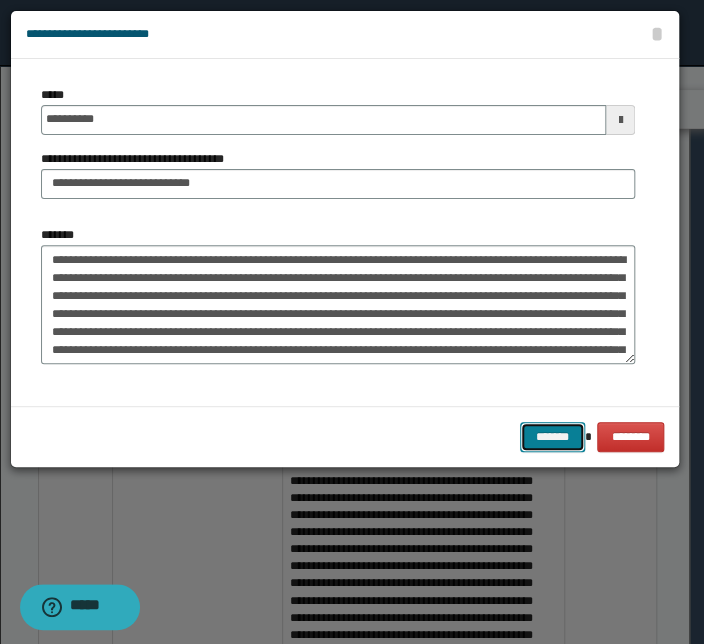 click on "*******" at bounding box center (552, 437) 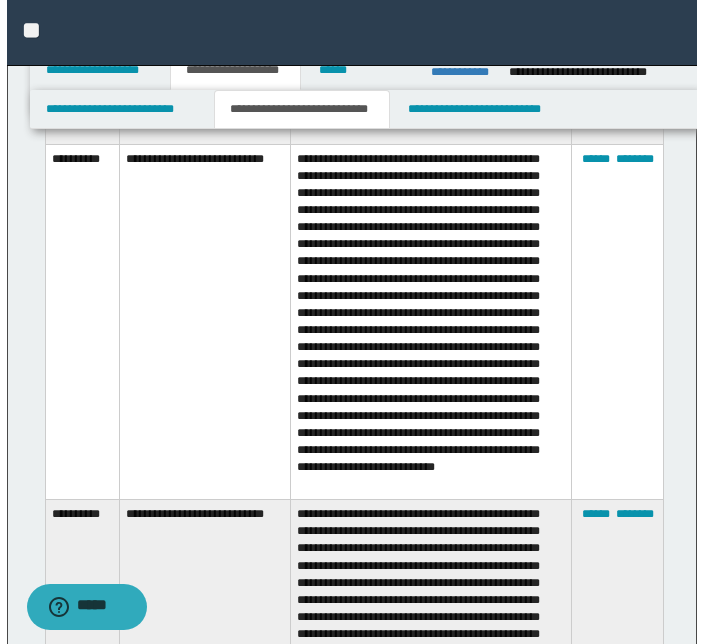 scroll, scrollTop: 3837, scrollLeft: 0, axis: vertical 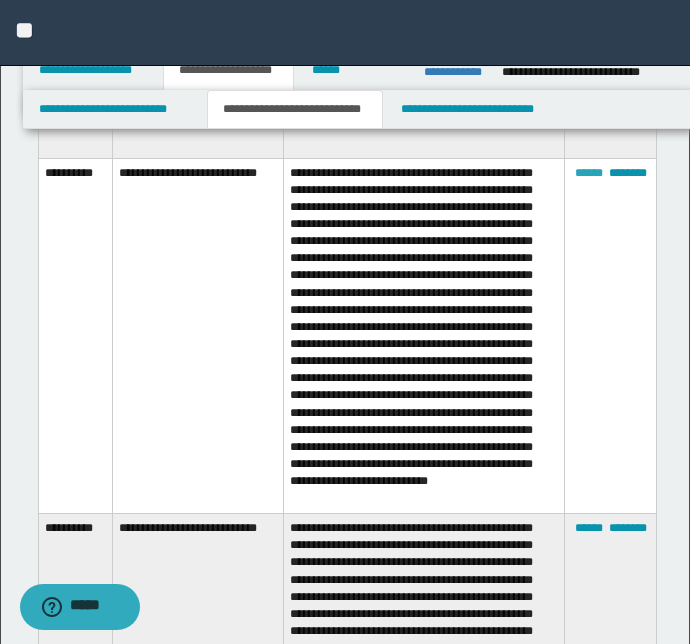 click on "******" at bounding box center (589, 173) 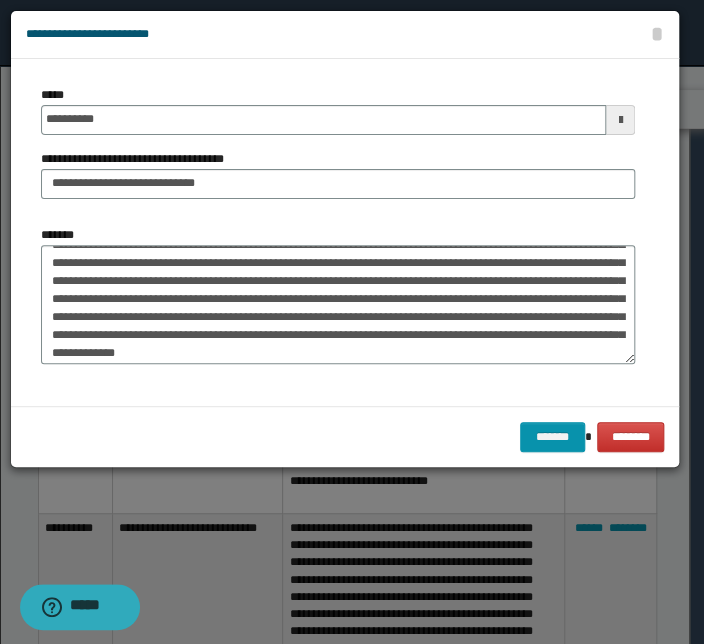 scroll, scrollTop: 71, scrollLeft: 0, axis: vertical 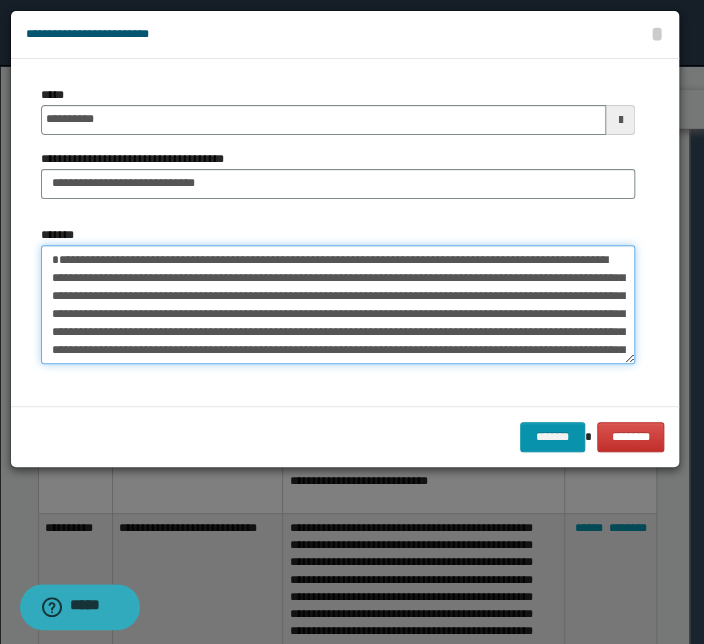 drag, startPoint x: 78, startPoint y: 349, endPoint x: 24, endPoint y: 205, distance: 153.79207 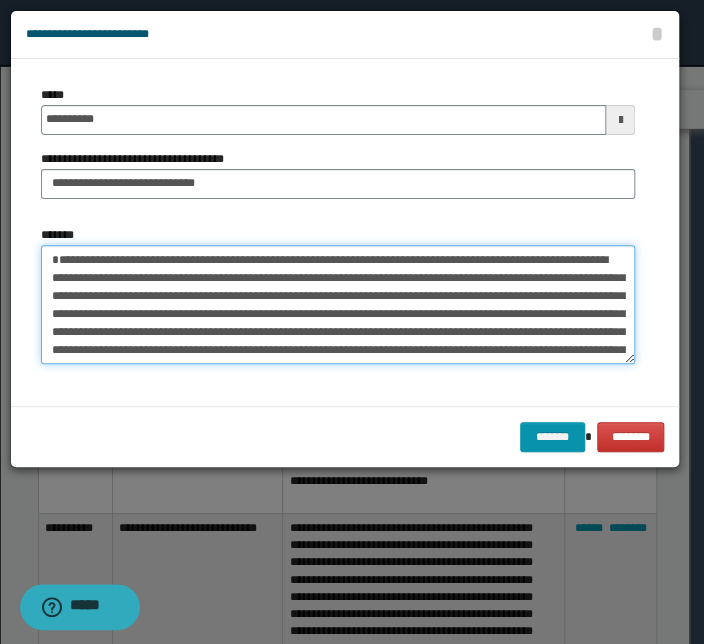 paste 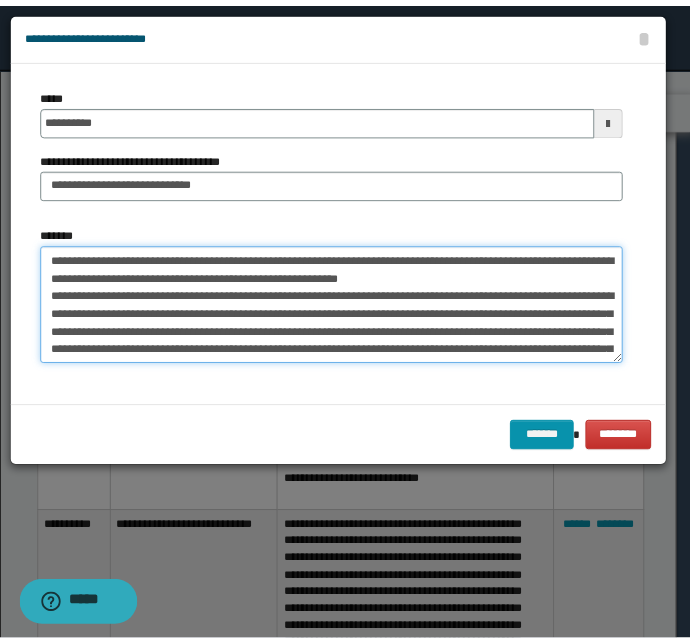 scroll, scrollTop: 83, scrollLeft: 0, axis: vertical 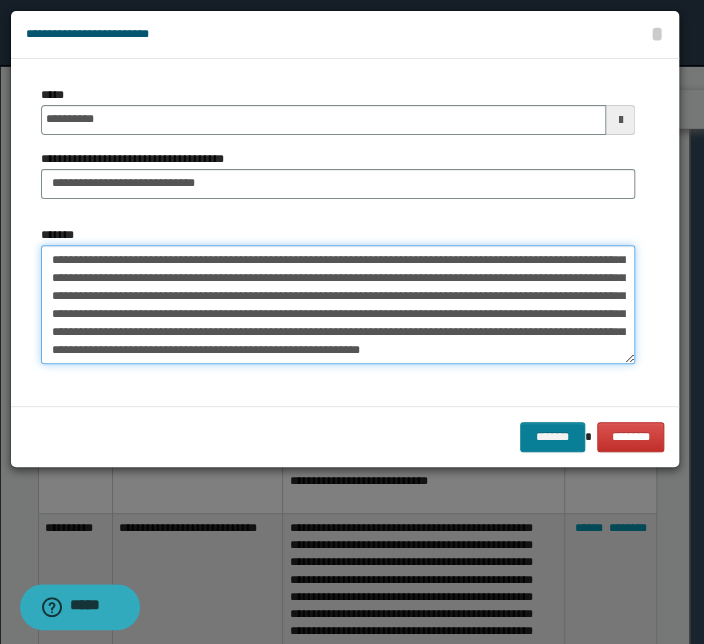 type on "**********" 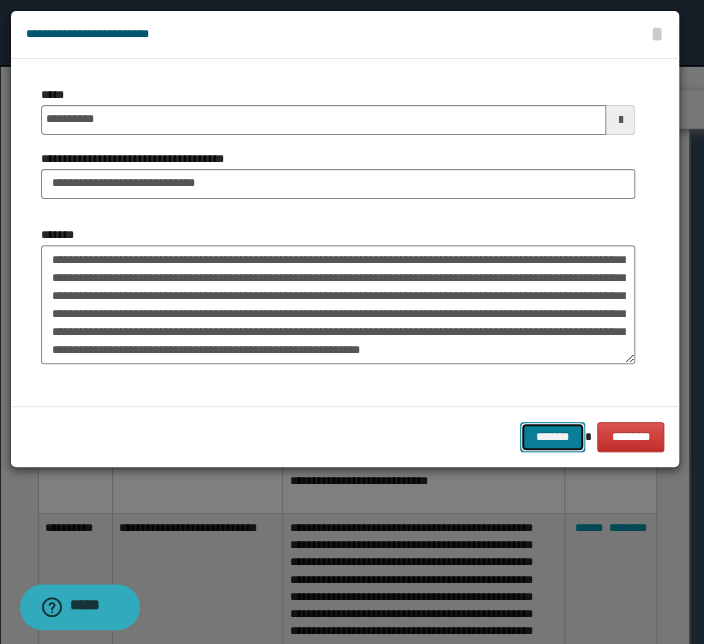 click on "*******" at bounding box center (552, 437) 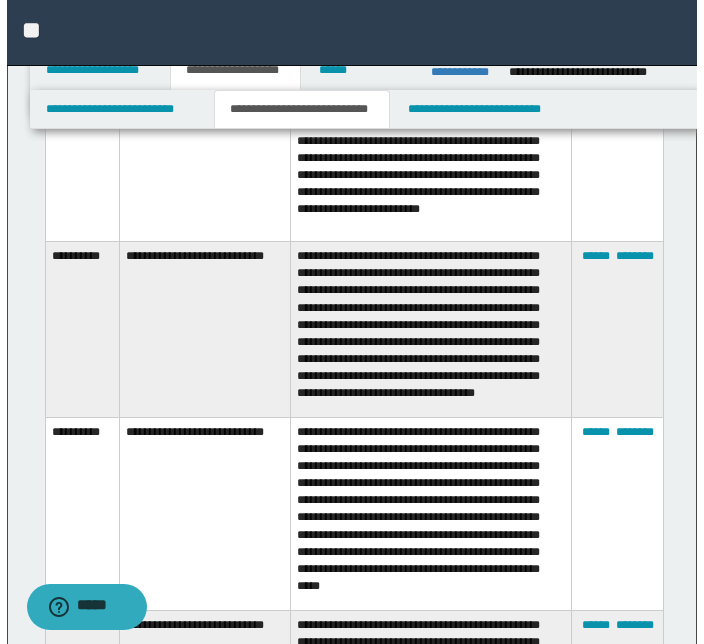 scroll, scrollTop: 4110, scrollLeft: 0, axis: vertical 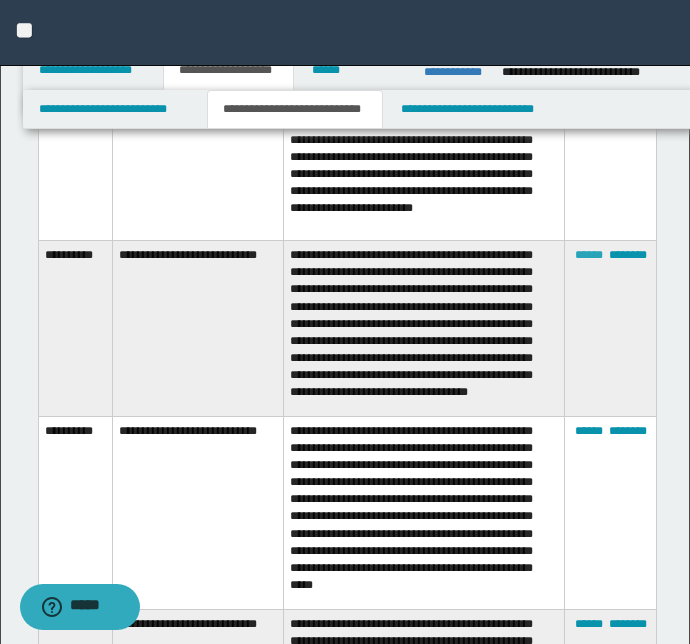 click on "******" at bounding box center (589, 255) 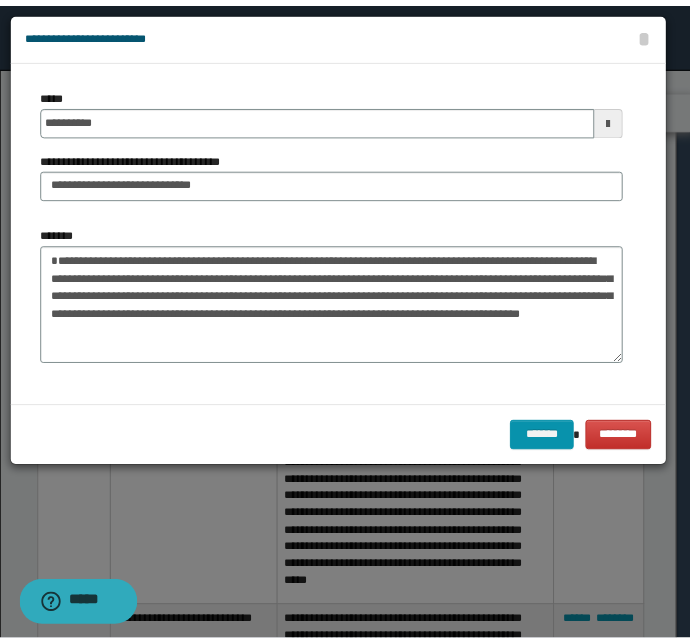 scroll, scrollTop: 0, scrollLeft: 0, axis: both 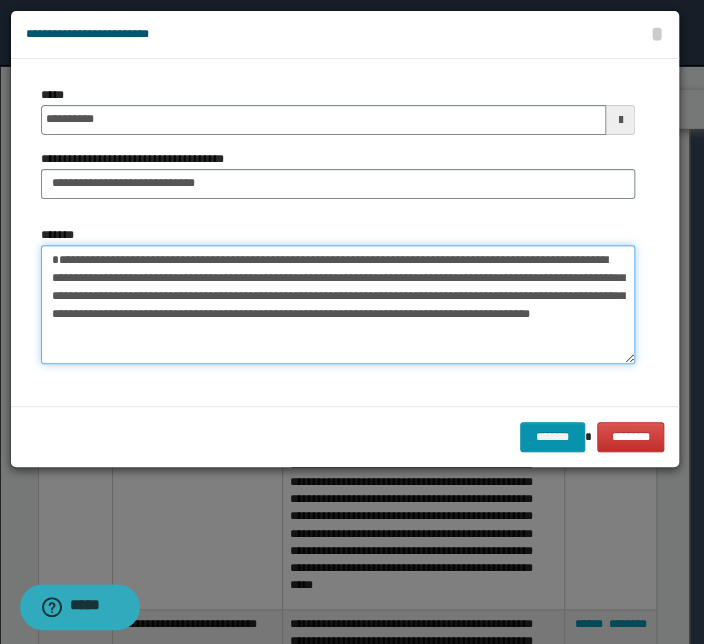 drag, startPoint x: 610, startPoint y: 312, endPoint x: 20, endPoint y: 241, distance: 594.25665 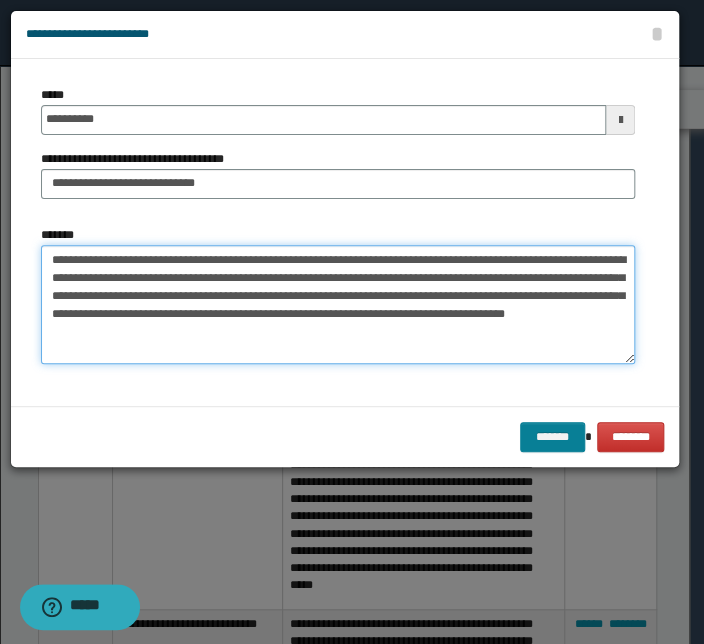 type on "**********" 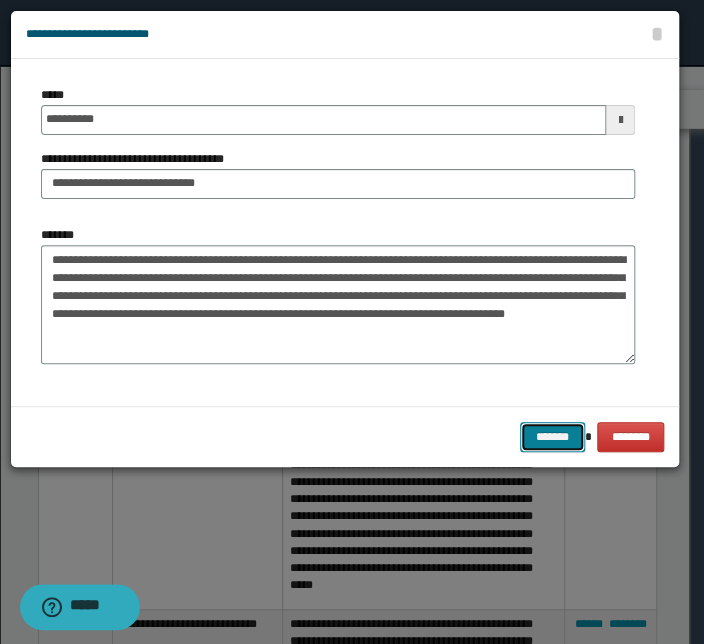 click on "*******" at bounding box center [552, 437] 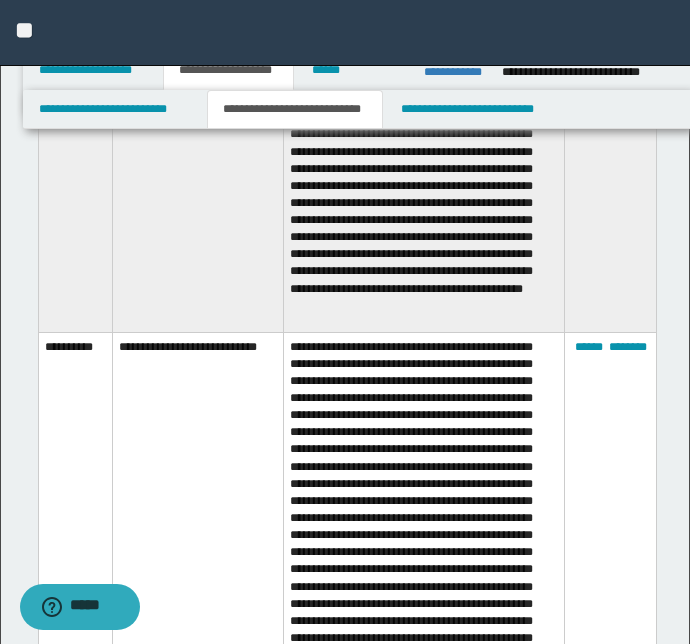 scroll, scrollTop: 4388, scrollLeft: 0, axis: vertical 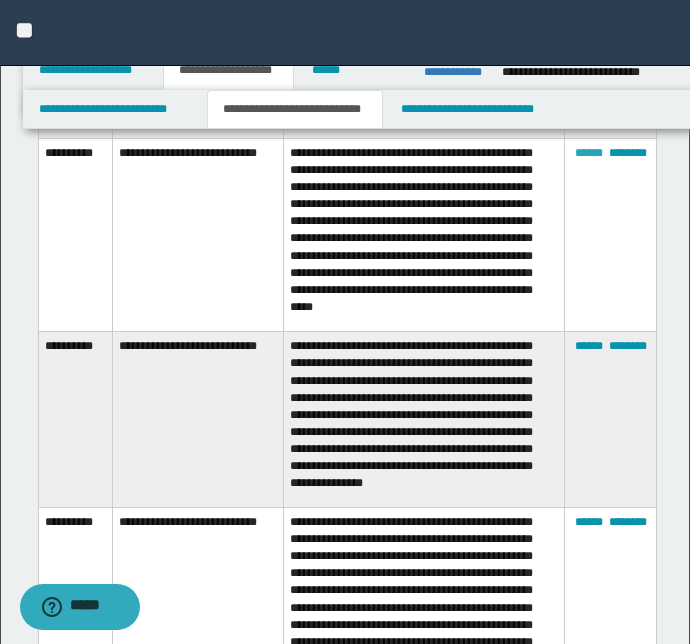 click on "******" at bounding box center (589, 153) 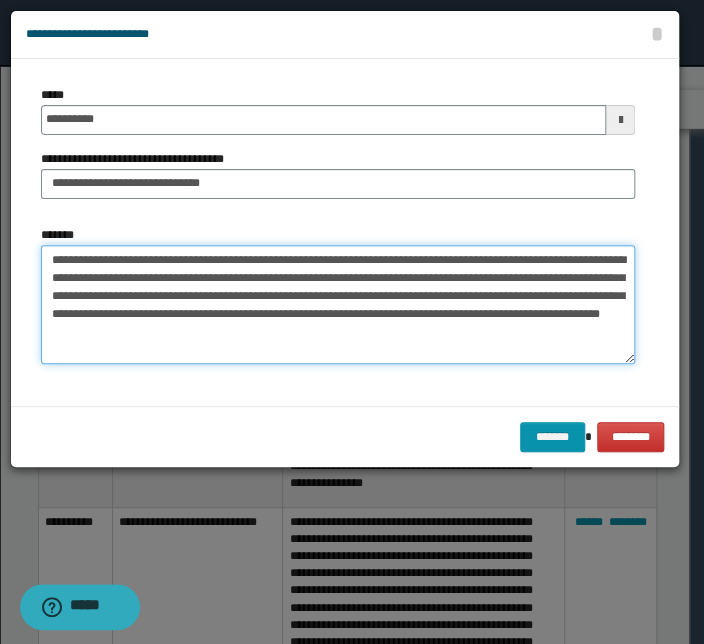 drag, startPoint x: 154, startPoint y: 336, endPoint x: 43, endPoint y: 255, distance: 137.41179 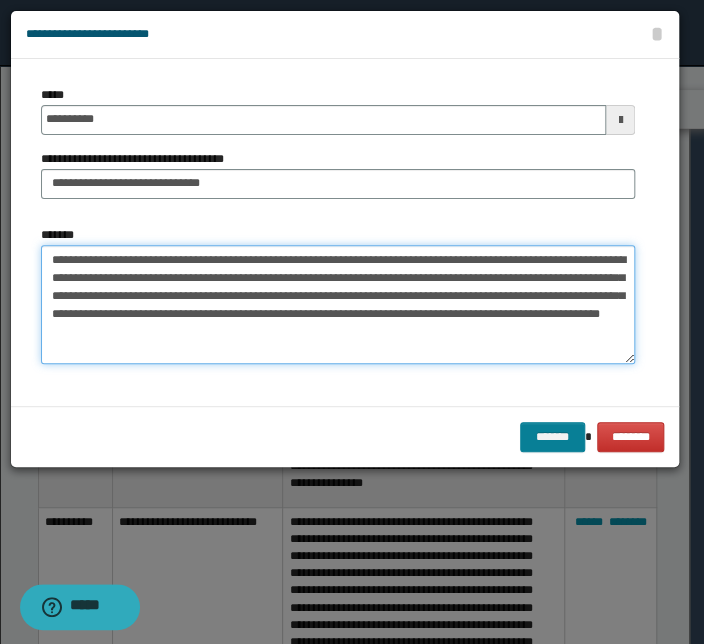 type on "**********" 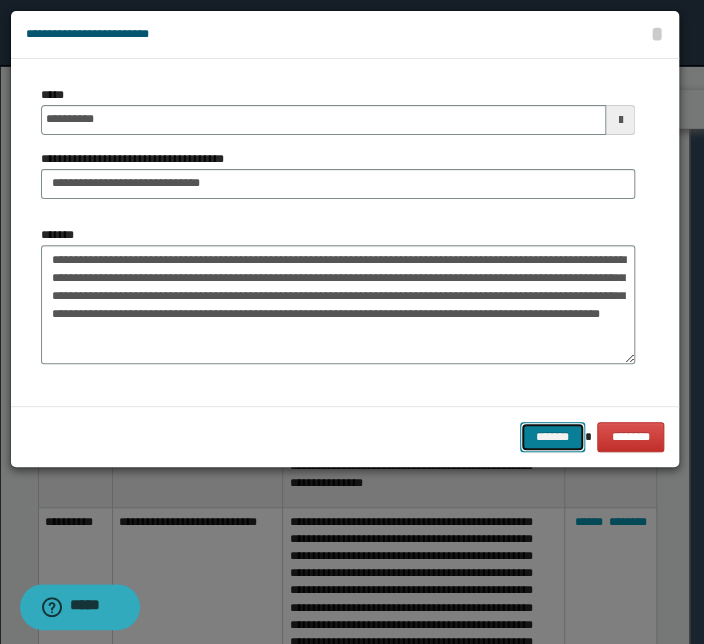 click on "*******" at bounding box center (552, 437) 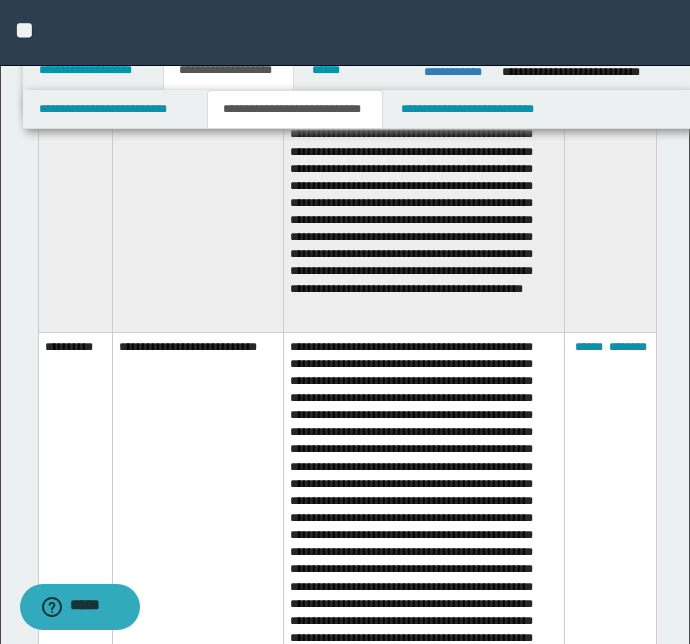 scroll, scrollTop: 4555, scrollLeft: 0, axis: vertical 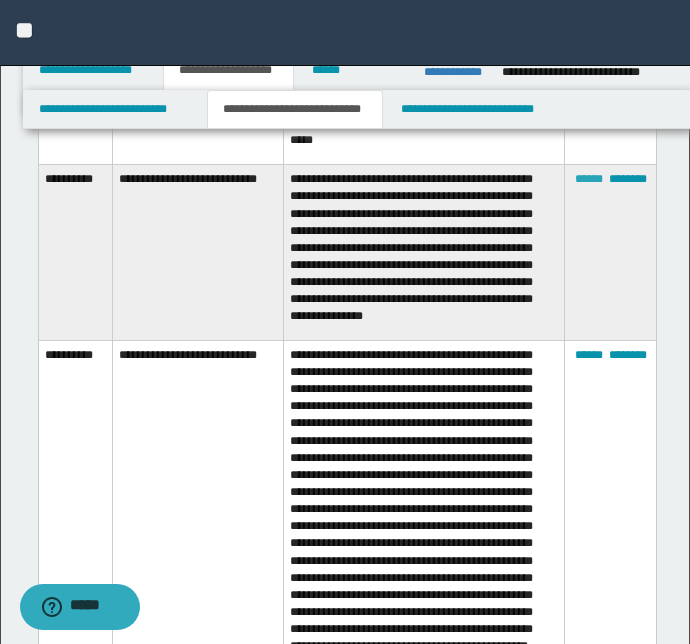 click on "******" at bounding box center [589, 179] 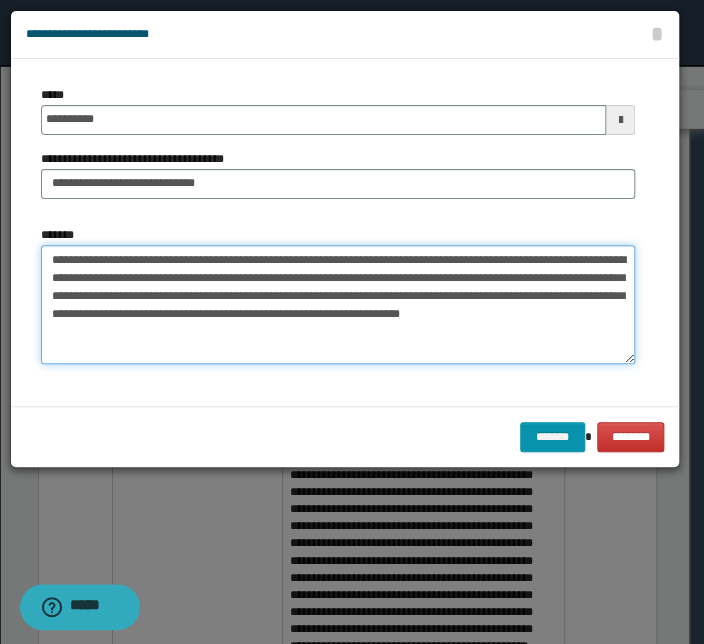 drag, startPoint x: 578, startPoint y: 319, endPoint x: -21, endPoint y: 223, distance: 606.64404 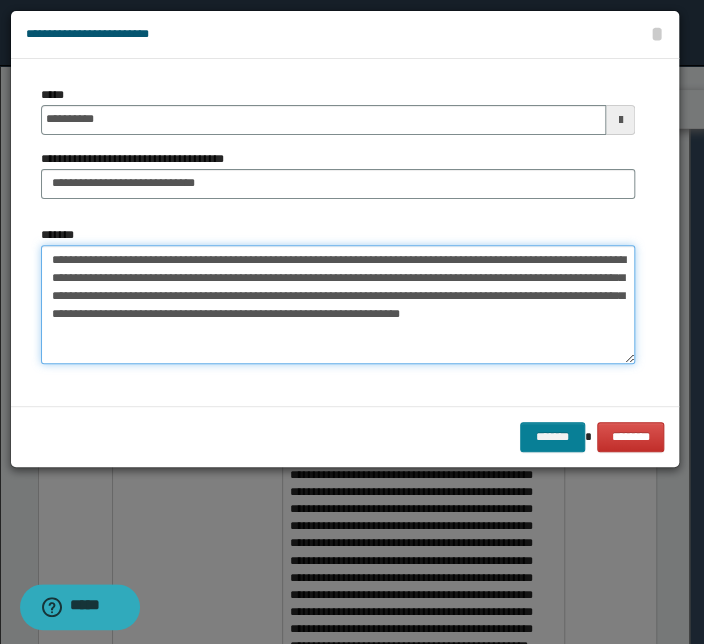 type on "**********" 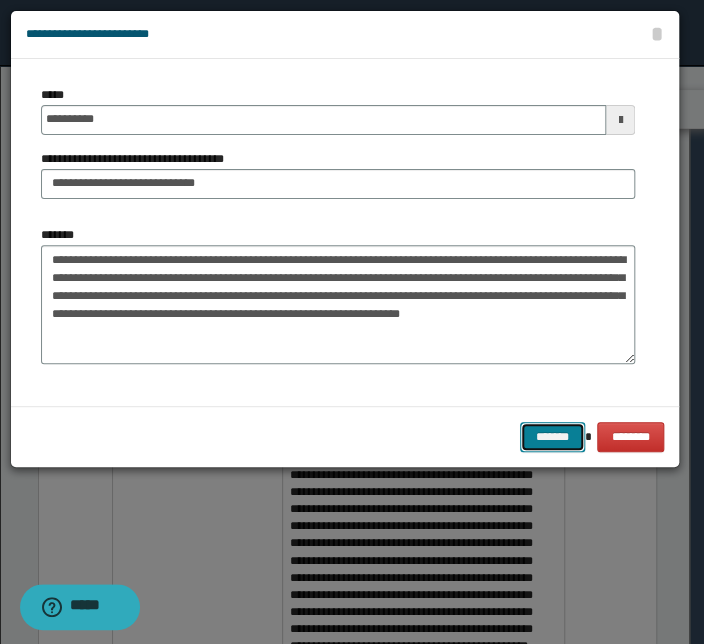 click on "*******" at bounding box center (552, 437) 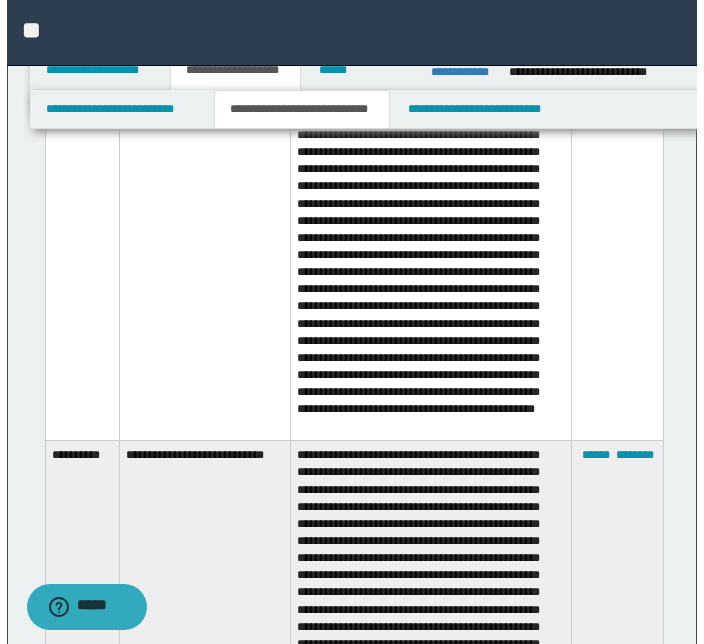 scroll, scrollTop: 4711, scrollLeft: 0, axis: vertical 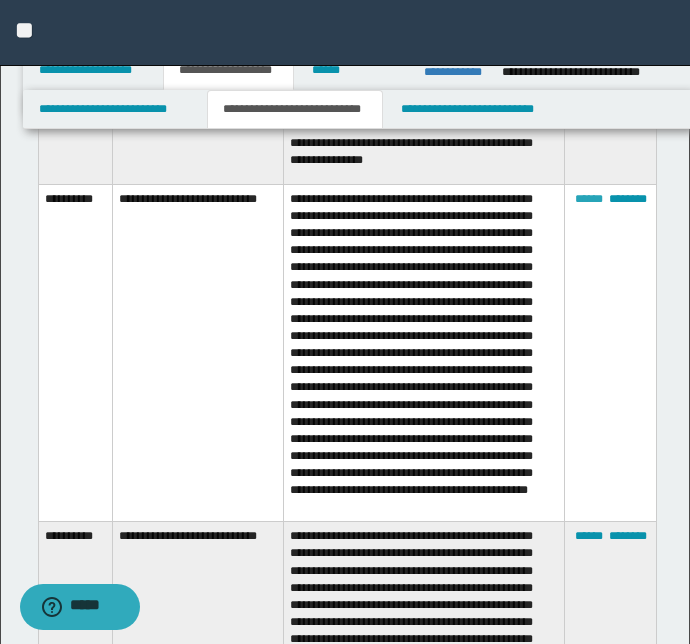click on "******" at bounding box center [589, 199] 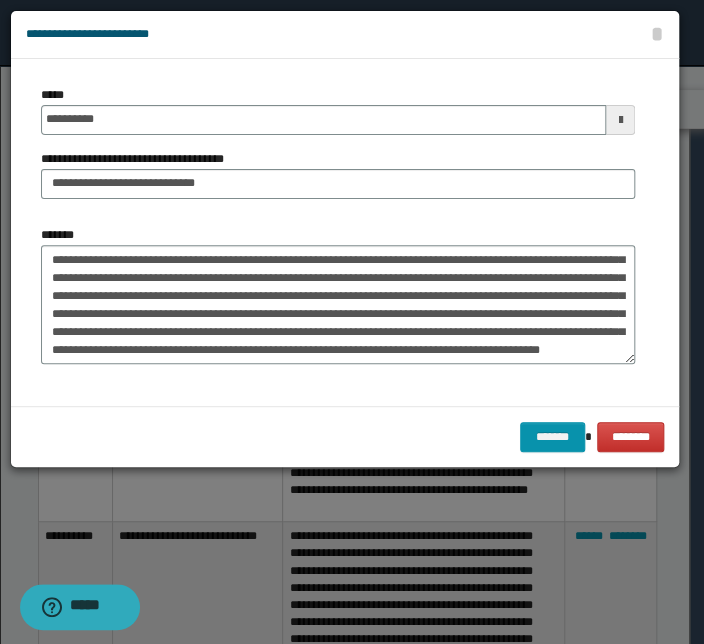 scroll, scrollTop: 53, scrollLeft: 0, axis: vertical 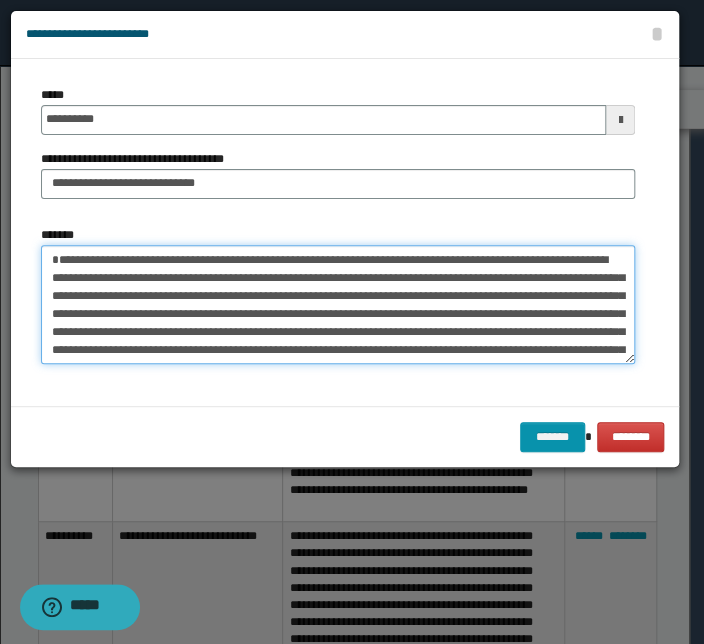 drag, startPoint x: 423, startPoint y: 354, endPoint x: 12, endPoint y: 215, distance: 433.86865 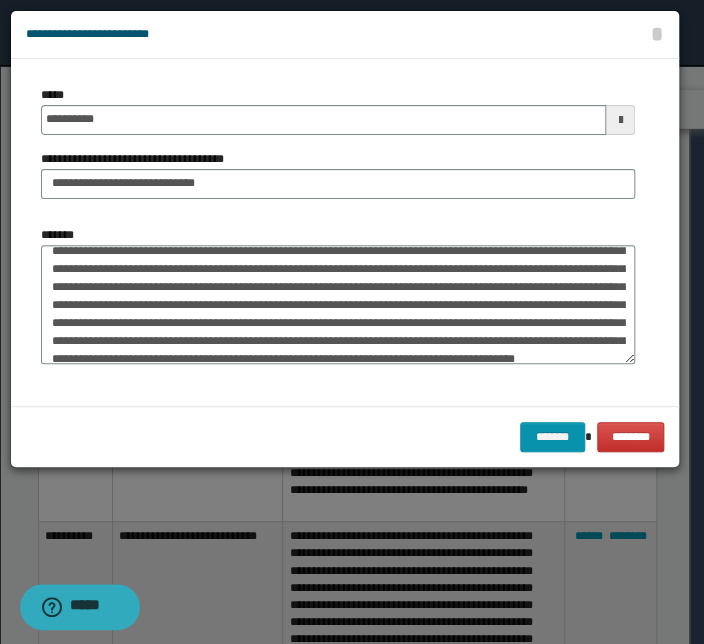 scroll, scrollTop: 53, scrollLeft: 0, axis: vertical 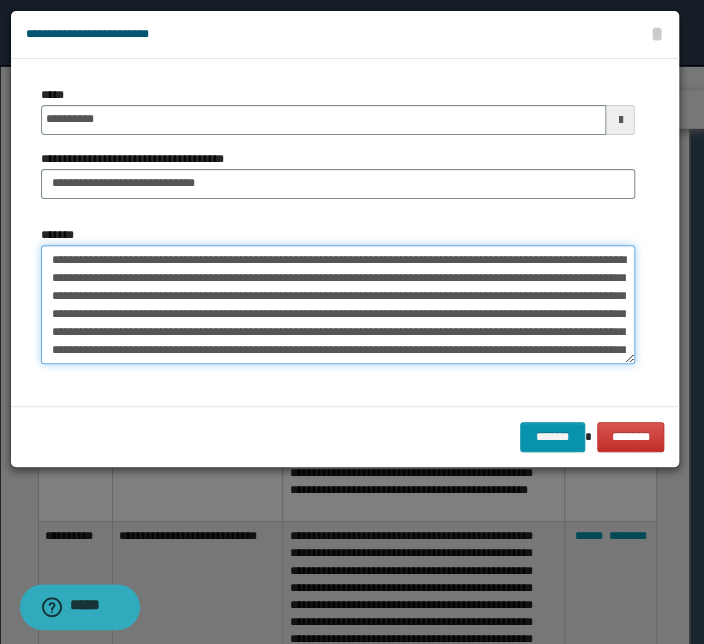 drag, startPoint x: 431, startPoint y: 350, endPoint x: -24, endPoint y: 221, distance: 472.9334 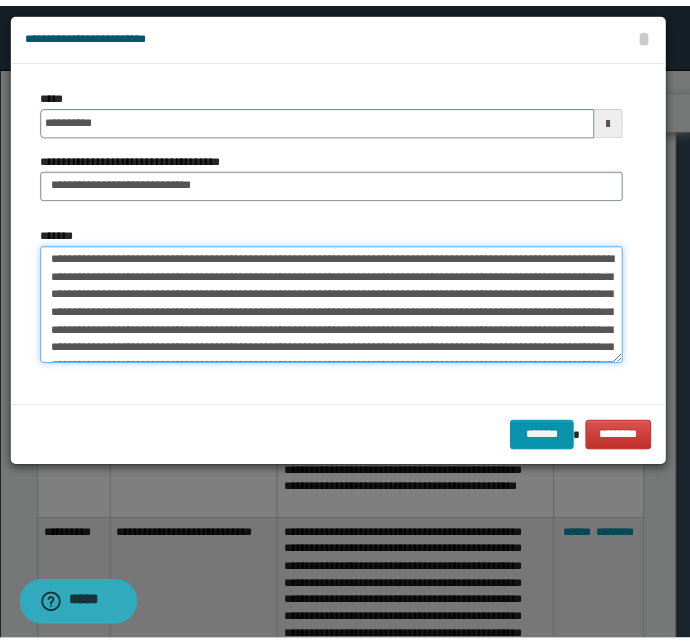scroll, scrollTop: 0, scrollLeft: 0, axis: both 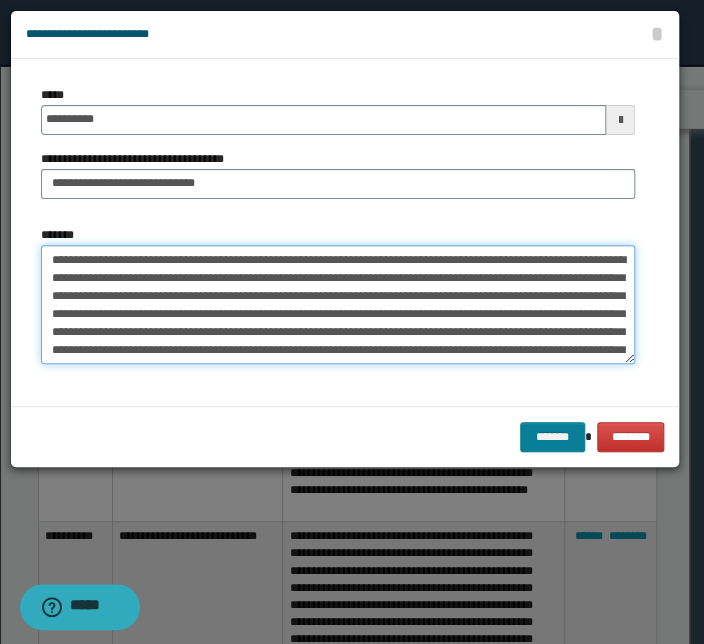 type on "**********" 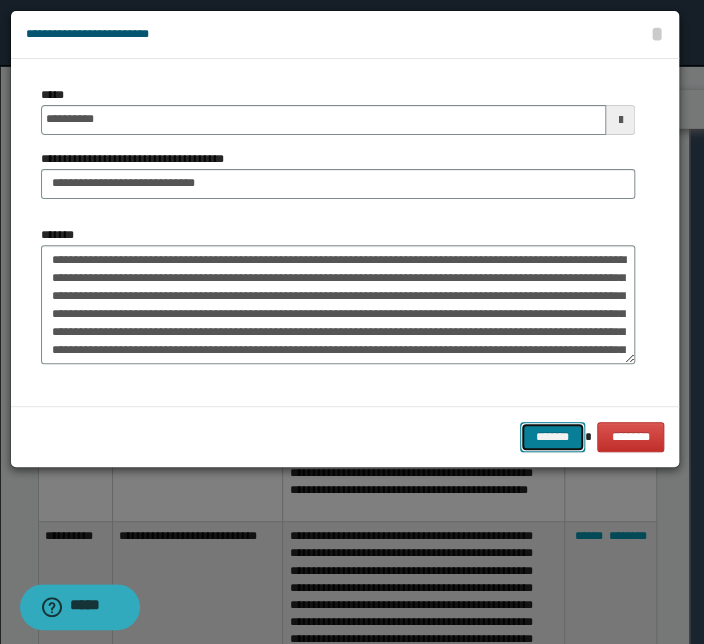 click on "*******" at bounding box center [552, 437] 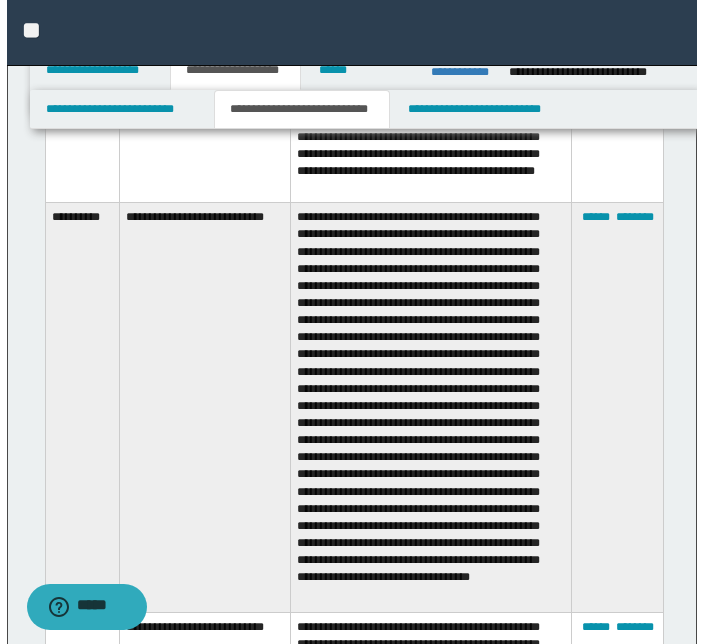 scroll, scrollTop: 5028, scrollLeft: 0, axis: vertical 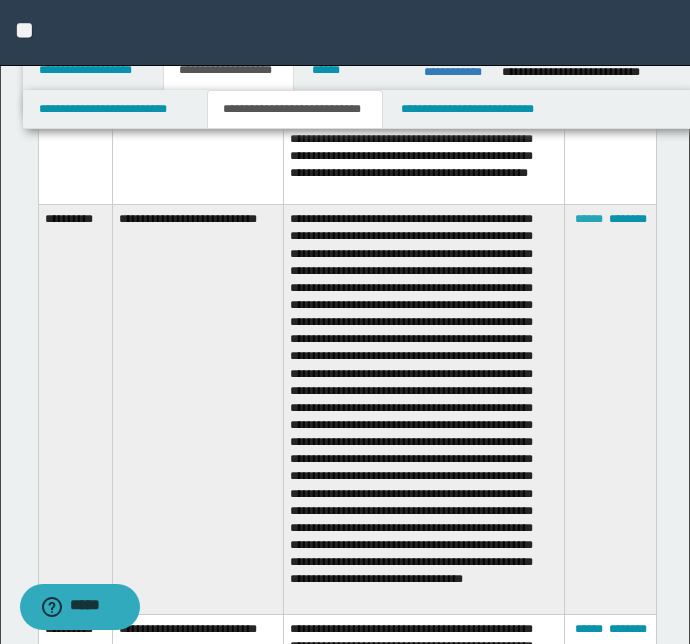 click on "******" at bounding box center [589, 219] 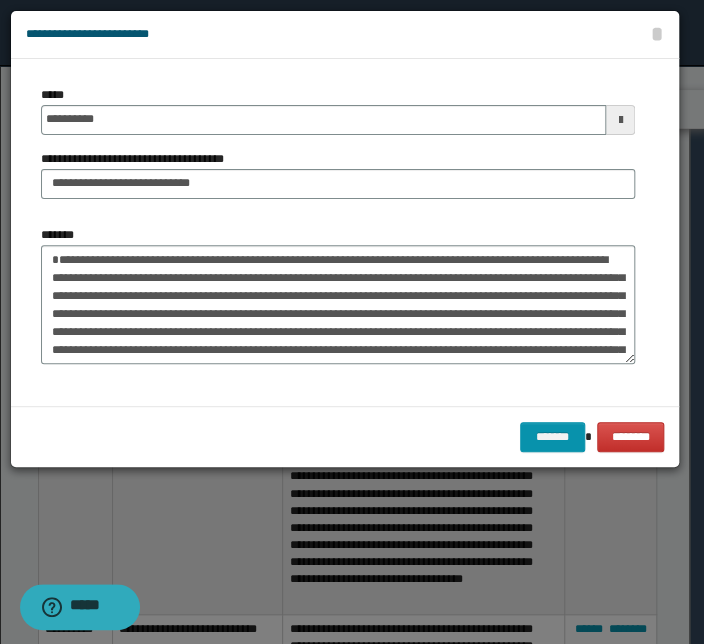 scroll, scrollTop: 90, scrollLeft: 0, axis: vertical 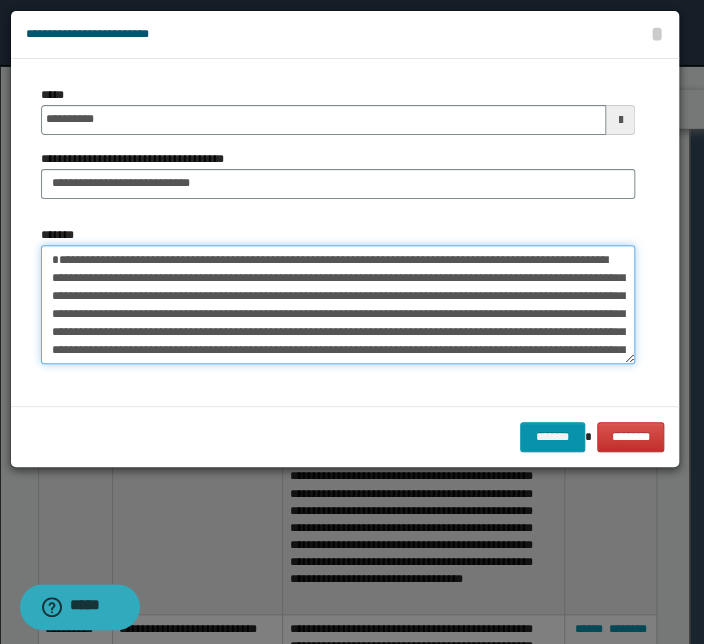 drag, startPoint x: 255, startPoint y: 353, endPoint x: 16, endPoint y: 206, distance: 280.58865 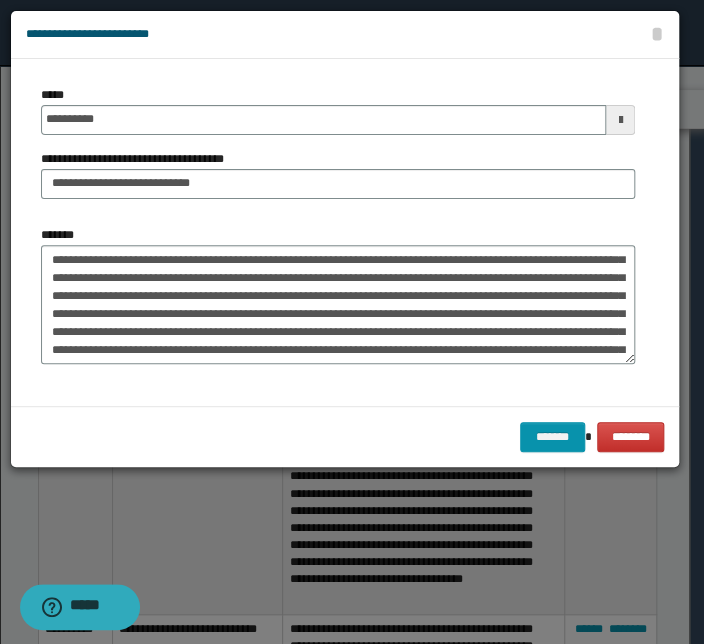 scroll, scrollTop: 90, scrollLeft: 0, axis: vertical 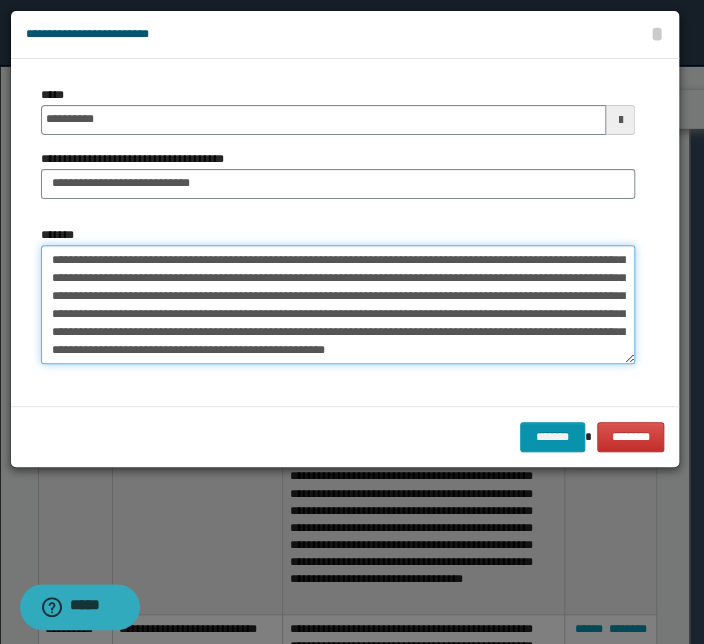 click on "*******" at bounding box center [338, 305] 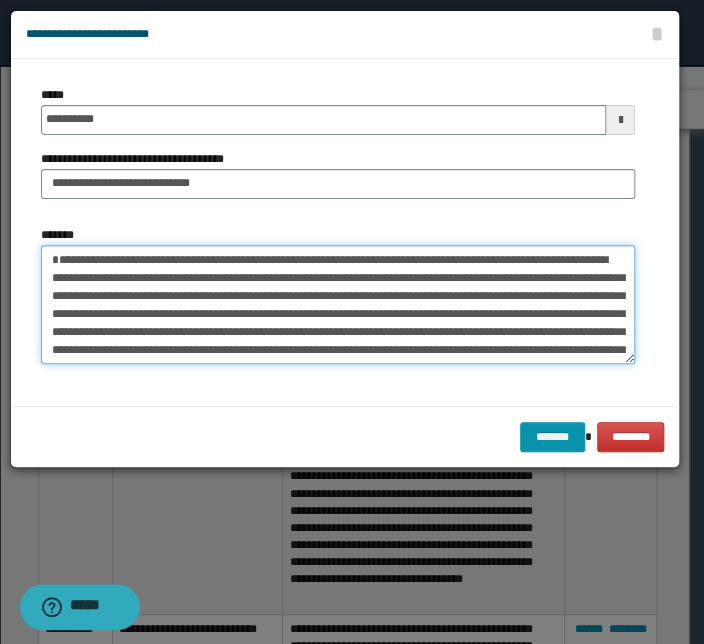 drag, startPoint x: 286, startPoint y: 353, endPoint x: 71, endPoint y: 176, distance: 278.4852 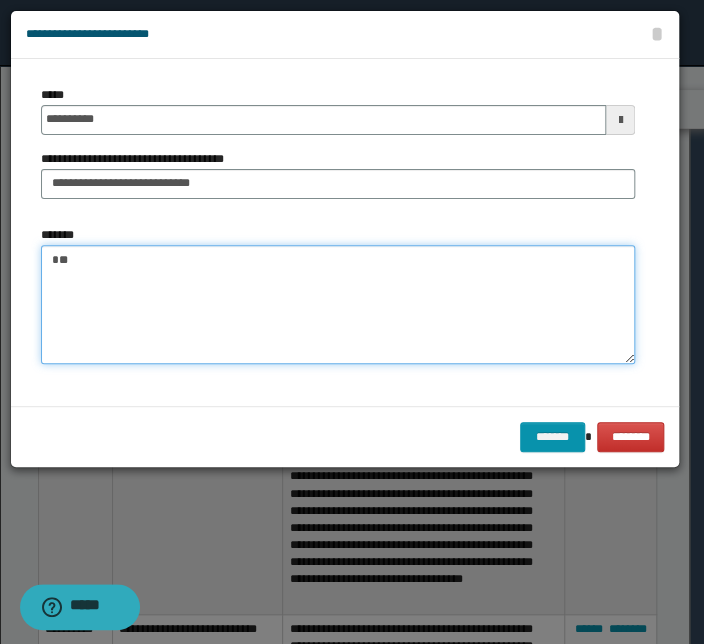 type on "*" 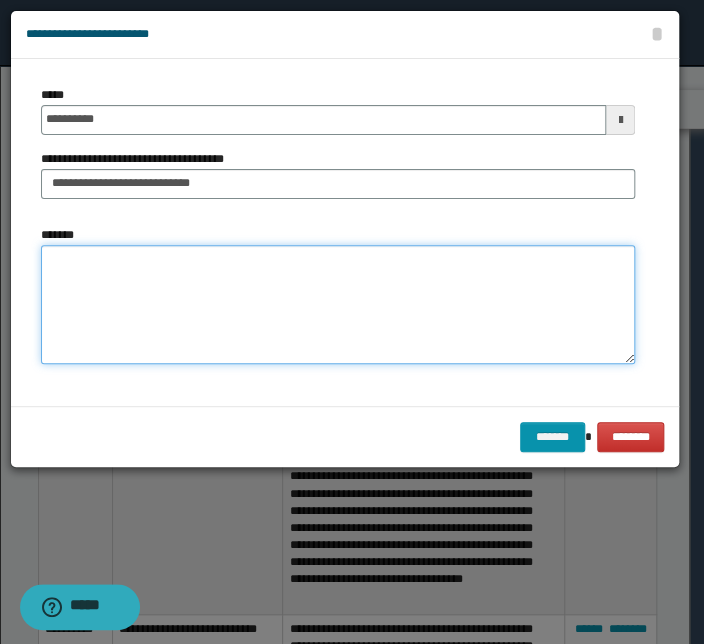 paste on "**********" 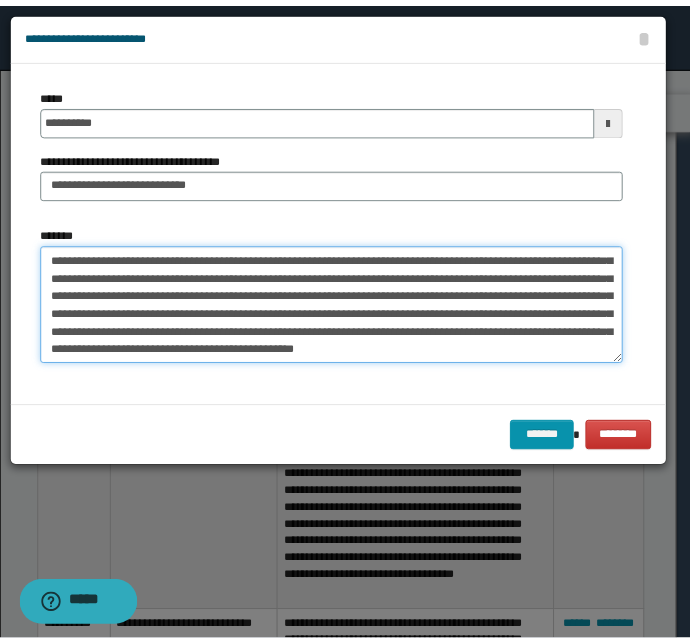 scroll, scrollTop: 0, scrollLeft: 0, axis: both 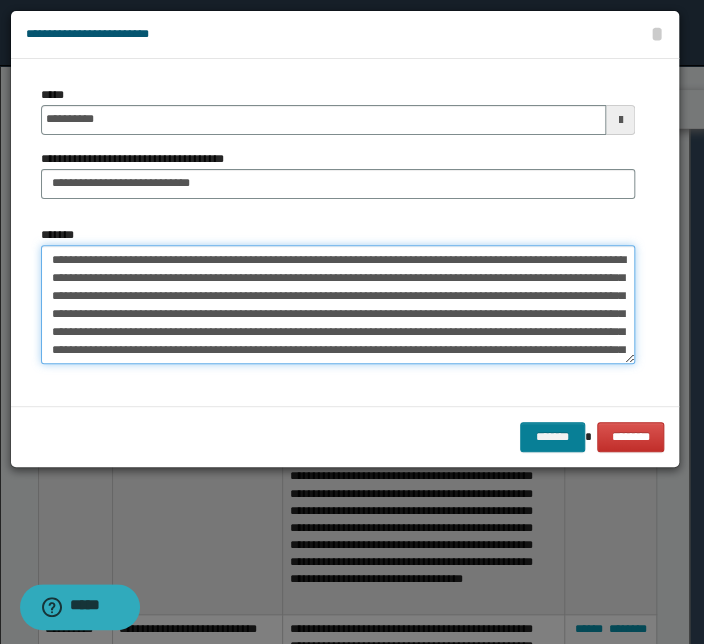 type on "**********" 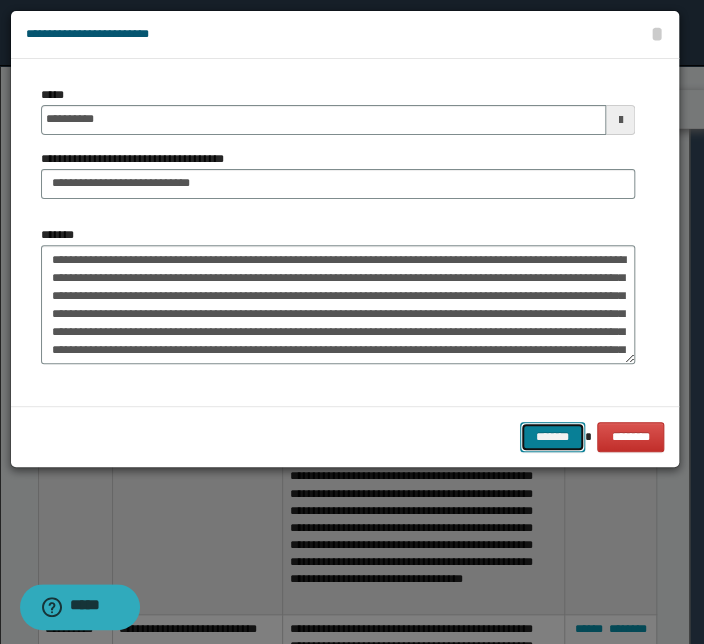 click on "*******" at bounding box center (552, 437) 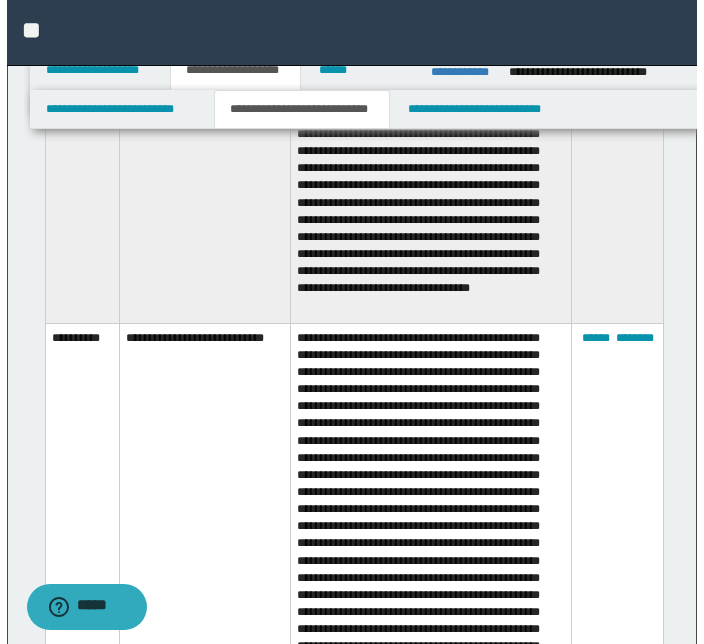 scroll, scrollTop: 5314, scrollLeft: 0, axis: vertical 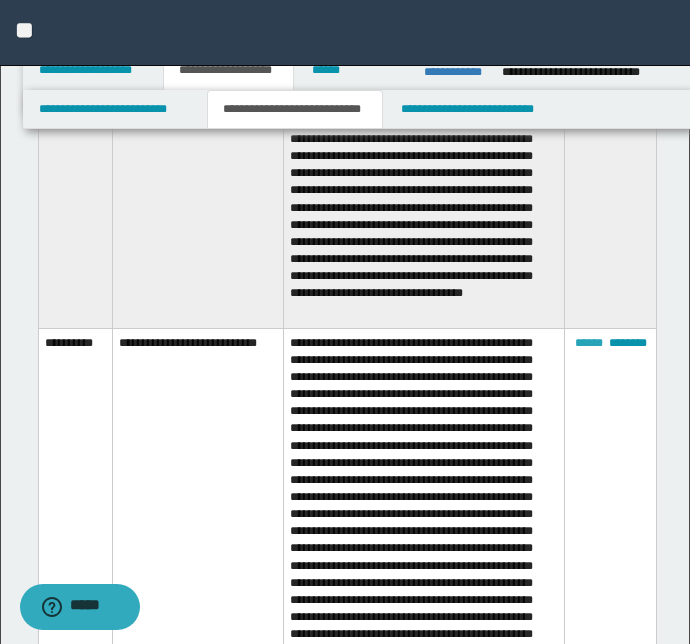 click on "******" at bounding box center (589, 343) 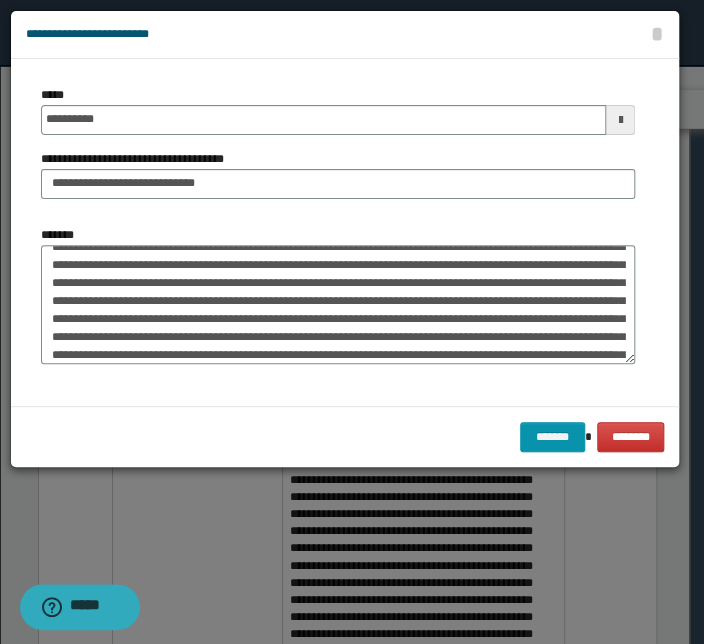 scroll, scrollTop: 108, scrollLeft: 0, axis: vertical 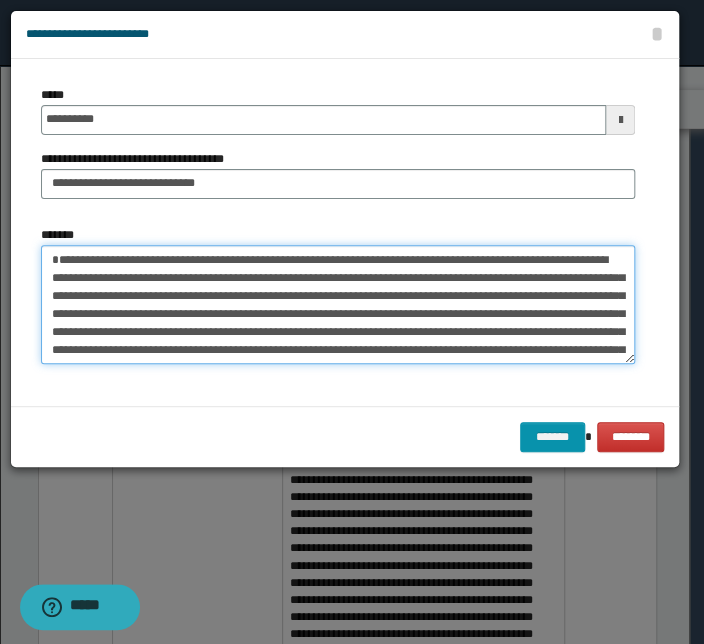 drag, startPoint x: 505, startPoint y: 340, endPoint x: 33, endPoint y: 197, distance: 493.18658 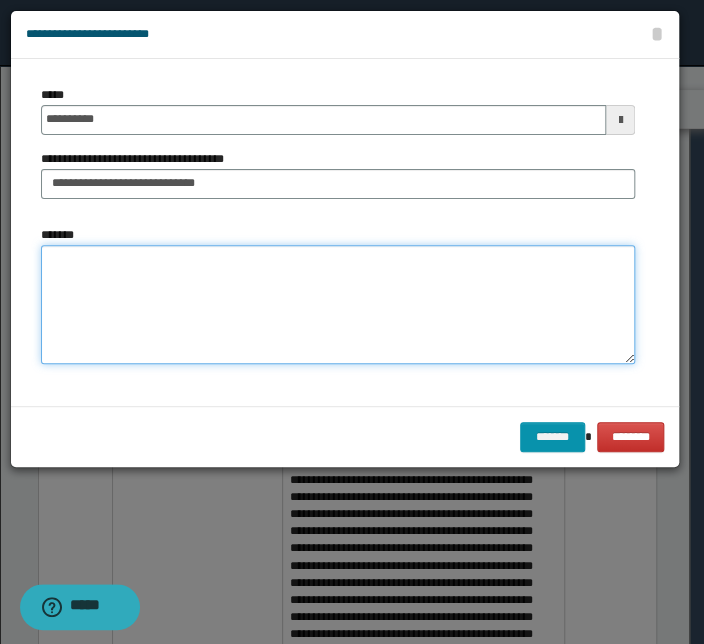 paste on "**********" 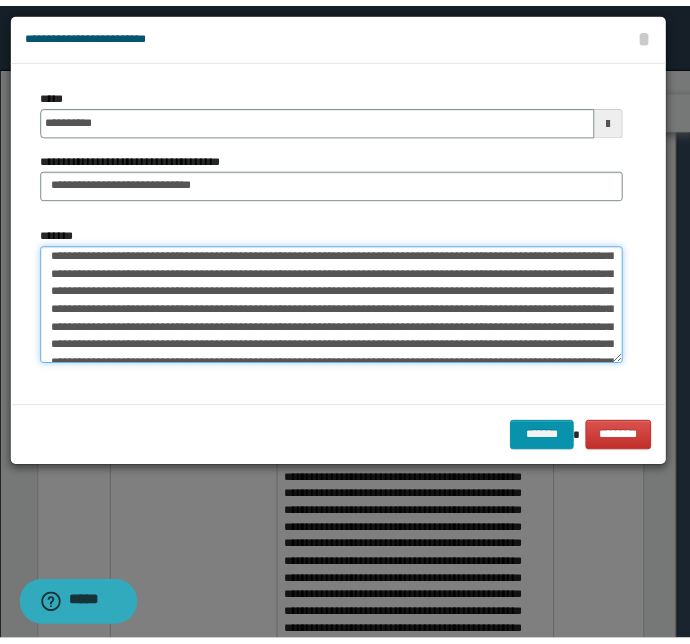 scroll, scrollTop: 0, scrollLeft: 0, axis: both 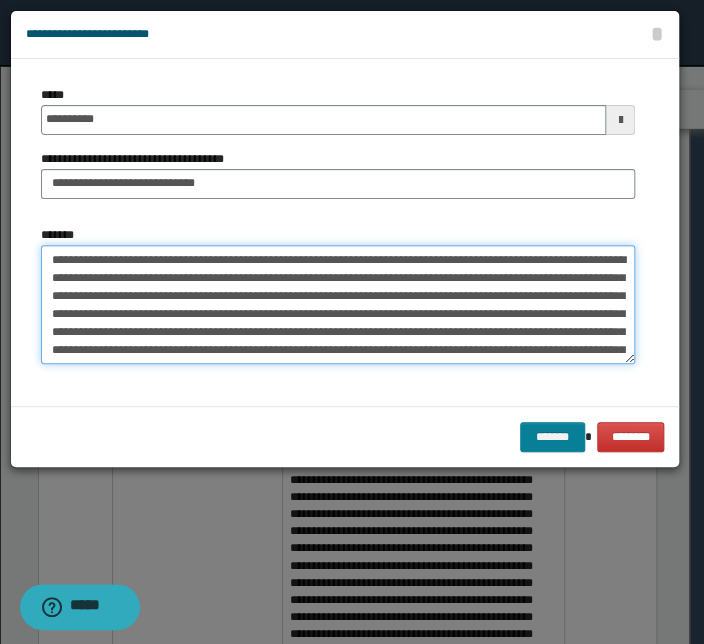 type on "**********" 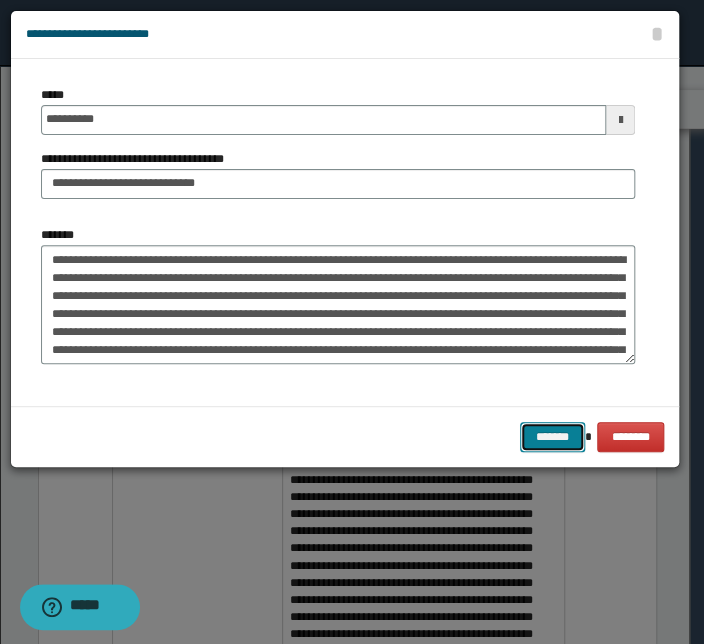 click on "*******" at bounding box center (552, 437) 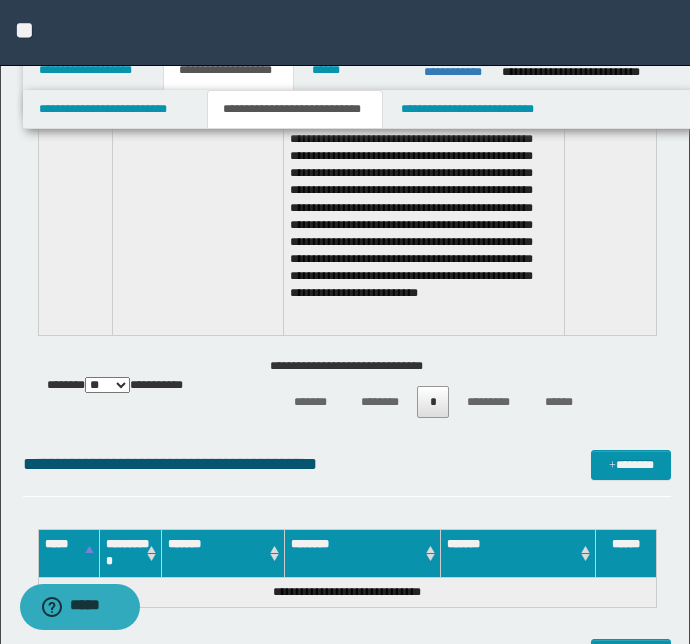 scroll, scrollTop: 6321, scrollLeft: 0, axis: vertical 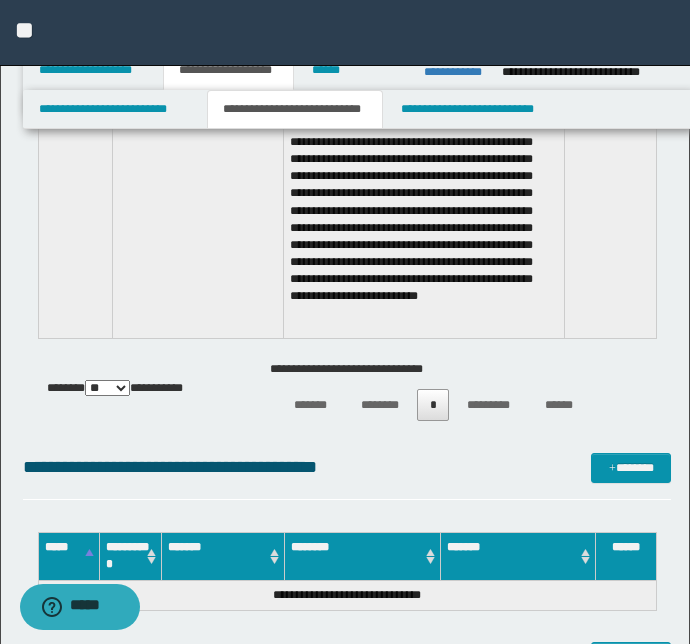 click at bounding box center [424, 61] 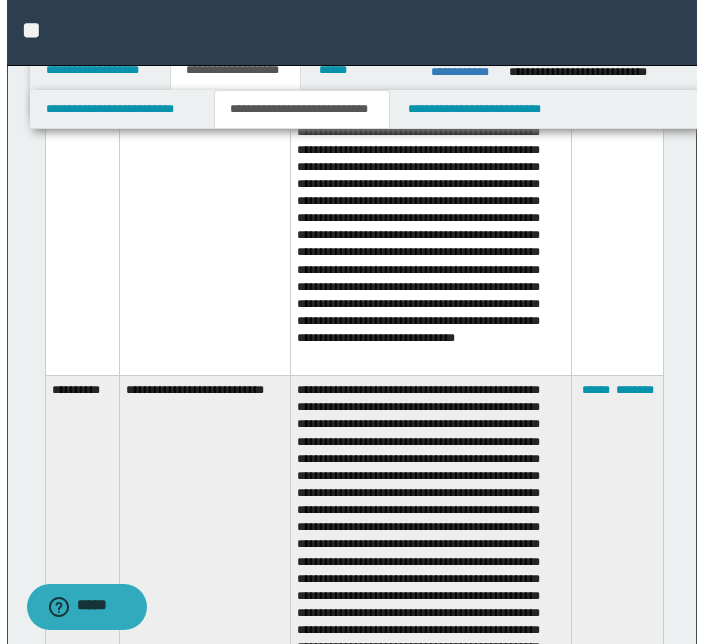 scroll, scrollTop: 5776, scrollLeft: 0, axis: vertical 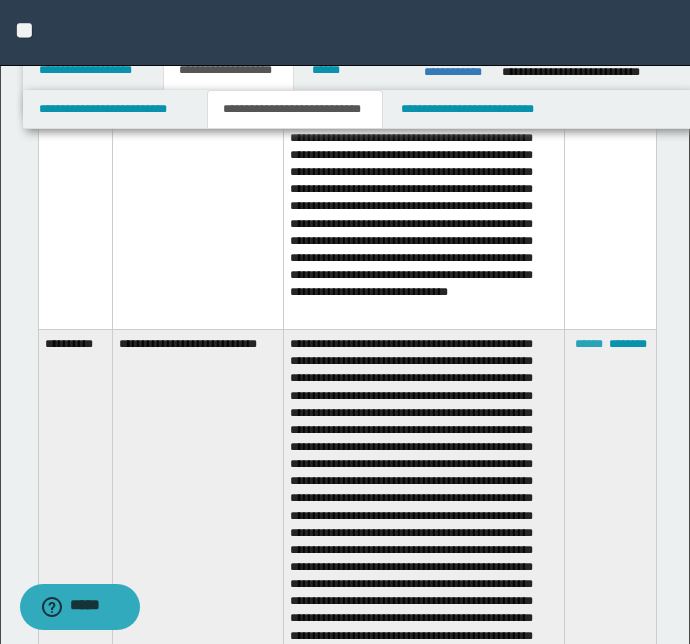 click on "******" at bounding box center (589, 344) 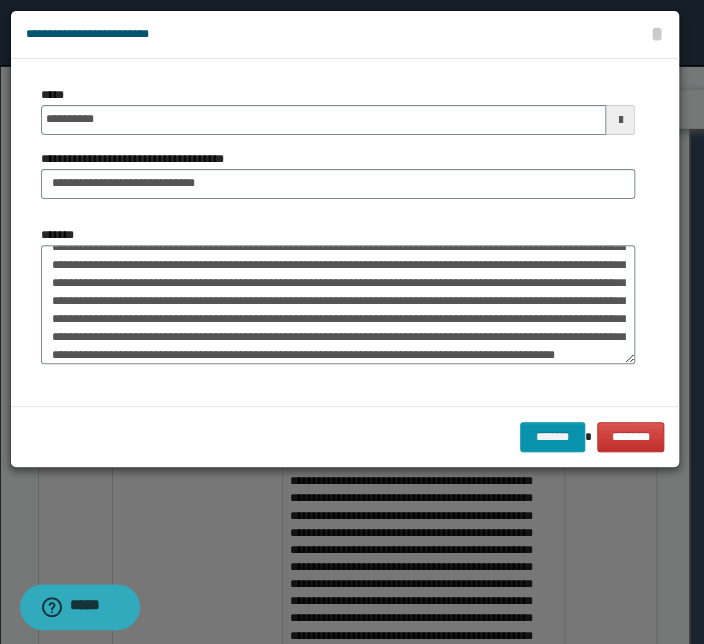 scroll, scrollTop: 161, scrollLeft: 0, axis: vertical 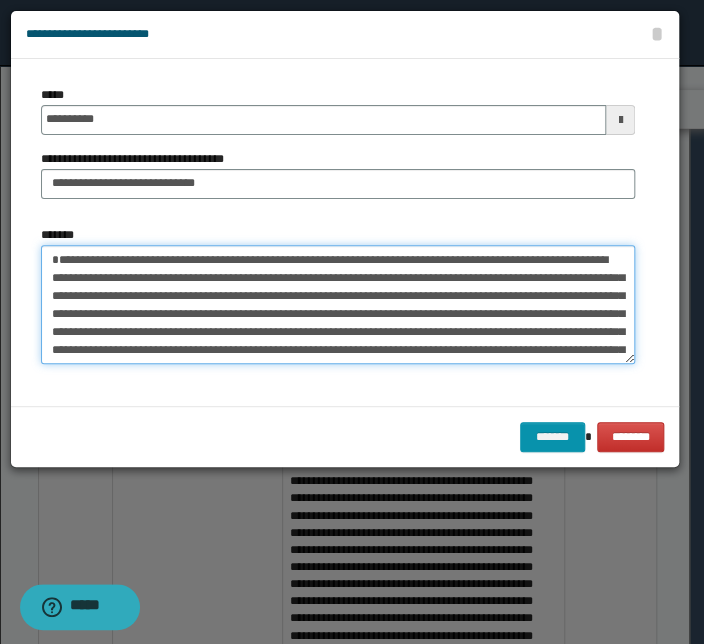 drag, startPoint x: 328, startPoint y: 351, endPoint x: 0, endPoint y: 202, distance: 360.25687 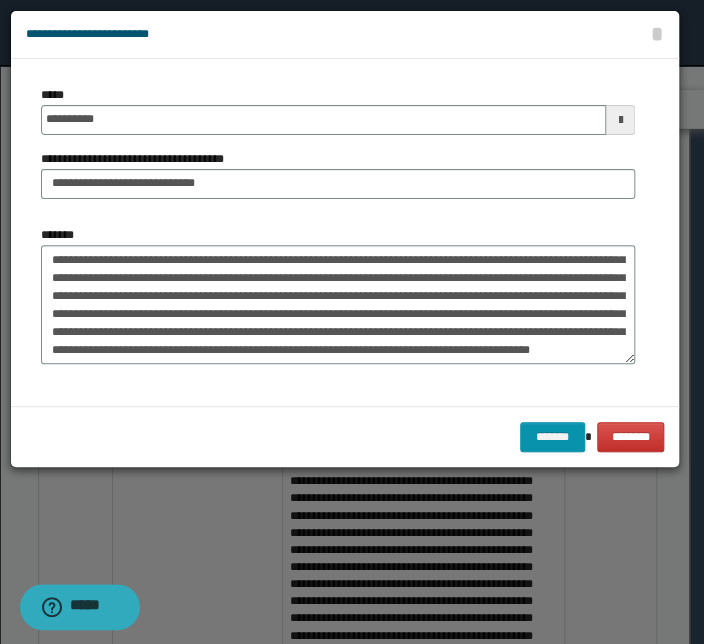 scroll, scrollTop: 161, scrollLeft: 0, axis: vertical 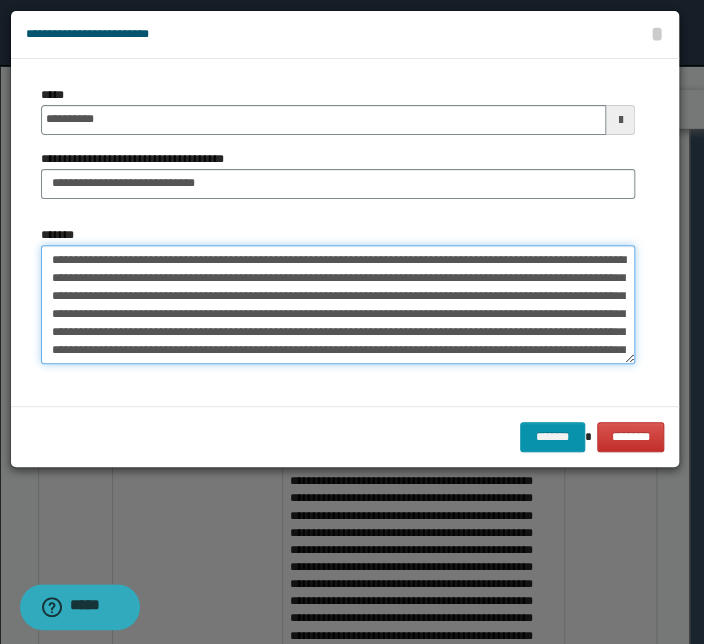 drag, startPoint x: 313, startPoint y: 349, endPoint x: -11, endPoint y: 169, distance: 370.6427 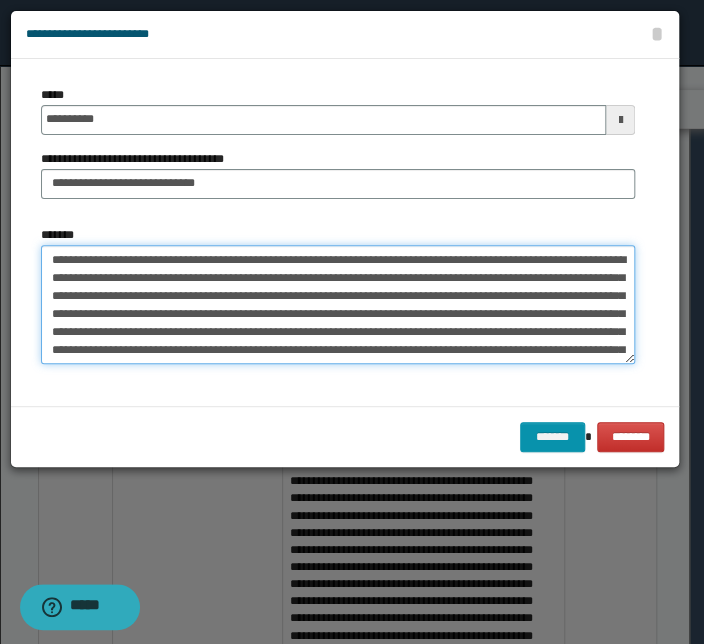 paste 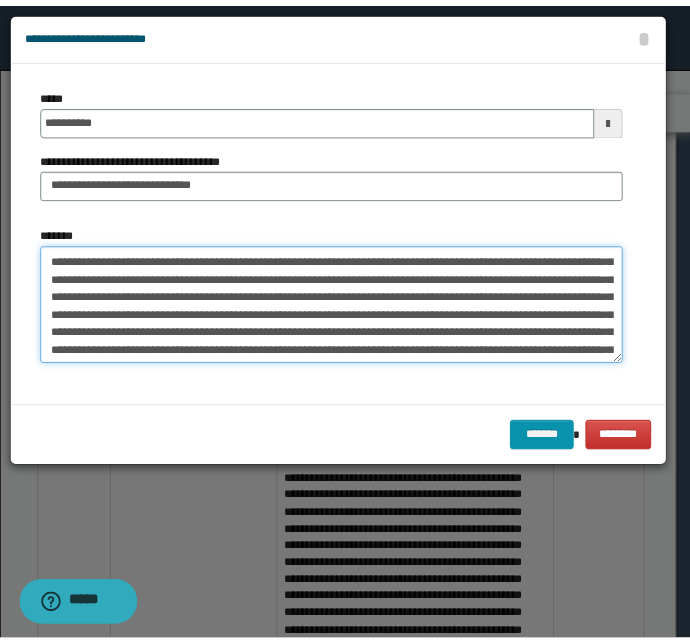 scroll, scrollTop: 161, scrollLeft: 0, axis: vertical 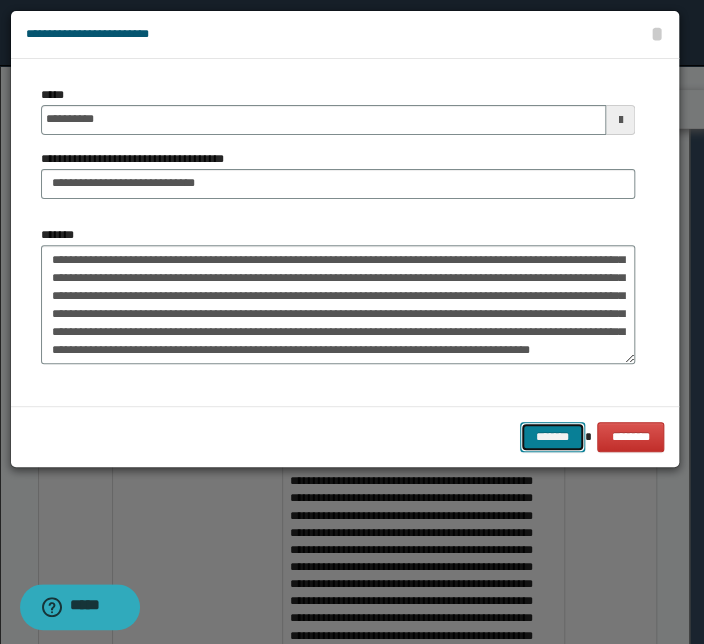 click on "*******" at bounding box center [552, 437] 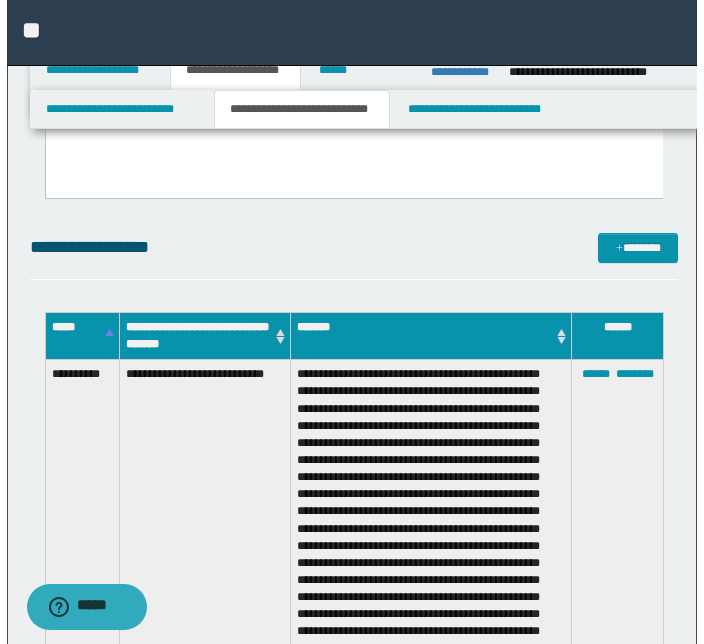 scroll, scrollTop: 3049, scrollLeft: 0, axis: vertical 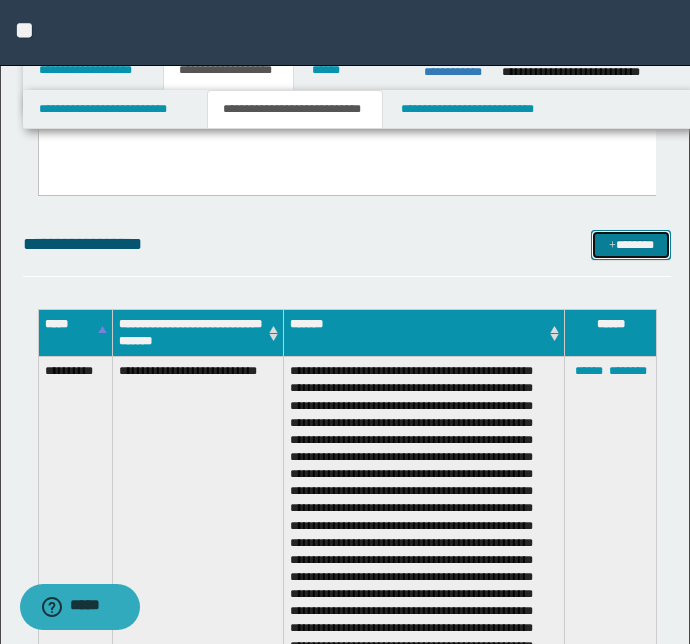 click on "*******" at bounding box center (631, 245) 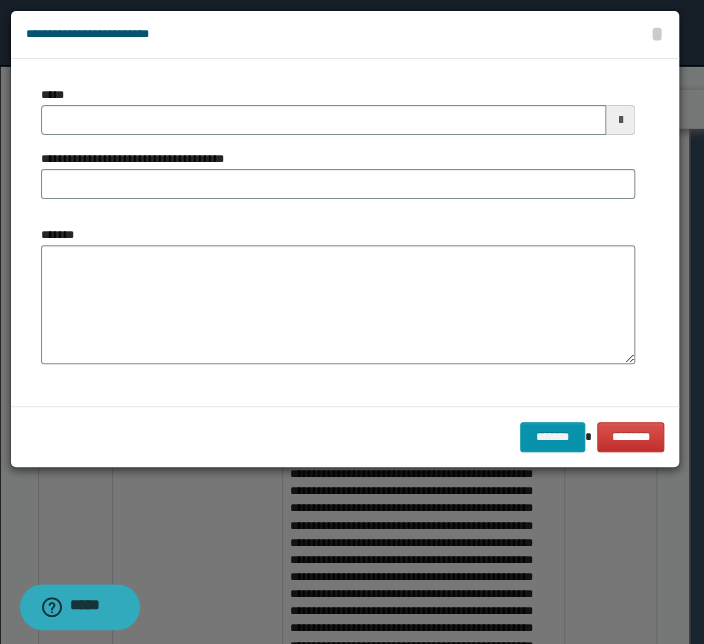 scroll, scrollTop: 0, scrollLeft: 0, axis: both 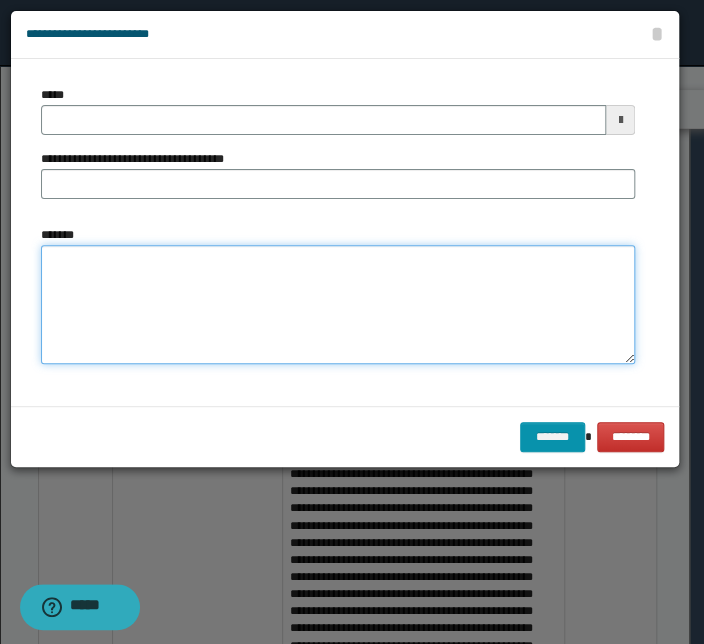 click on "*******" at bounding box center (338, 305) 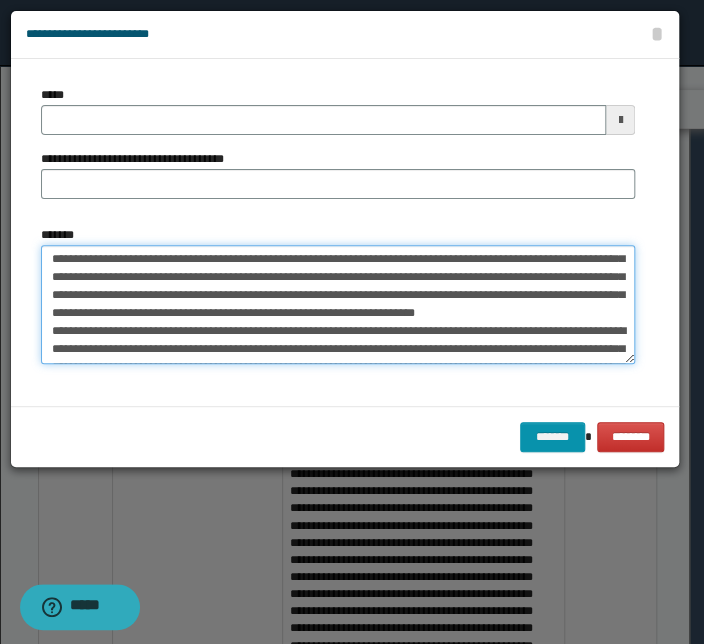 scroll, scrollTop: 70, scrollLeft: 0, axis: vertical 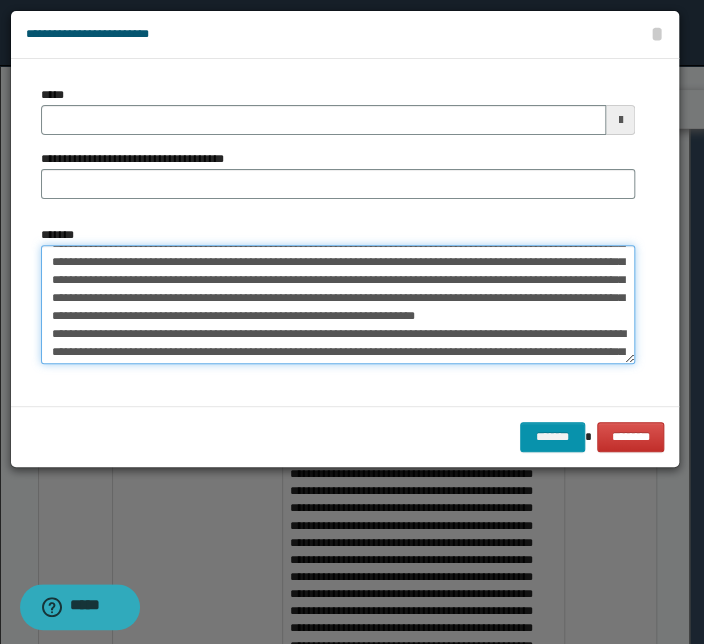 click on "*******" at bounding box center (338, 305) 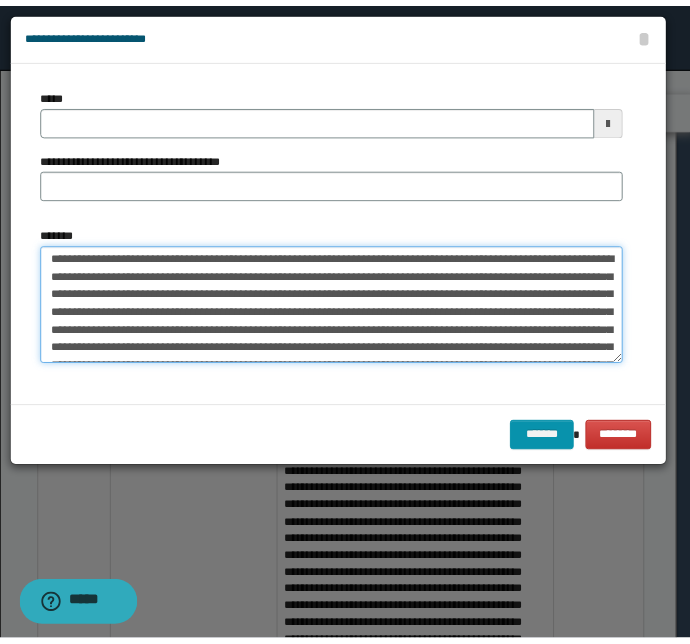 scroll, scrollTop: 0, scrollLeft: 0, axis: both 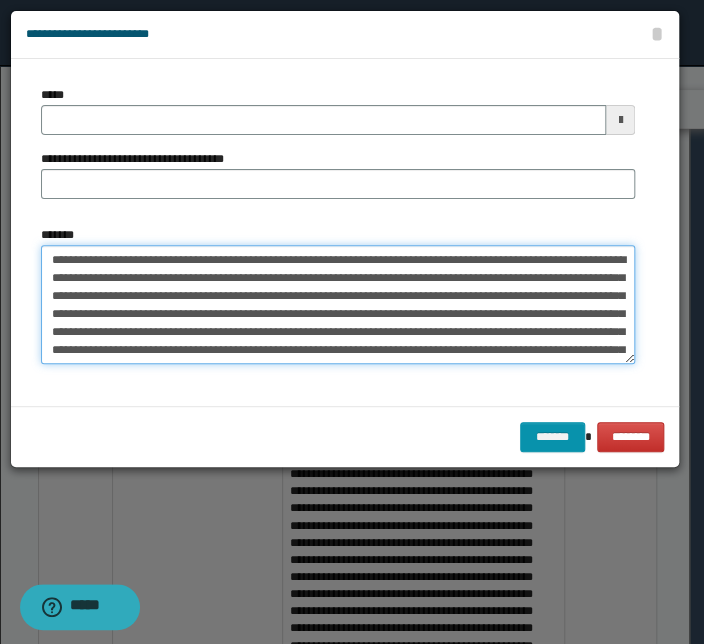 drag, startPoint x: 263, startPoint y: 261, endPoint x: -28, endPoint y: 250, distance: 291.20782 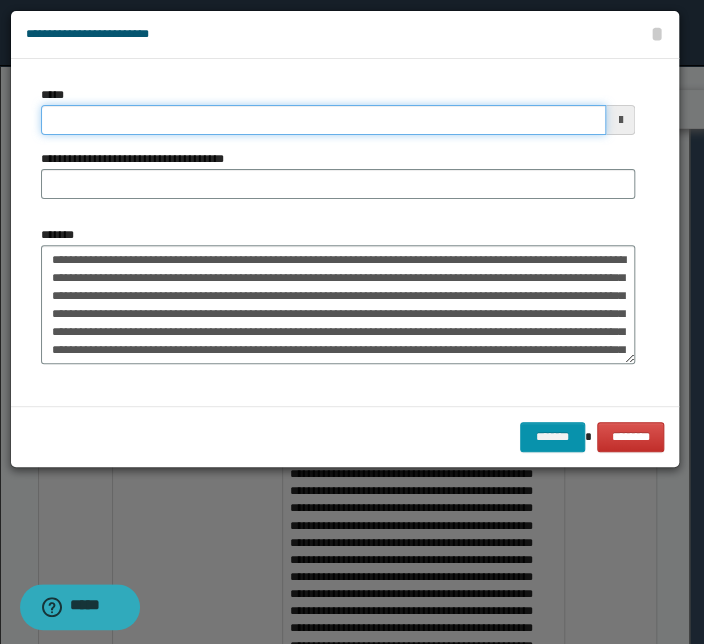 click on "*****" at bounding box center (323, 120) 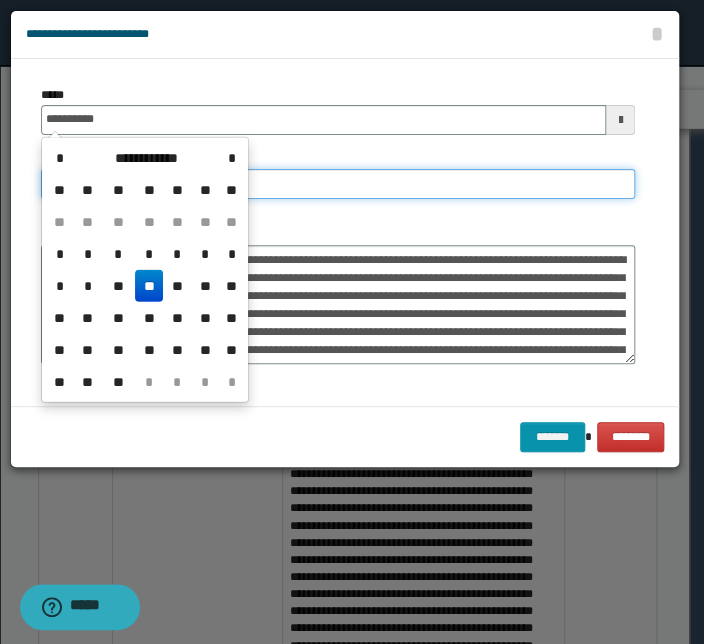 type on "**********" 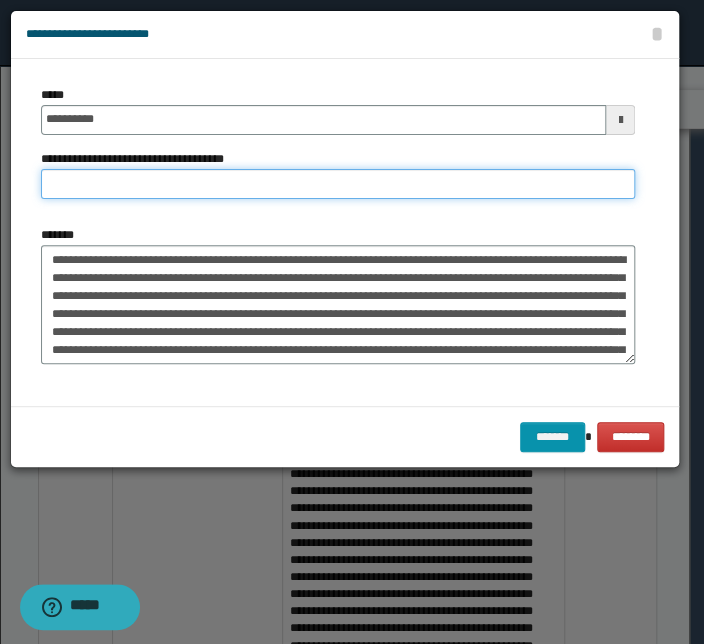 paste on "**********" 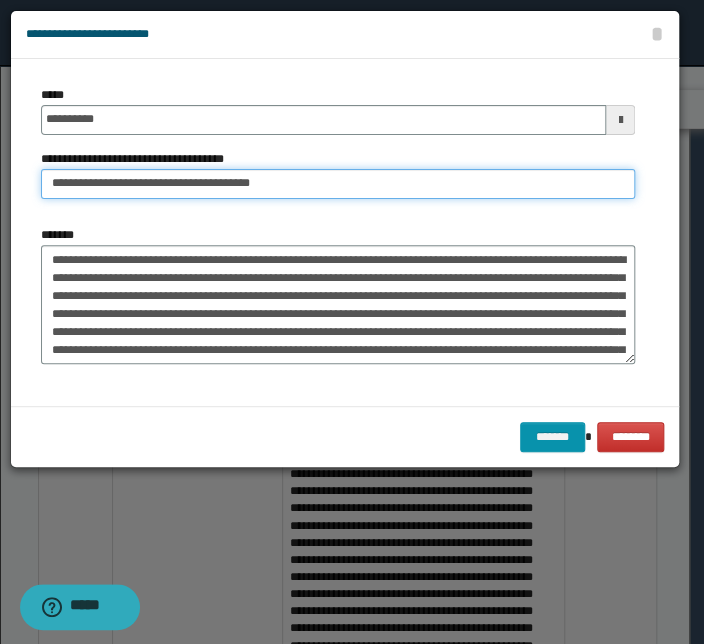 drag, startPoint x: 113, startPoint y: 184, endPoint x: -36, endPoint y: 176, distance: 149.21461 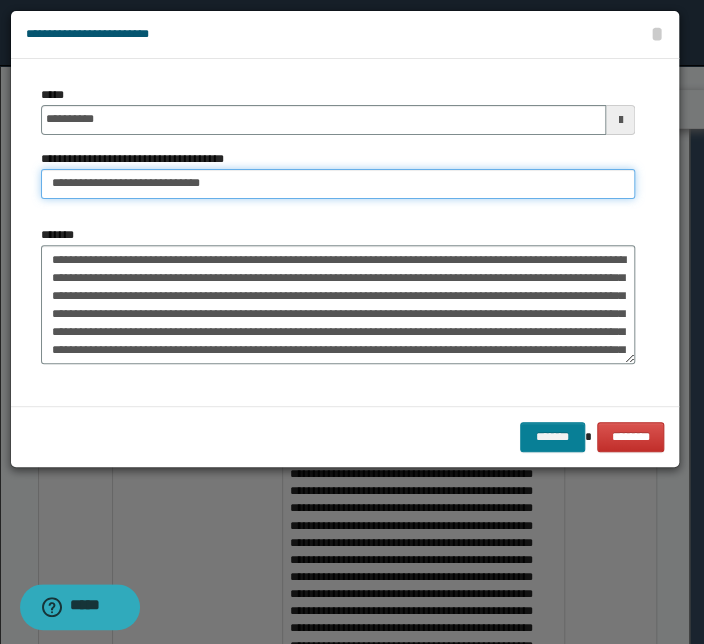 type on "**********" 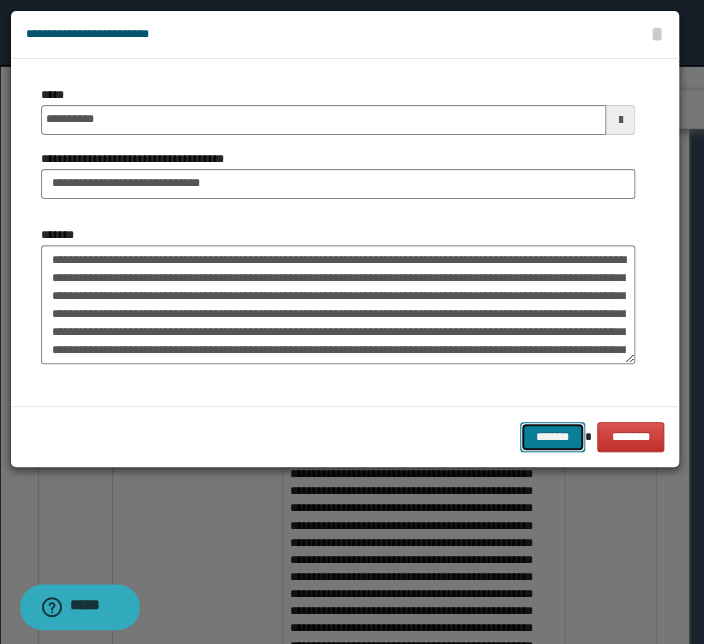 click on "*******" at bounding box center (552, 437) 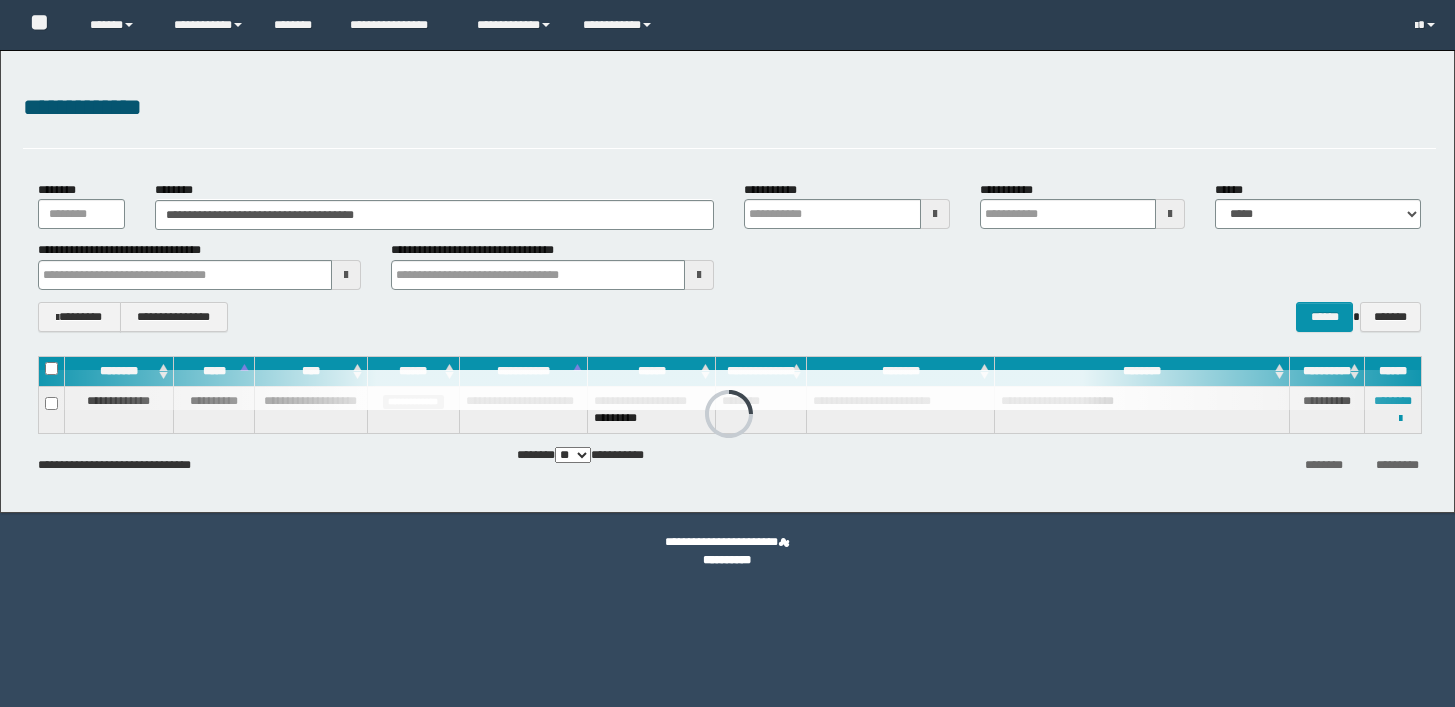 scroll, scrollTop: 0, scrollLeft: 0, axis: both 